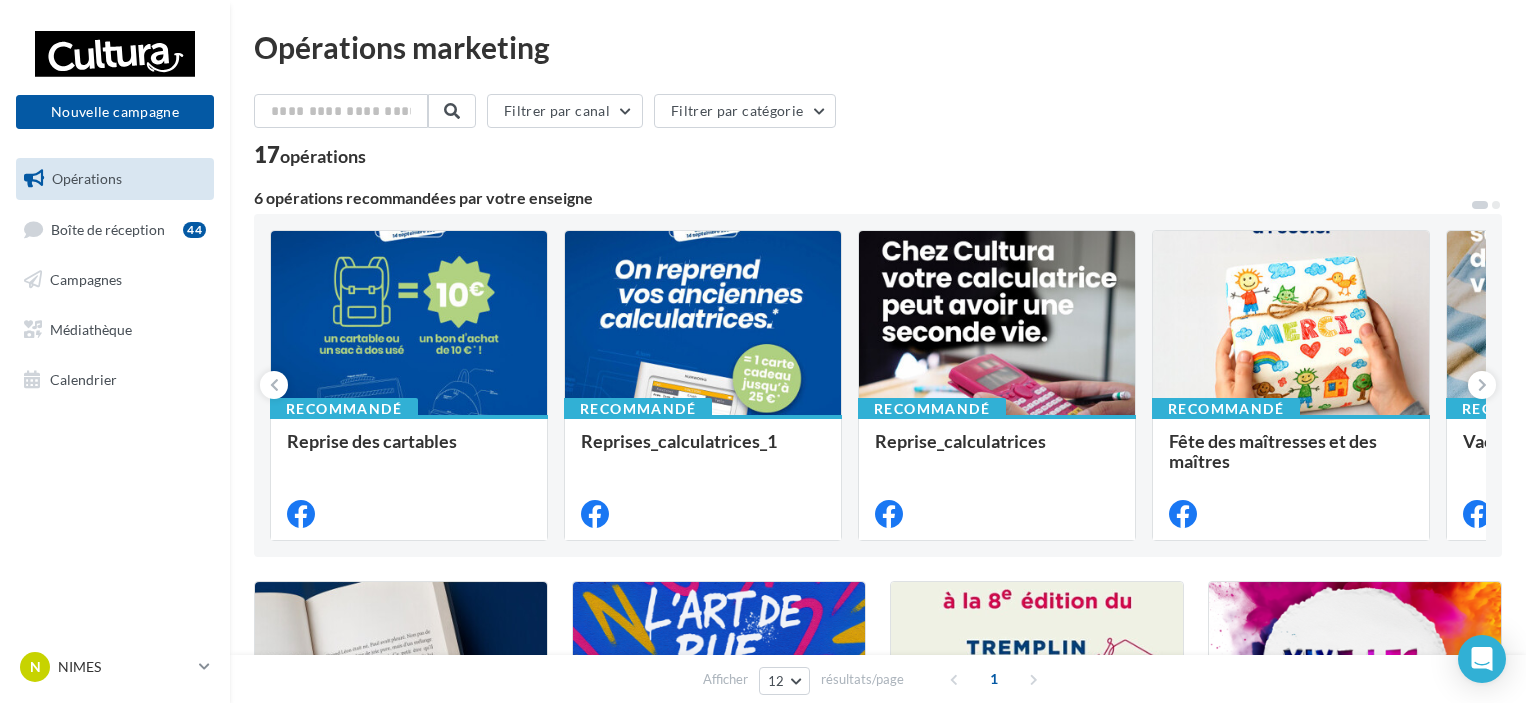 scroll, scrollTop: 0, scrollLeft: 0, axis: both 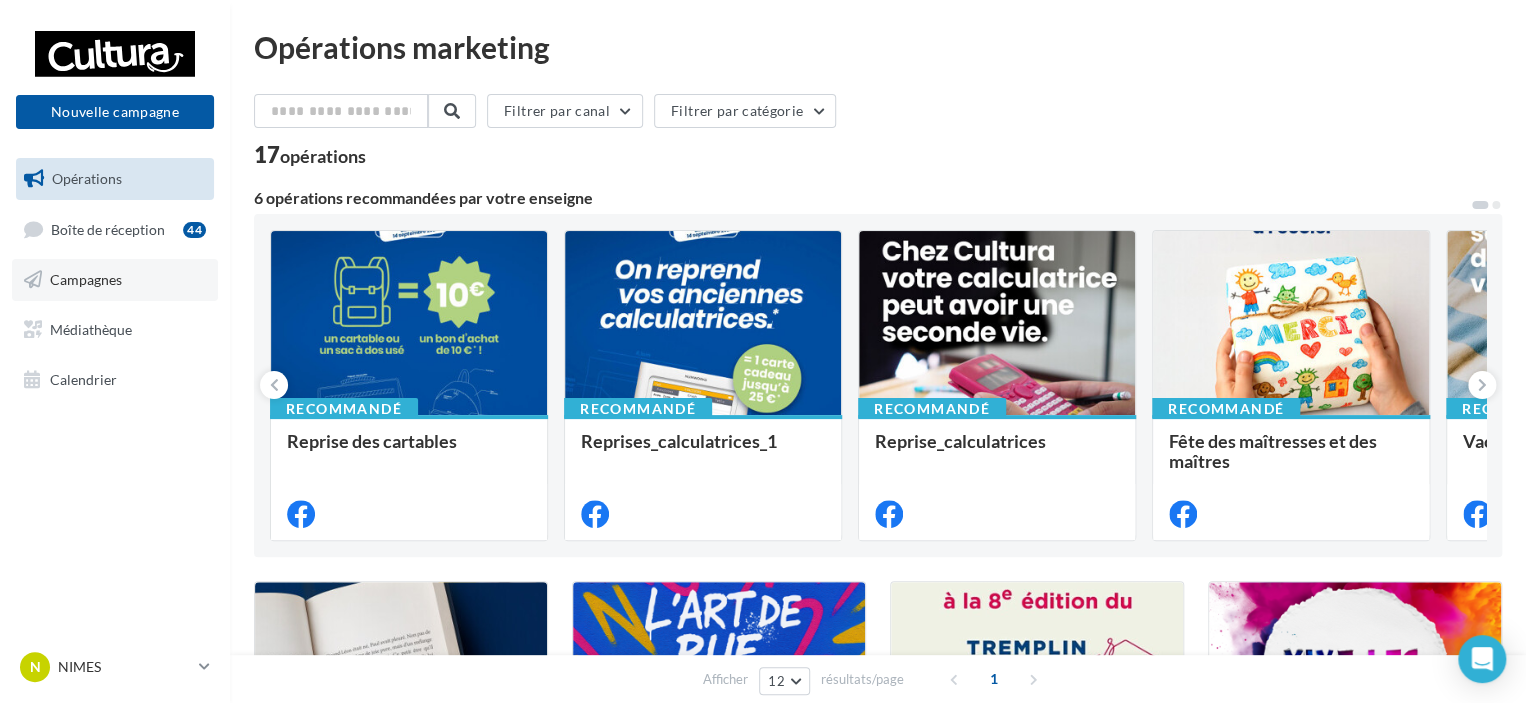 click on "Campagnes" at bounding box center (115, 280) 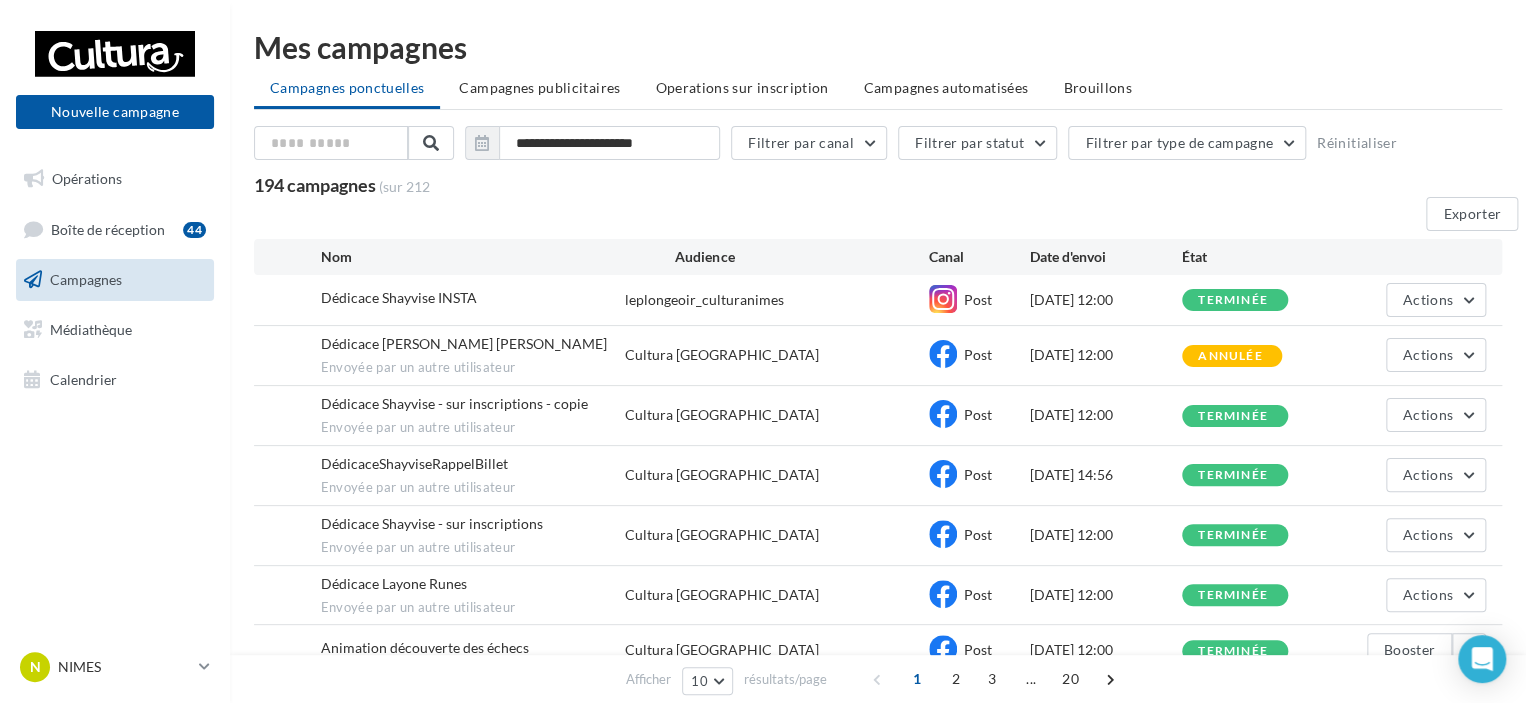 scroll, scrollTop: 100, scrollLeft: 0, axis: vertical 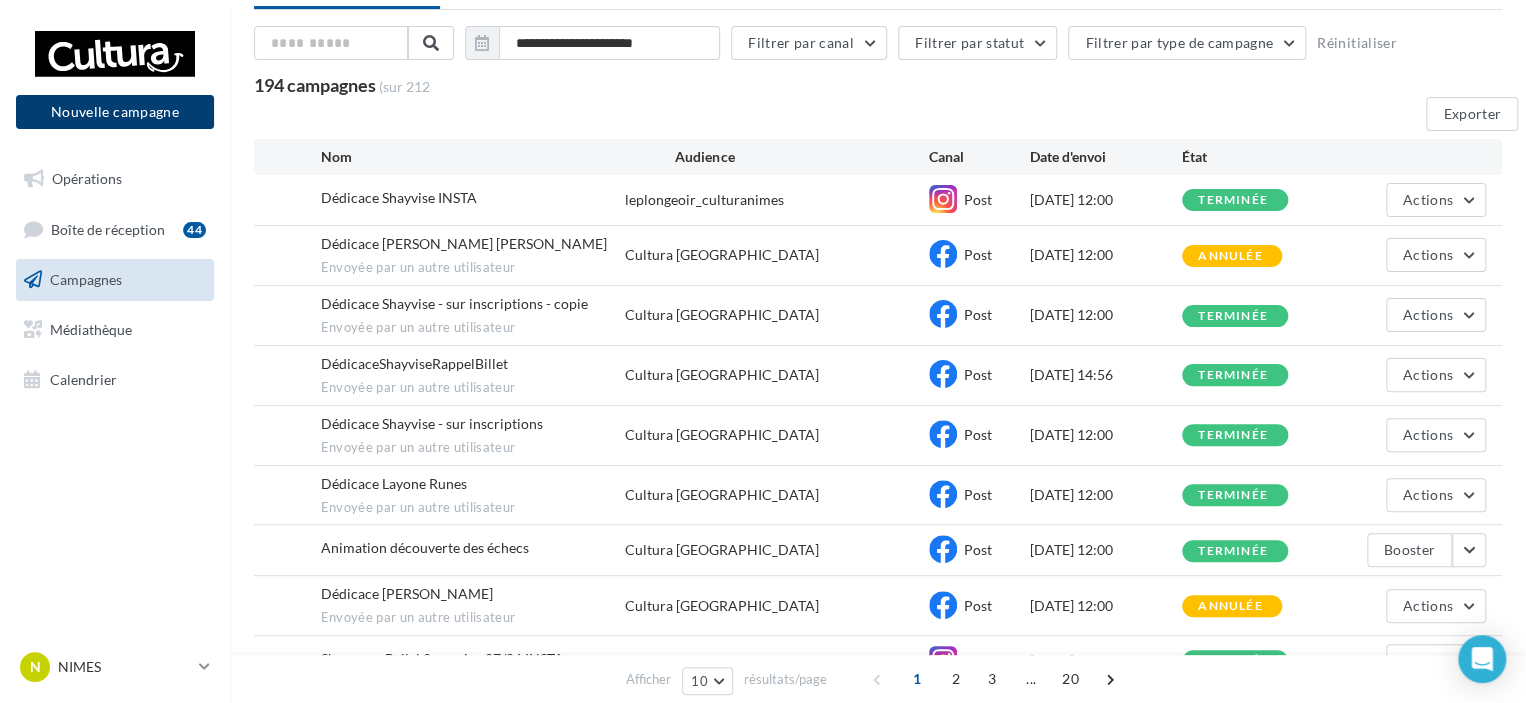 click on "Nouvelle campagne" at bounding box center [115, 112] 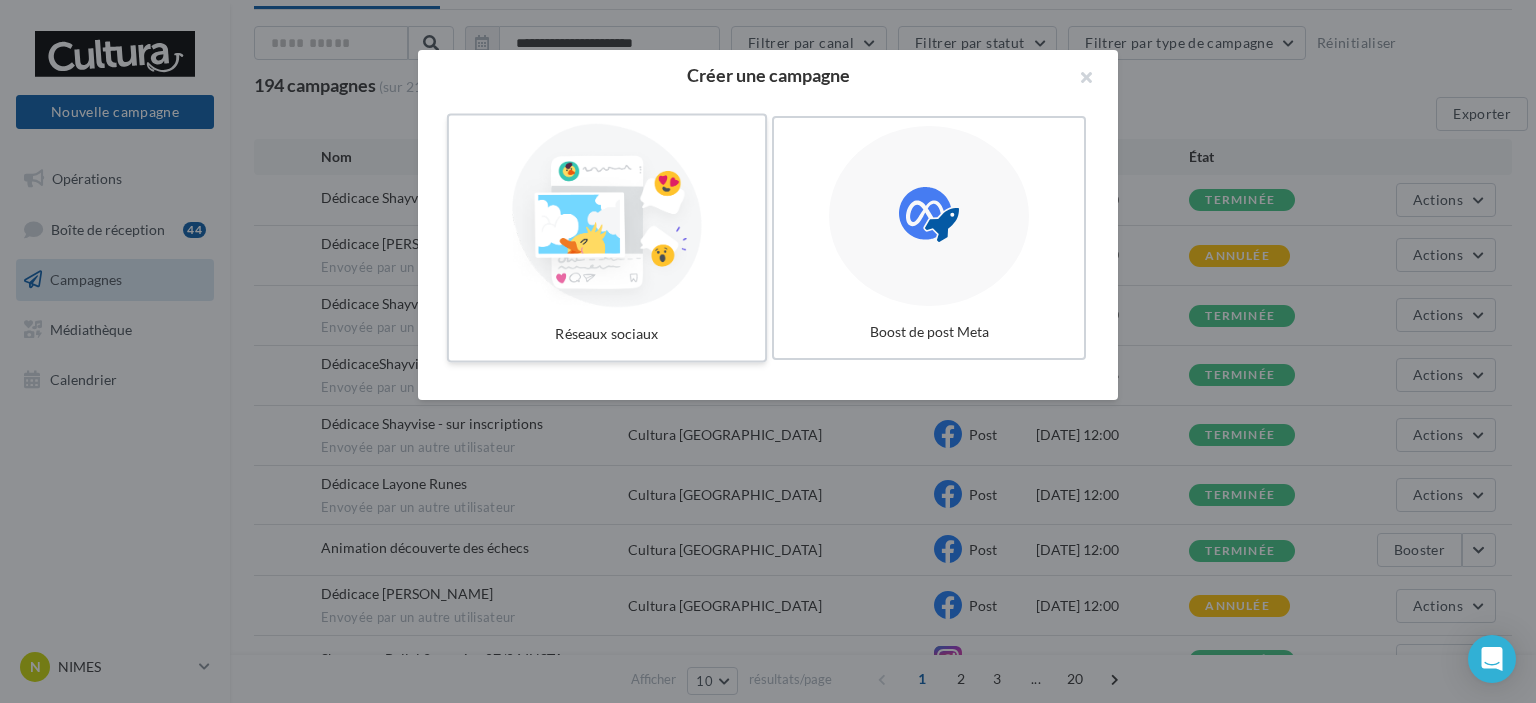 click at bounding box center [607, 216] 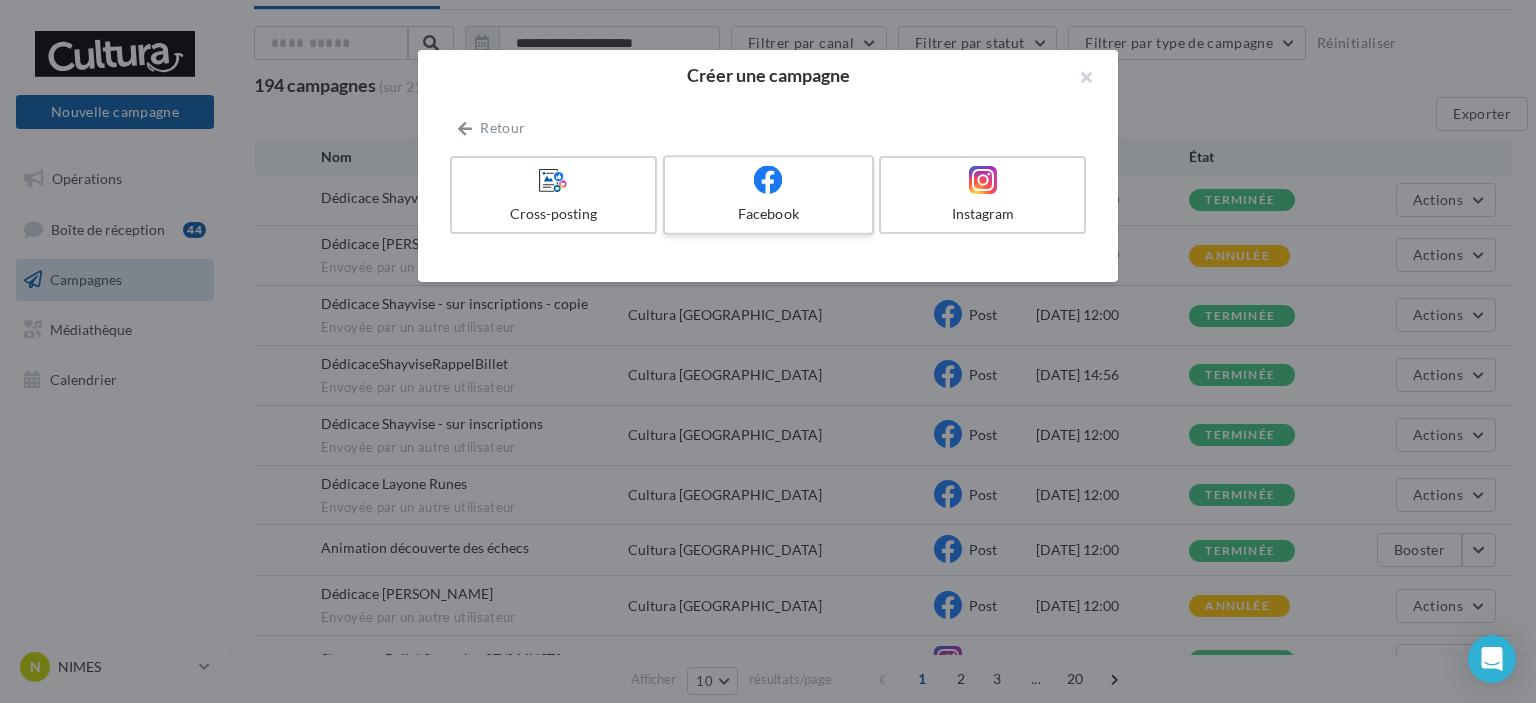 click on "Facebook" at bounding box center (768, 214) 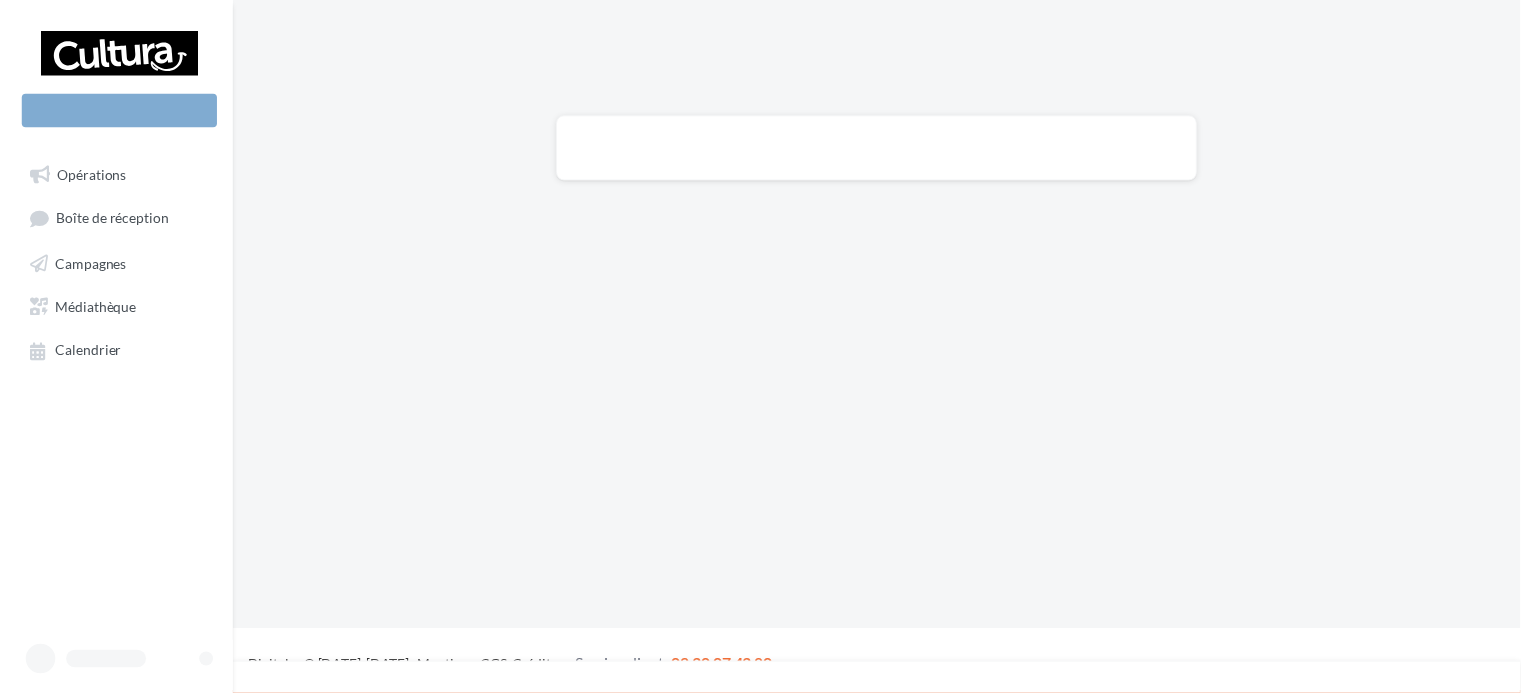 scroll, scrollTop: 0, scrollLeft: 0, axis: both 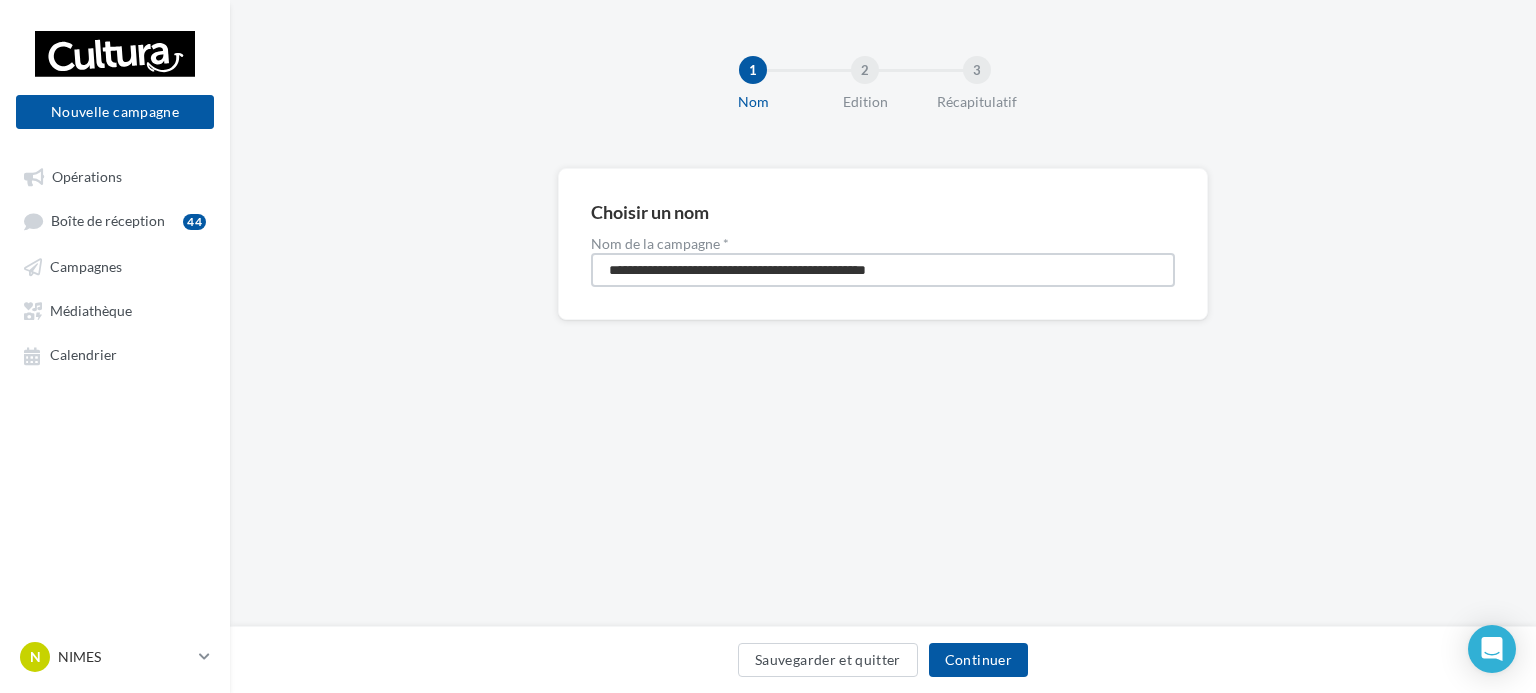 drag, startPoint x: 1010, startPoint y: 263, endPoint x: 523, endPoint y: 259, distance: 487.01642 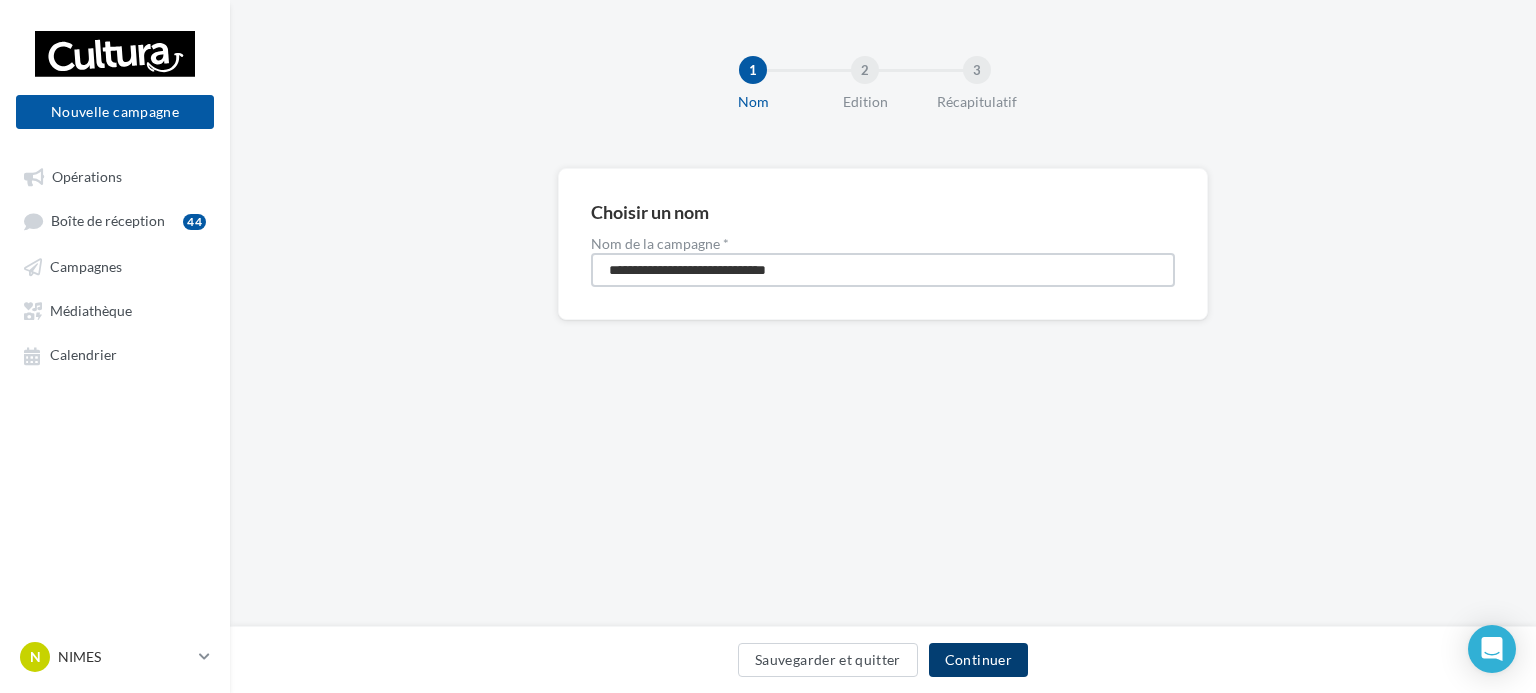 type on "**********" 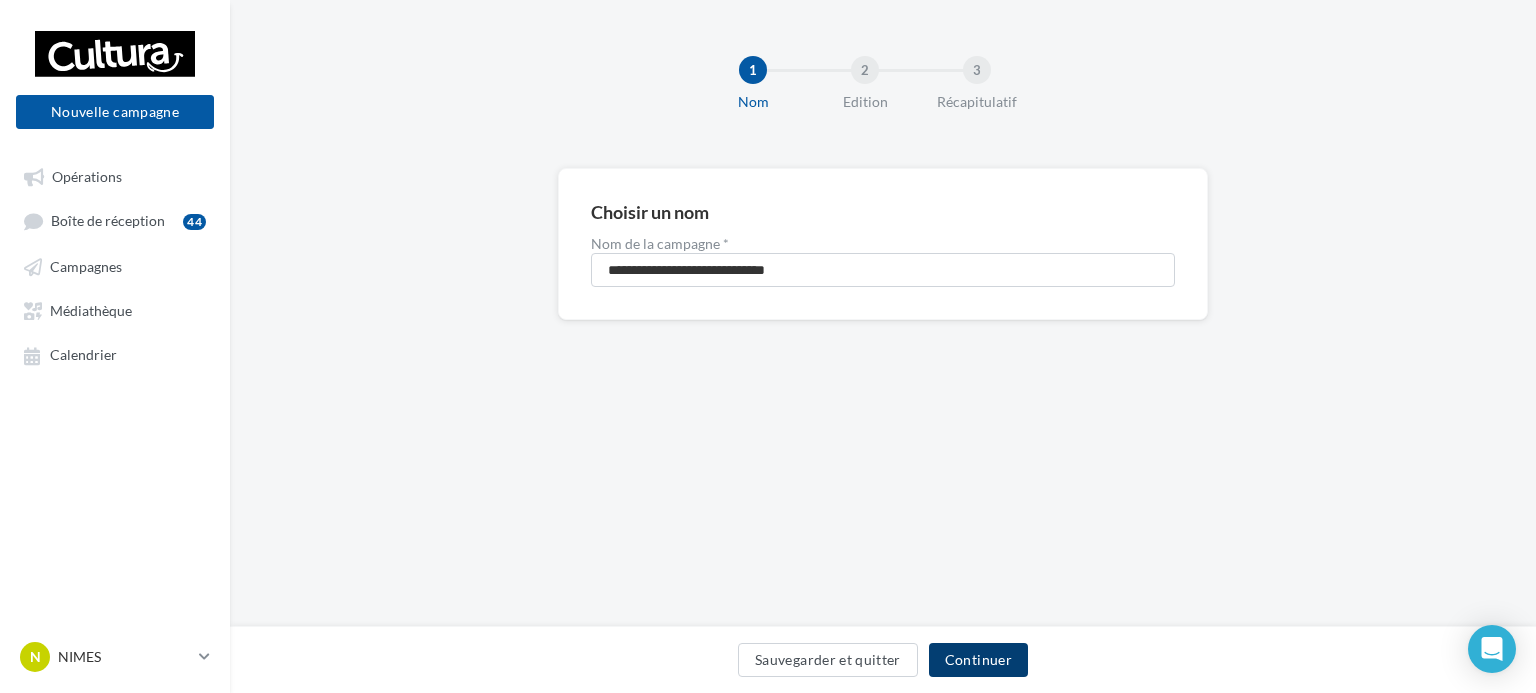 click on "Continuer" at bounding box center (978, 660) 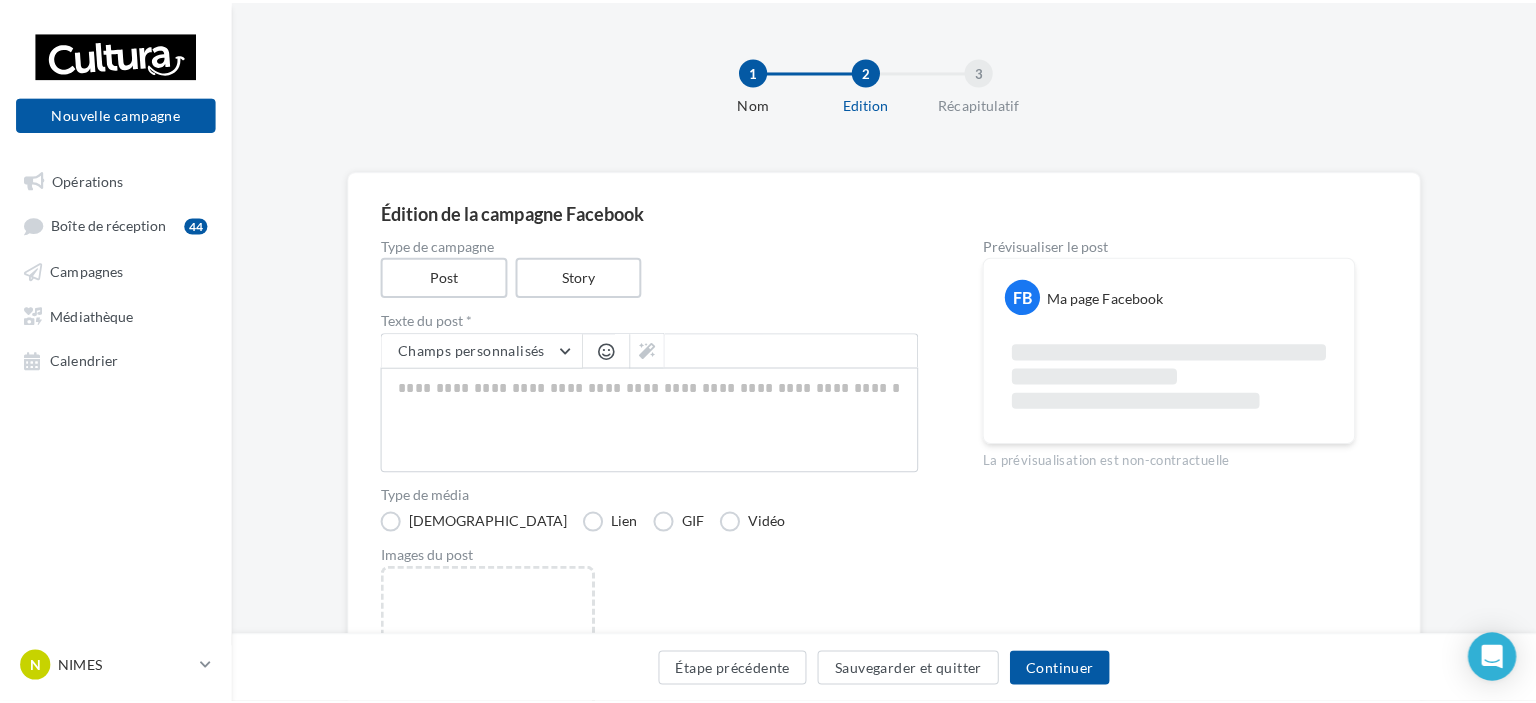 scroll, scrollTop: 100, scrollLeft: 0, axis: vertical 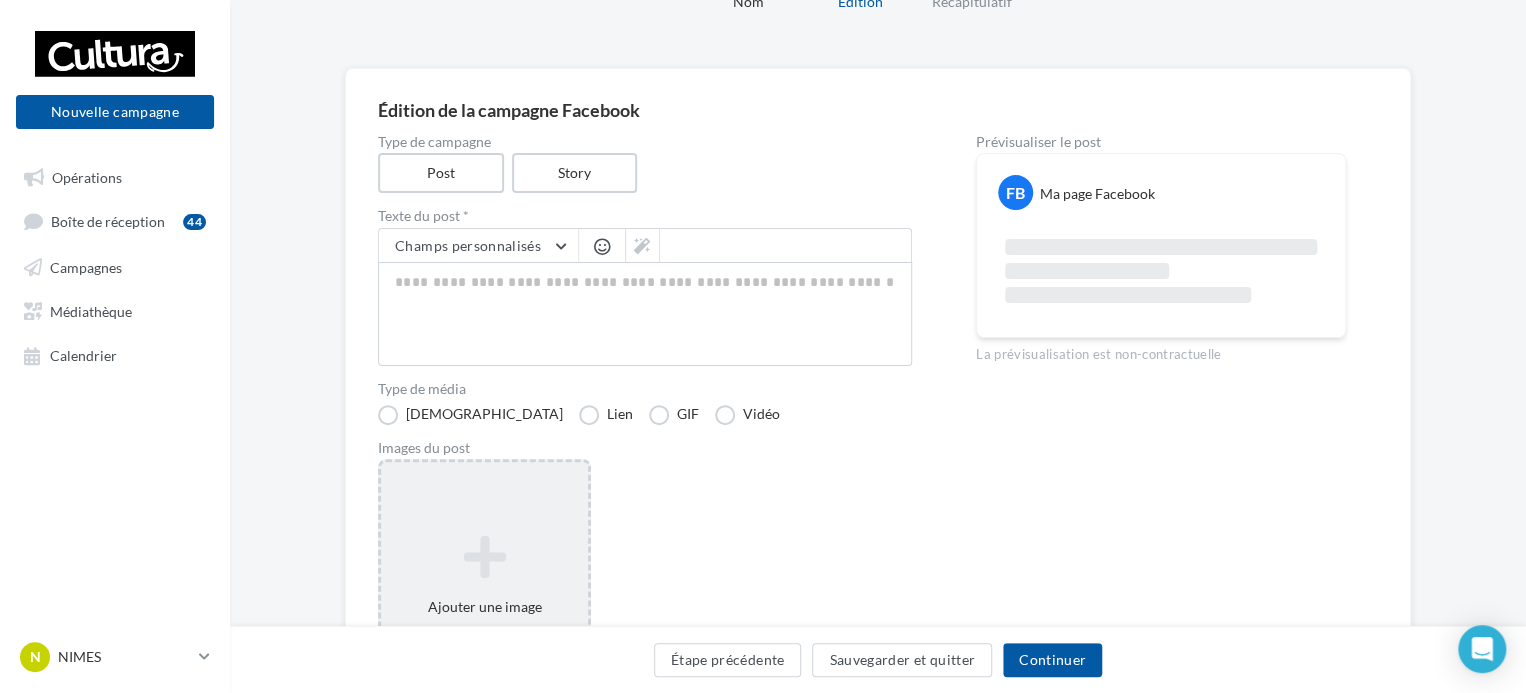 click at bounding box center [484, 557] 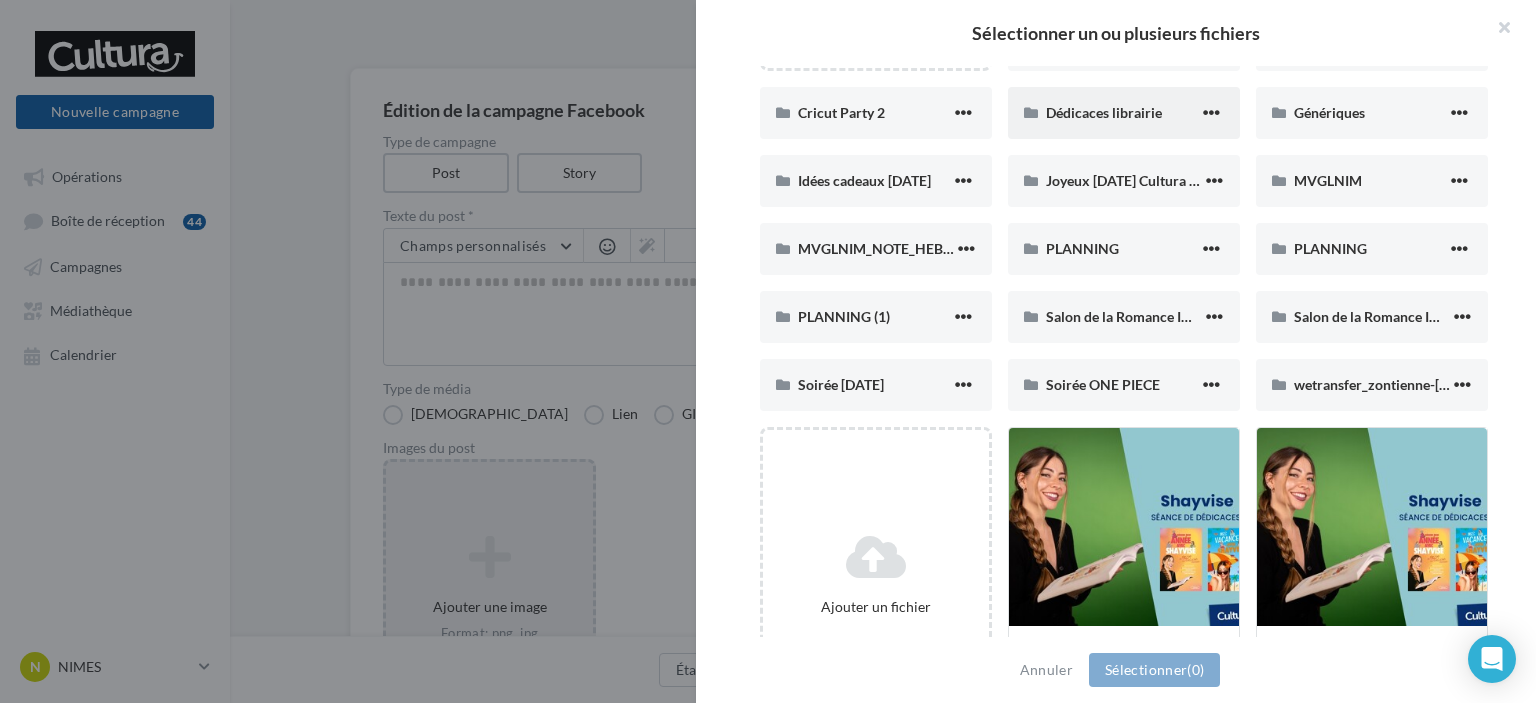 scroll, scrollTop: 0, scrollLeft: 0, axis: both 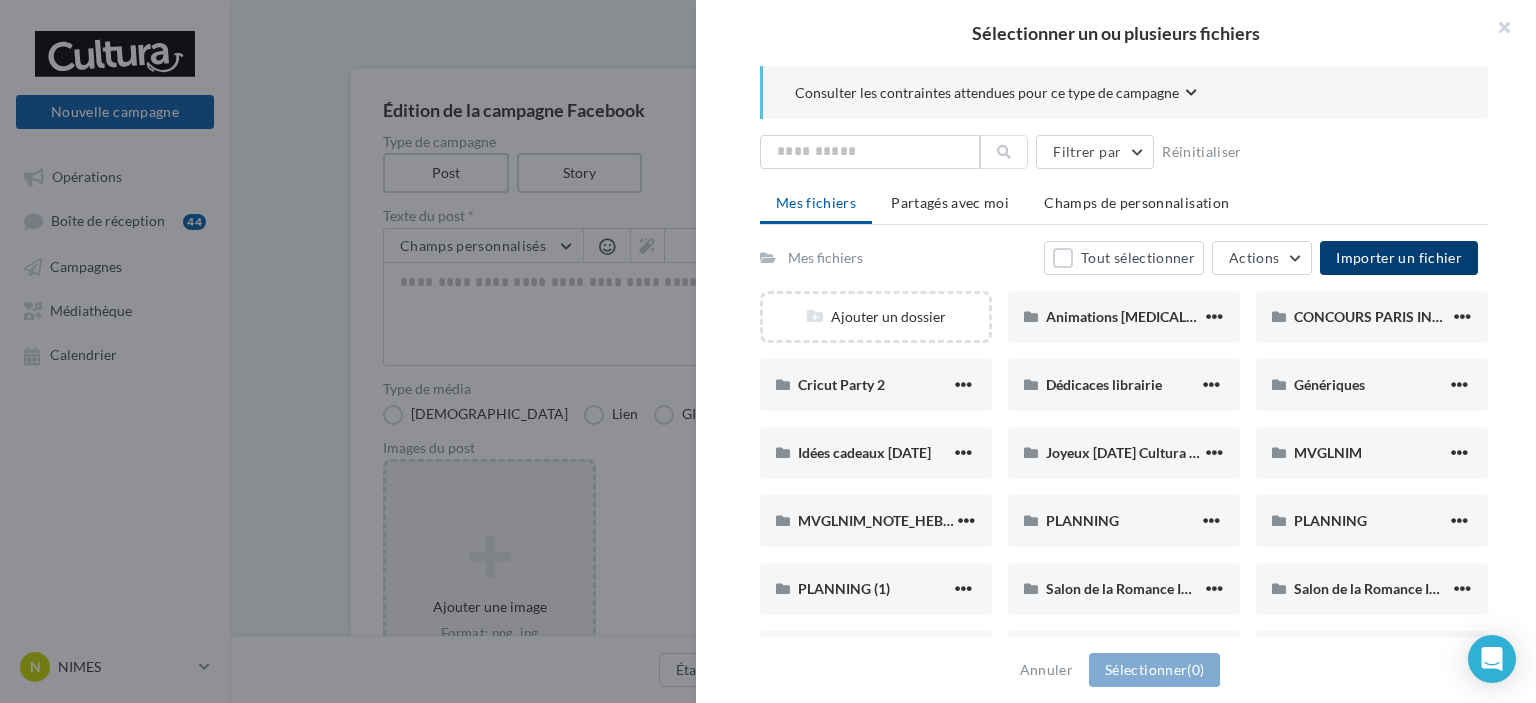 click on "Importer un fichier" at bounding box center [1399, 258] 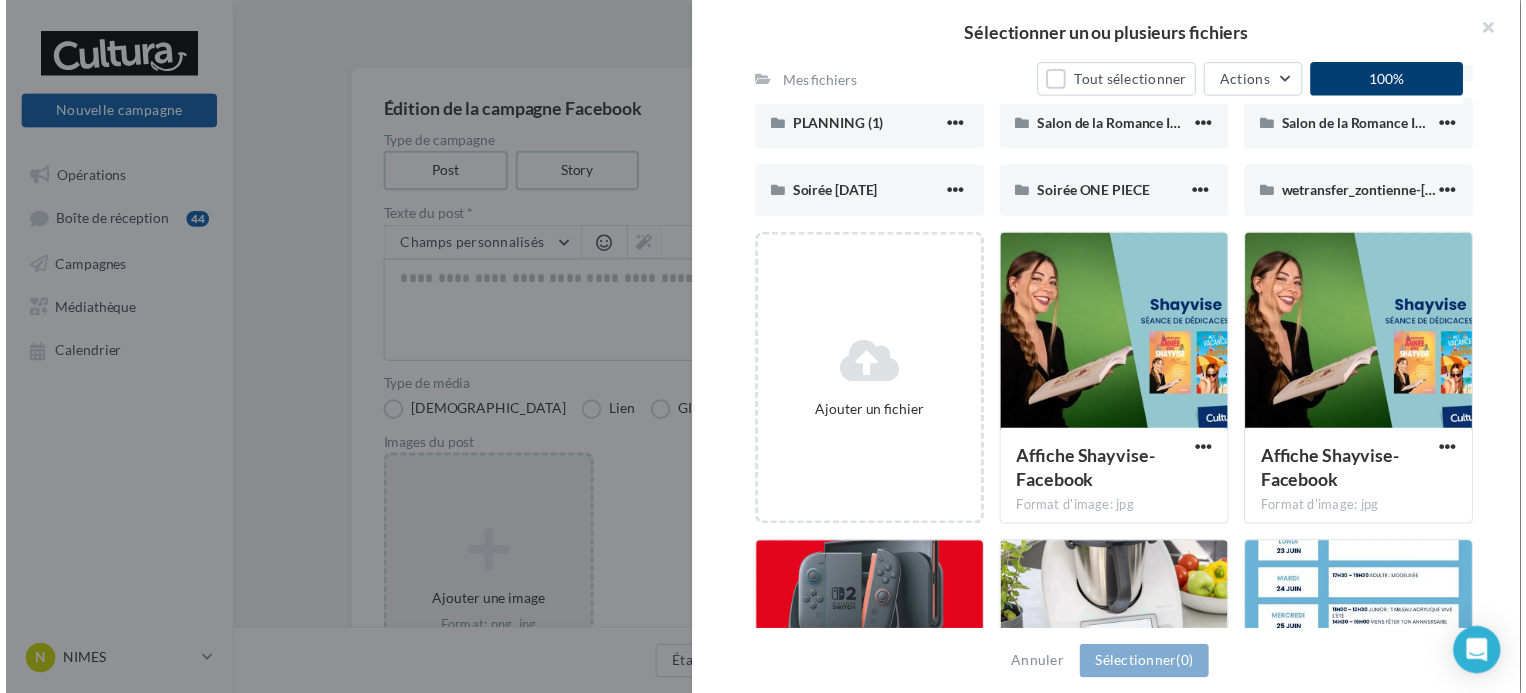 scroll, scrollTop: 500, scrollLeft: 0, axis: vertical 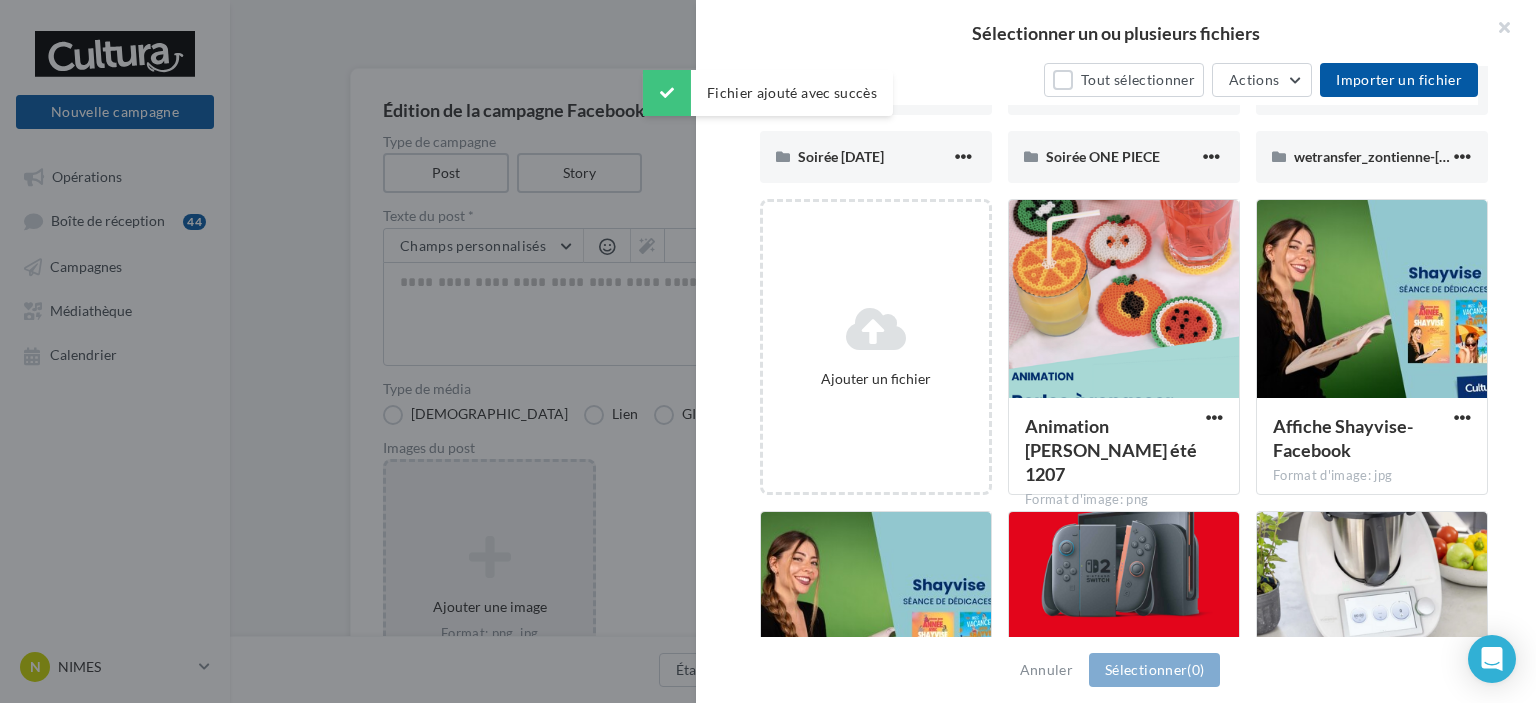 click on "Ajouter un fichier" at bounding box center [884, 347] 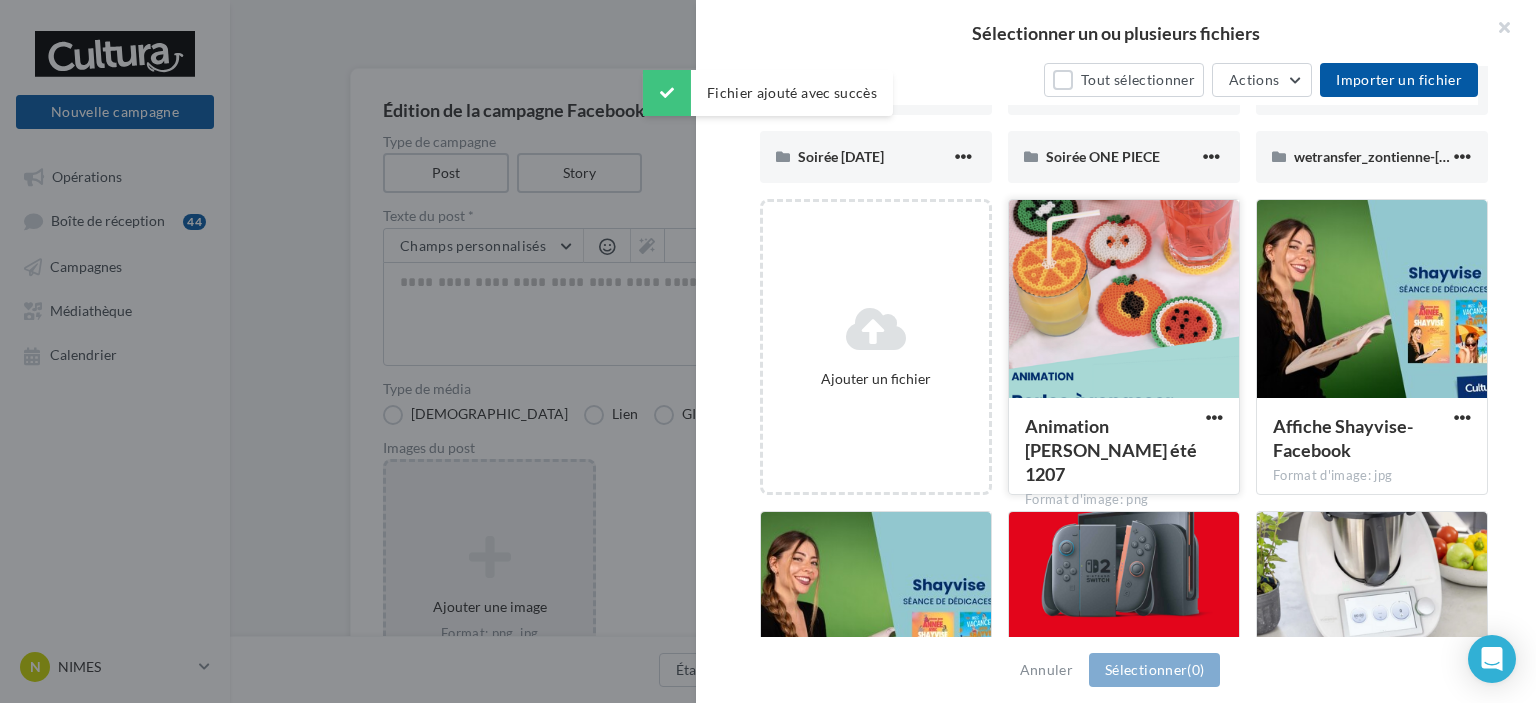 click at bounding box center [1124, 300] 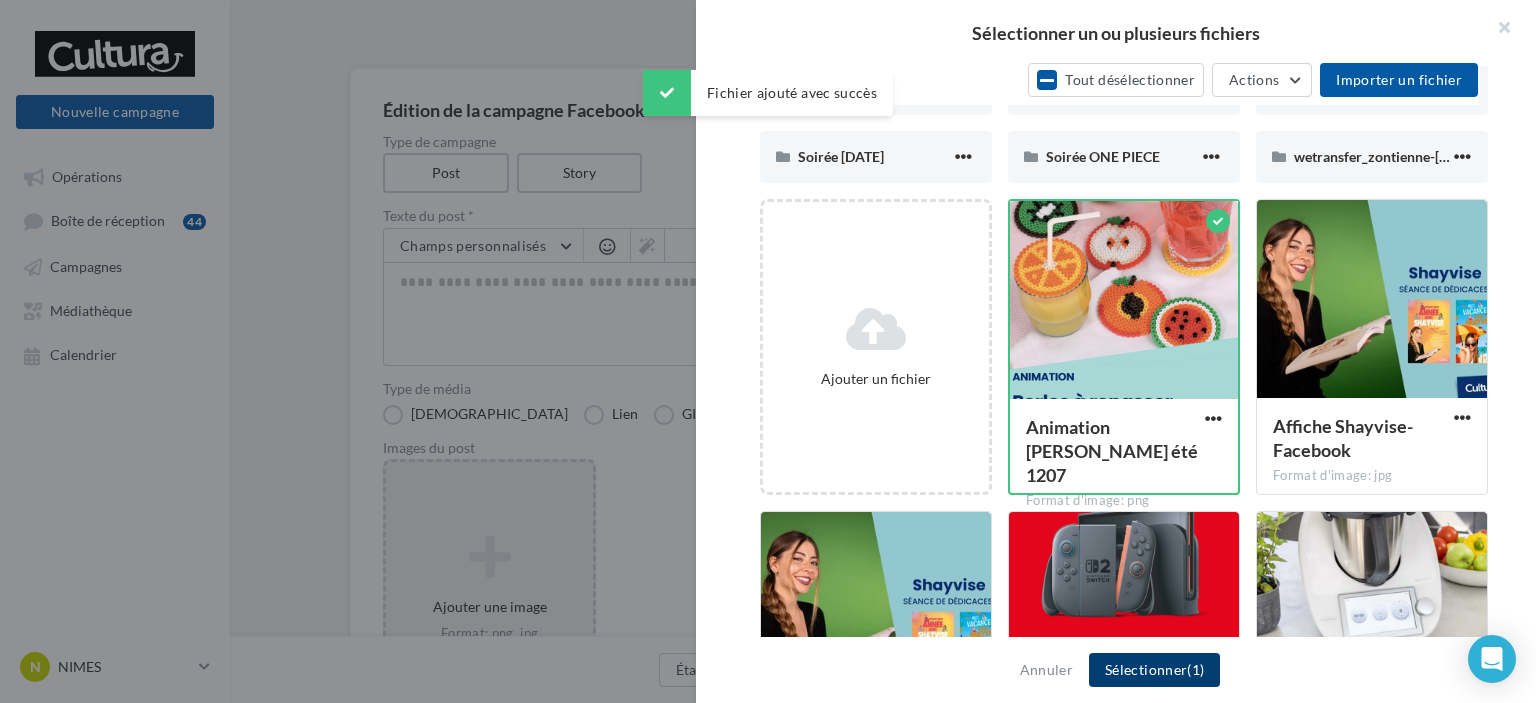 click on "Sélectionner   (1)" at bounding box center [1154, 670] 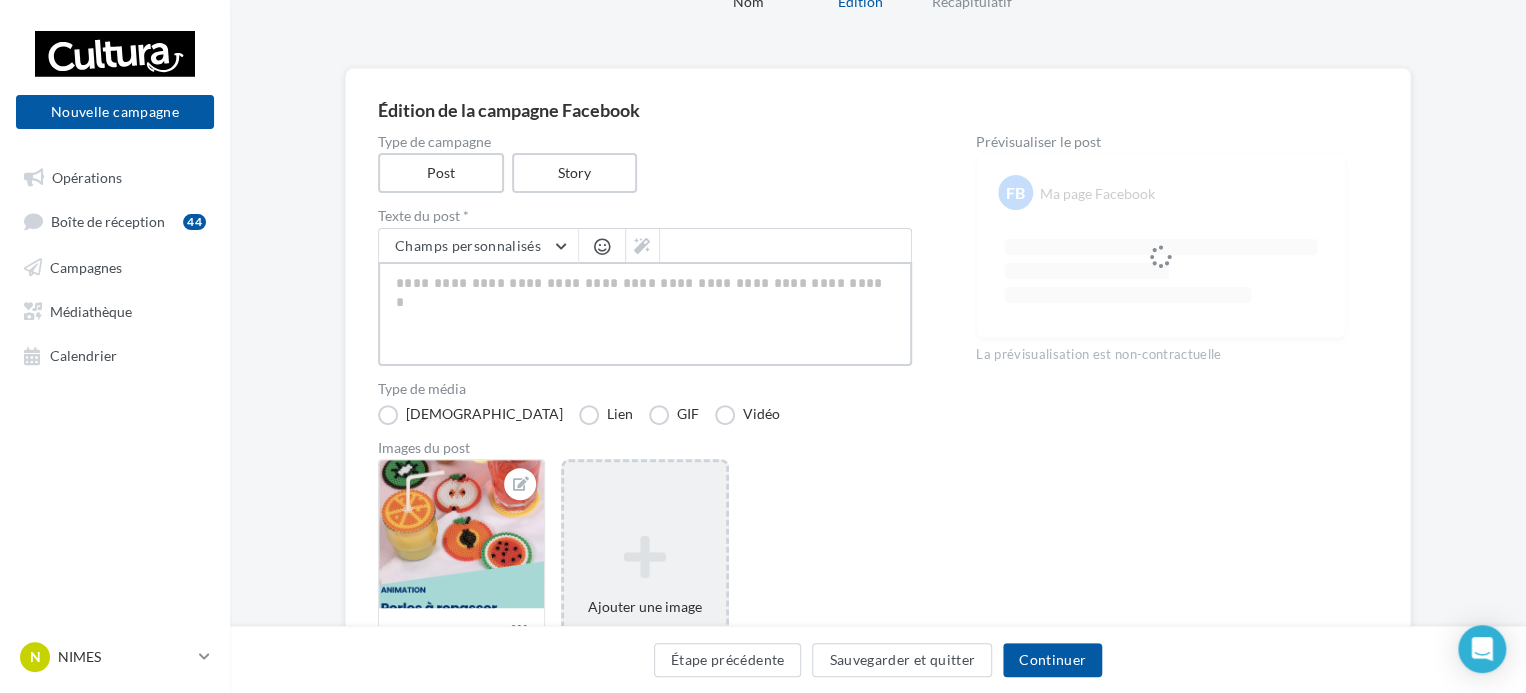 click at bounding box center [645, 314] 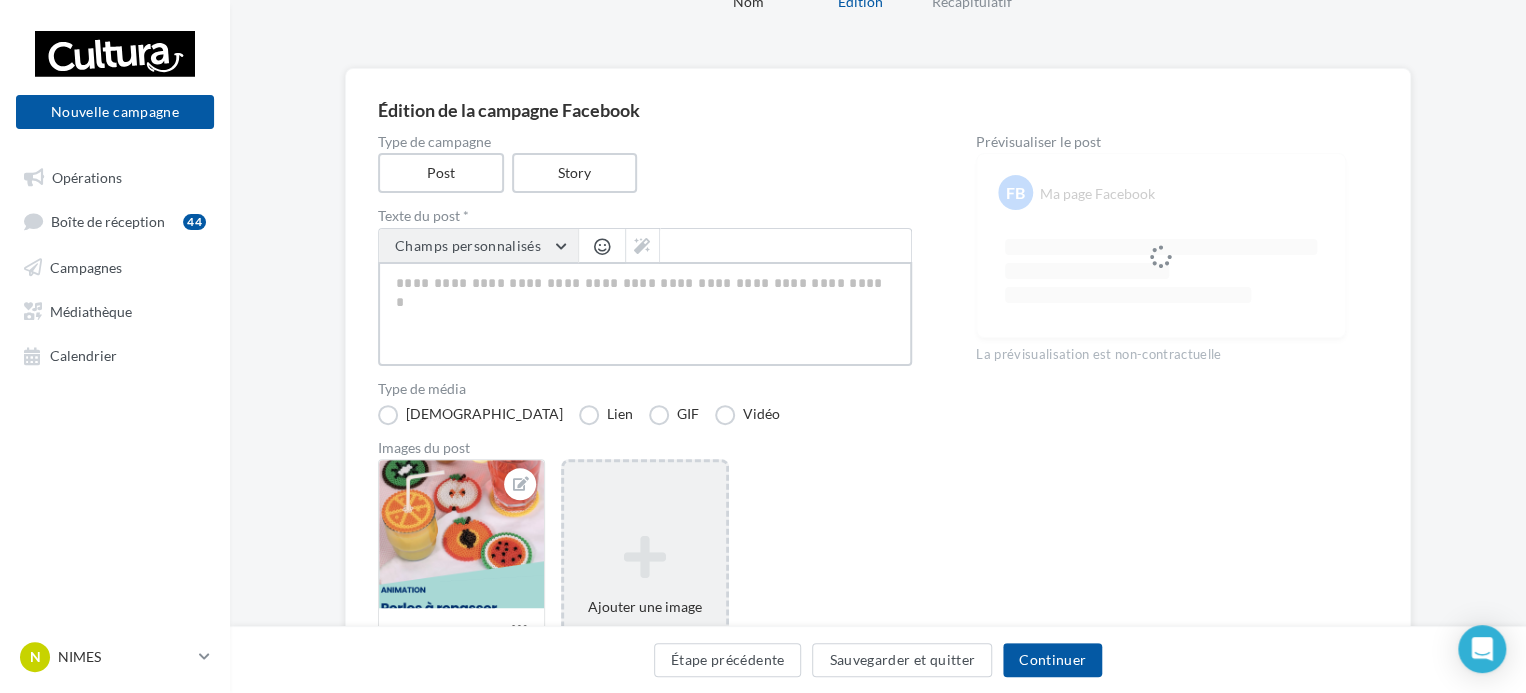 type on "*" 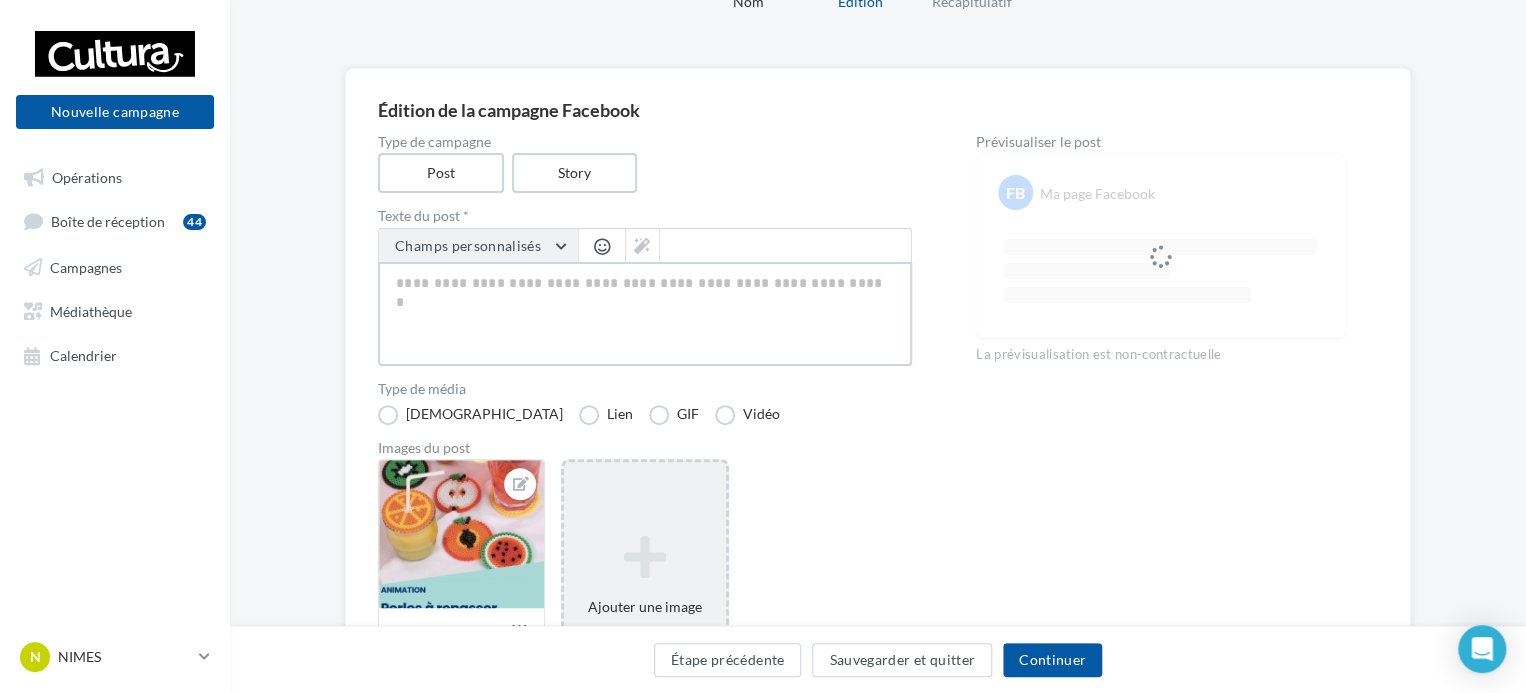 type on "*" 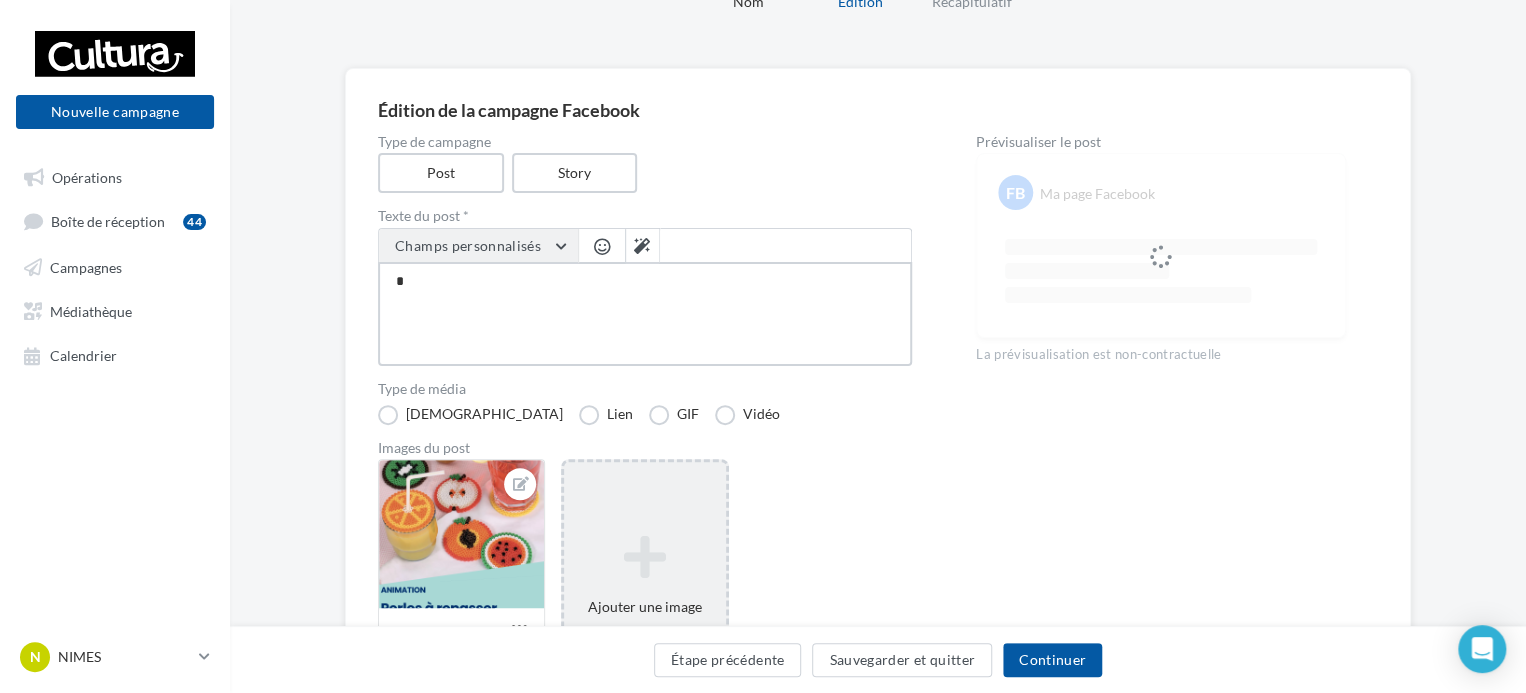 type on "**" 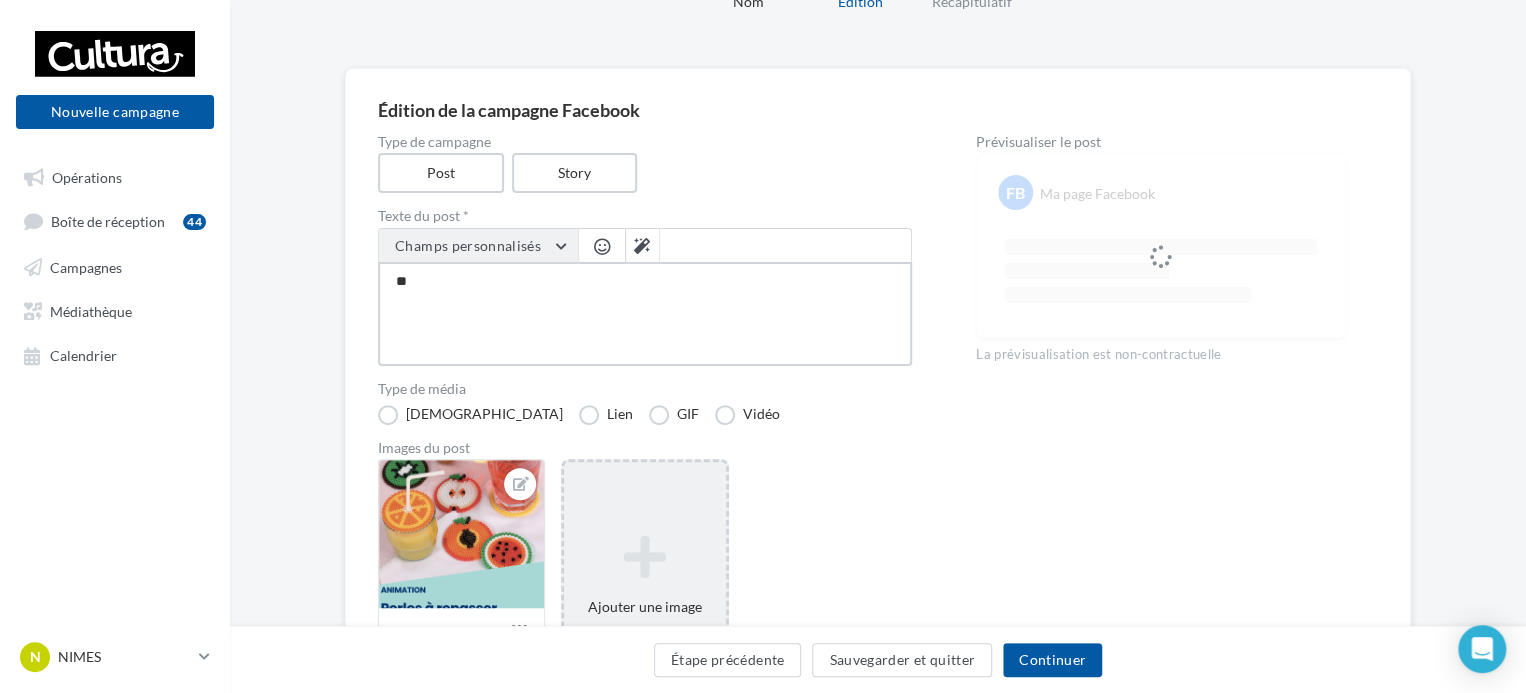 type on "**" 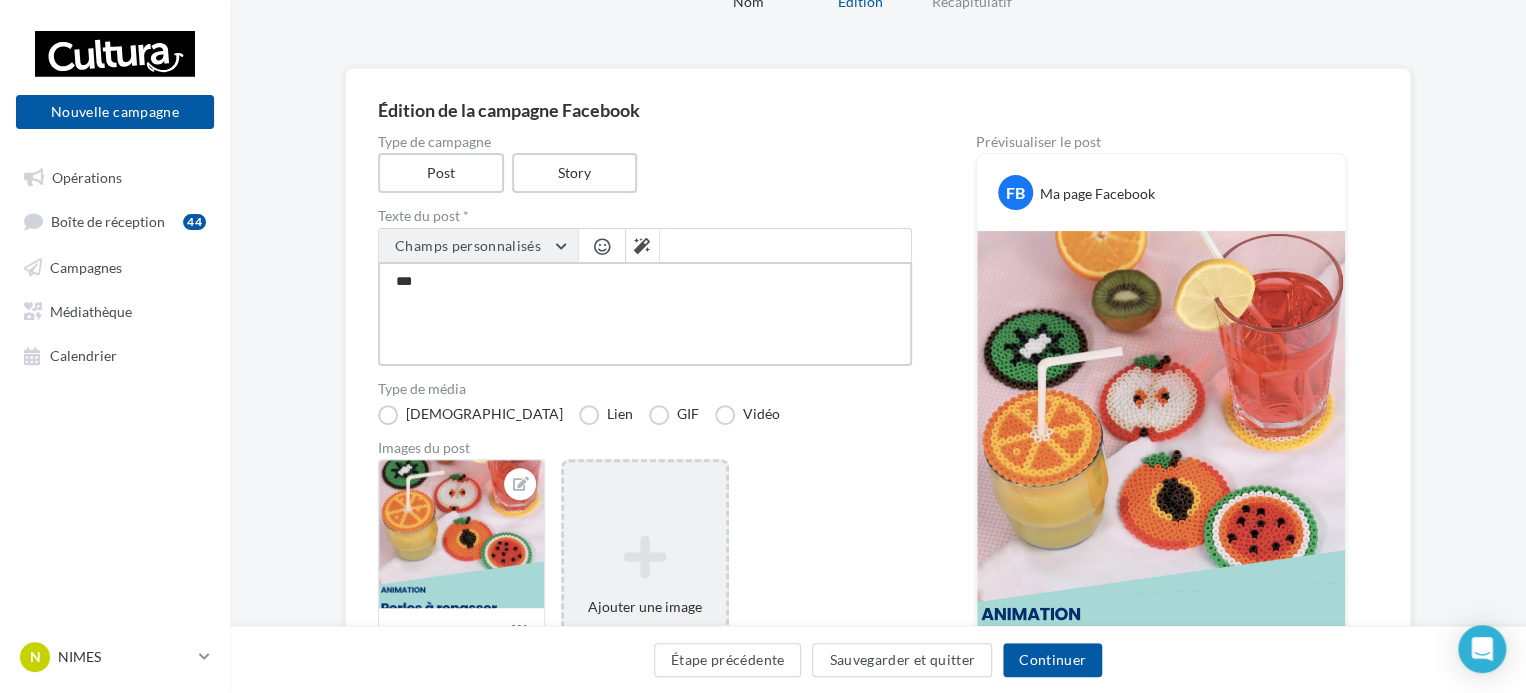 type on "**" 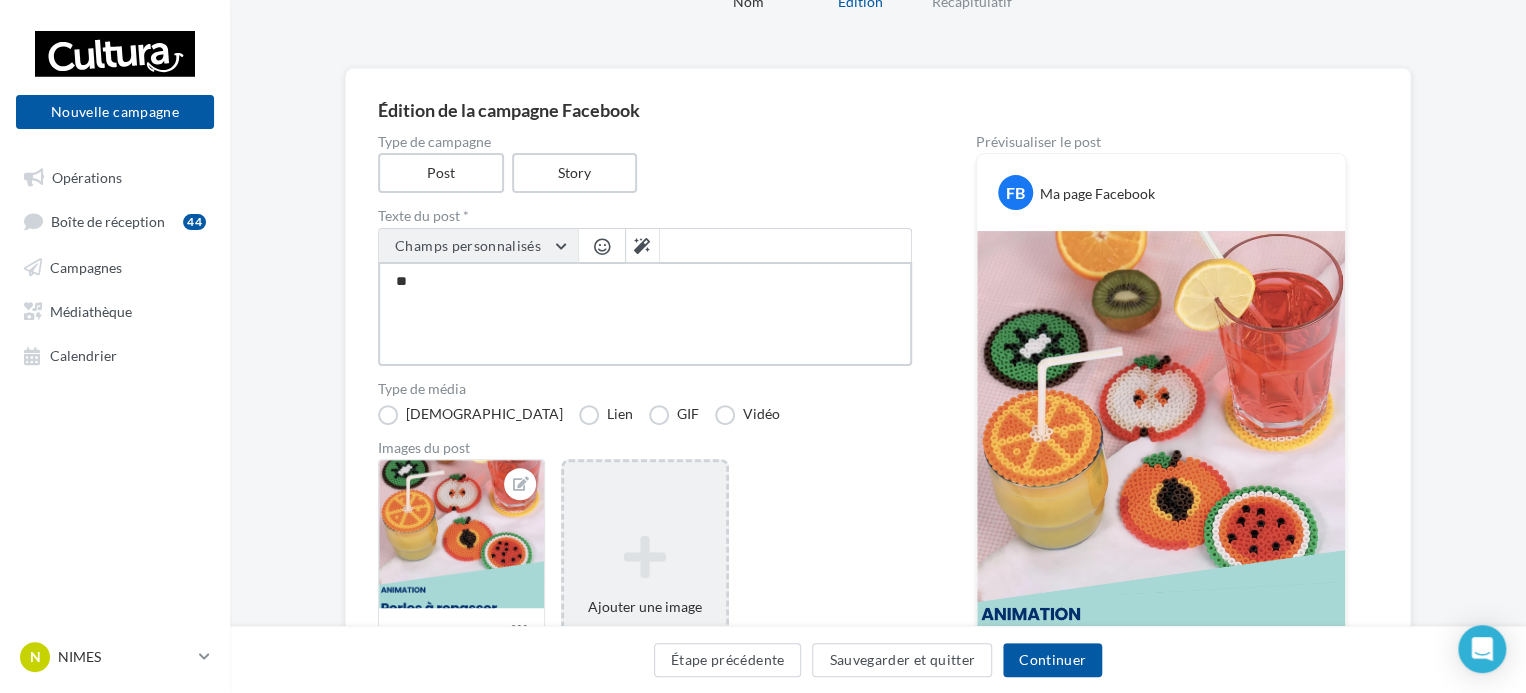 type on "*" 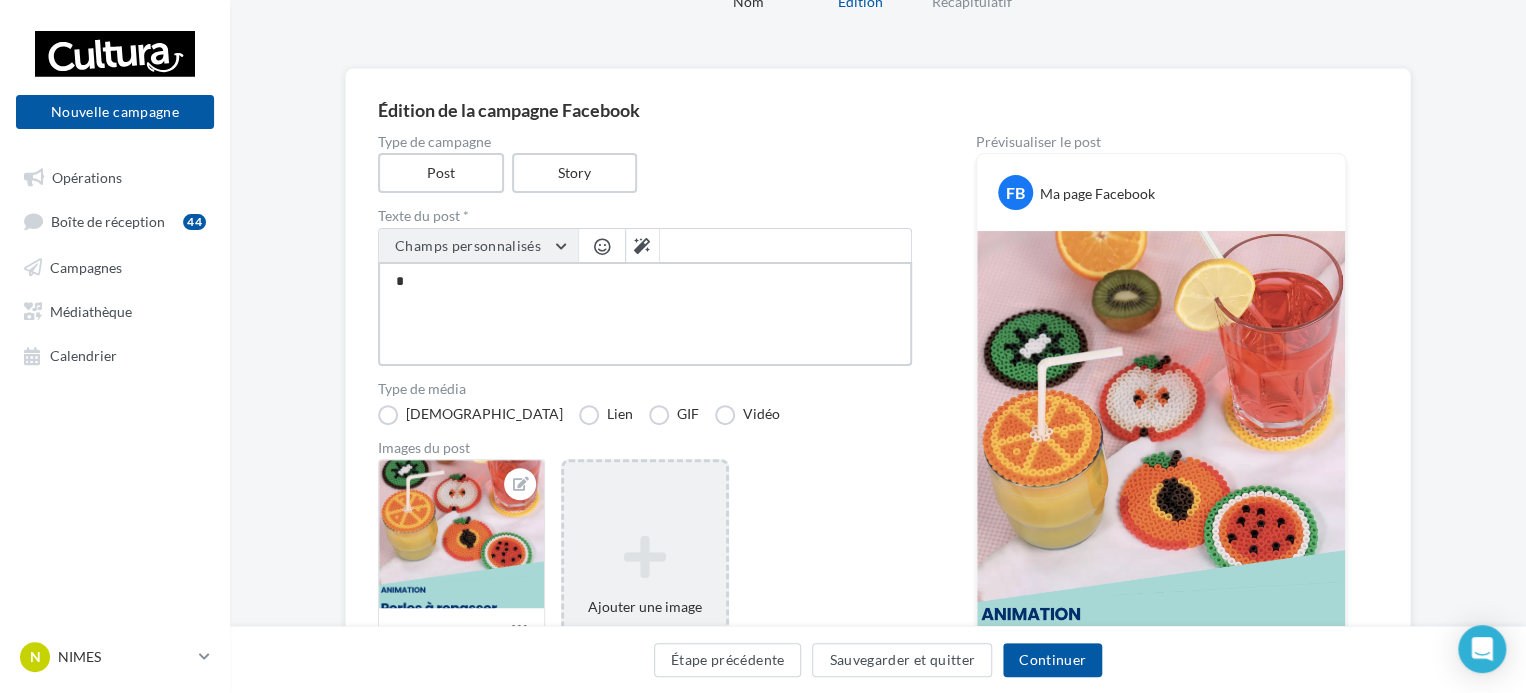 type 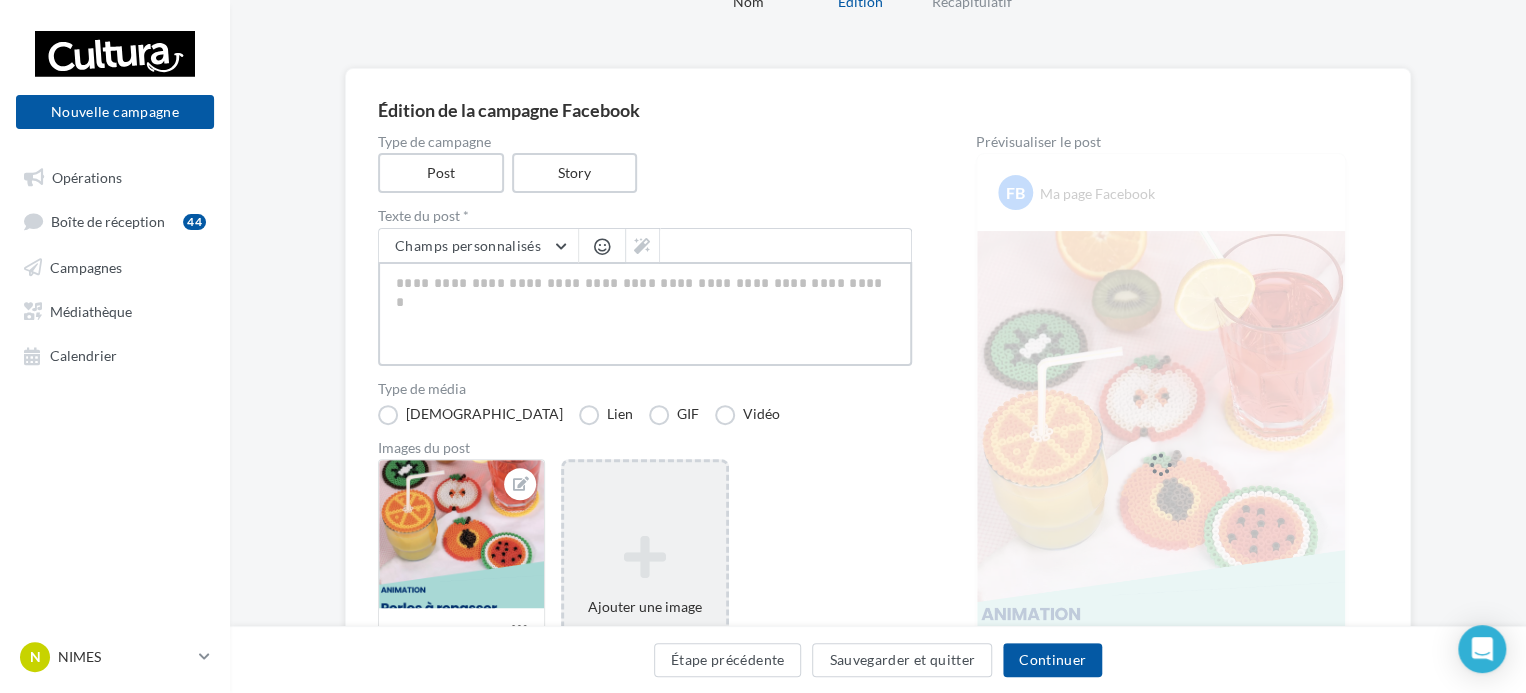 type on "*" 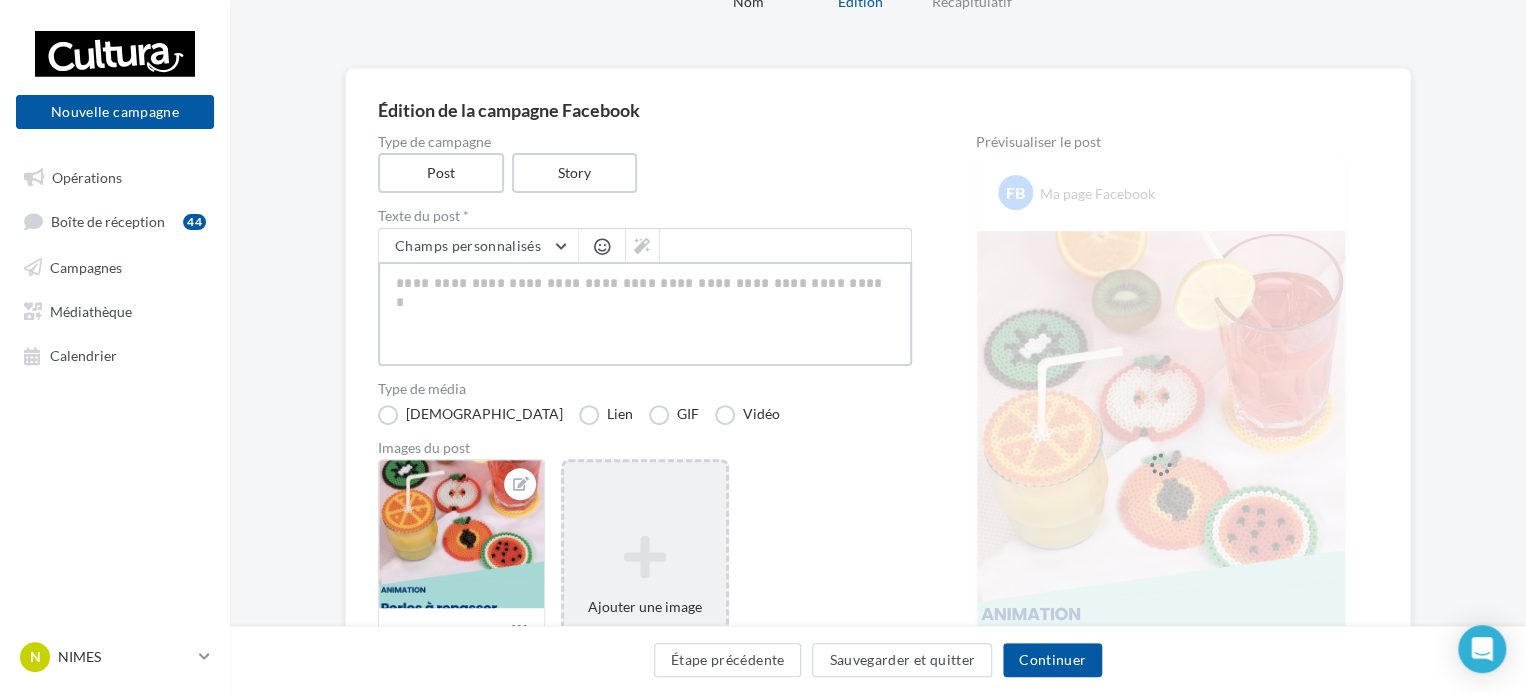 type on "*" 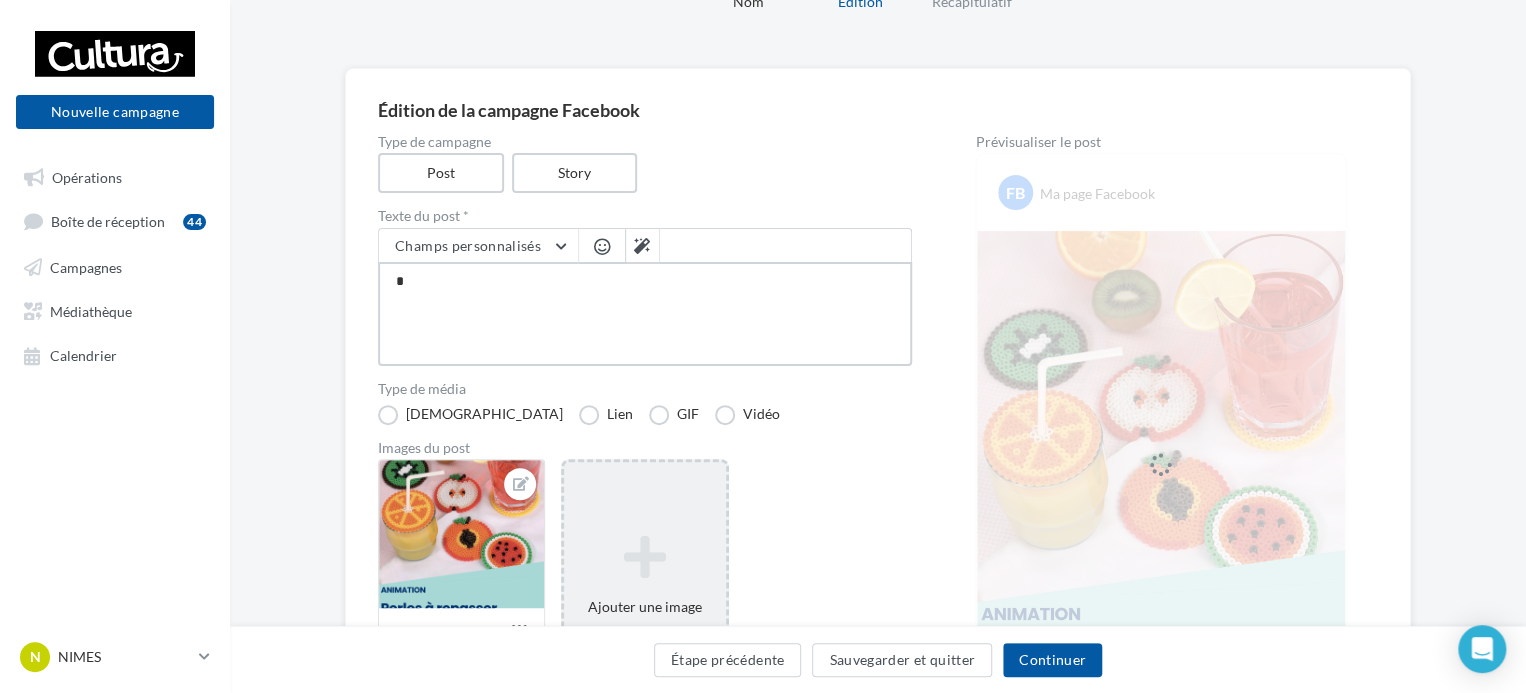 type 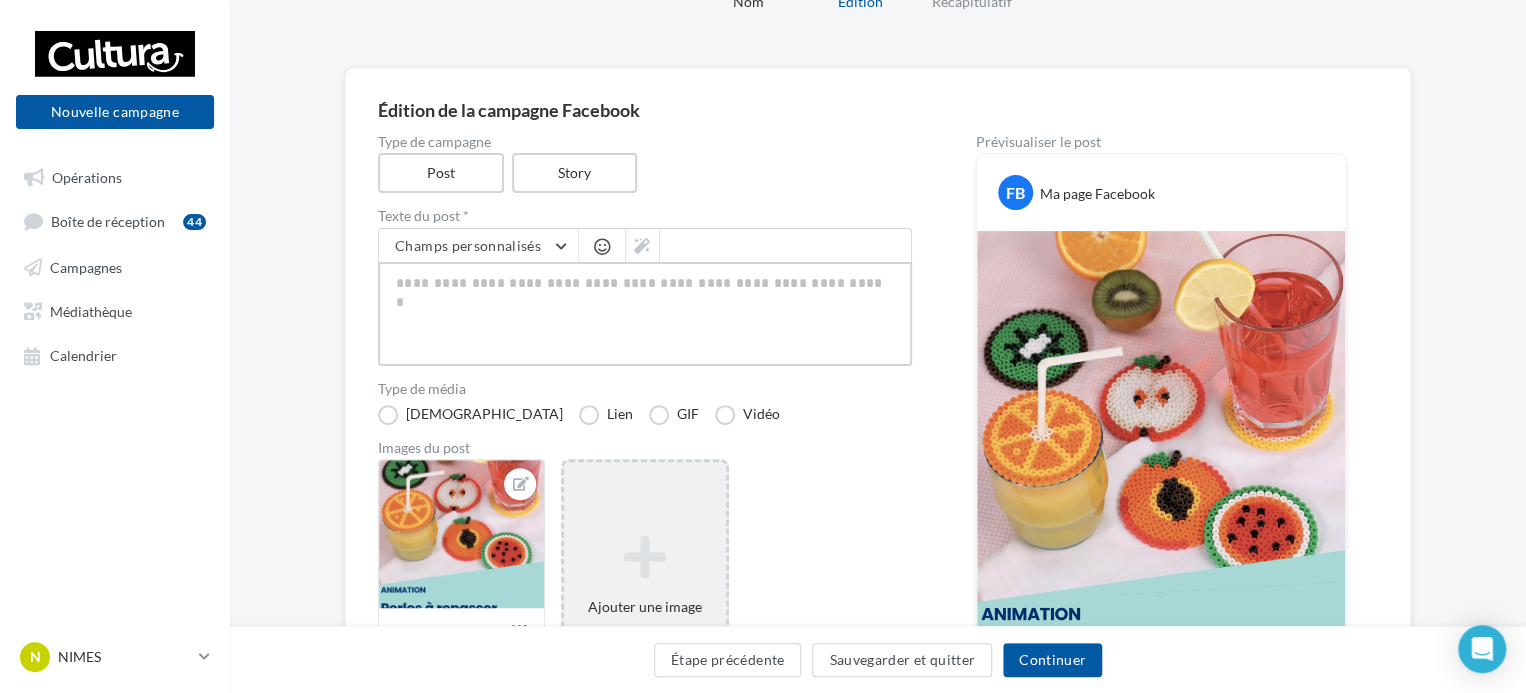 type on "*" 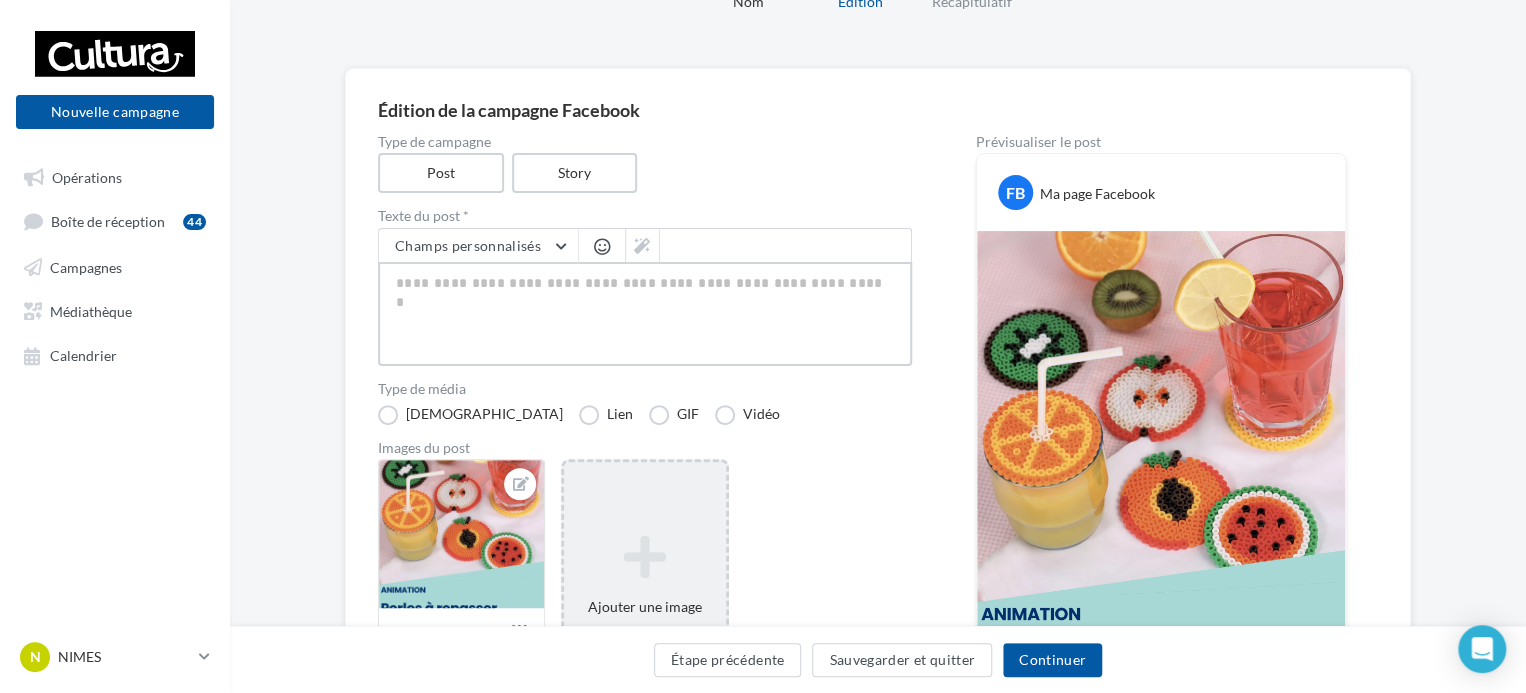 type on "*" 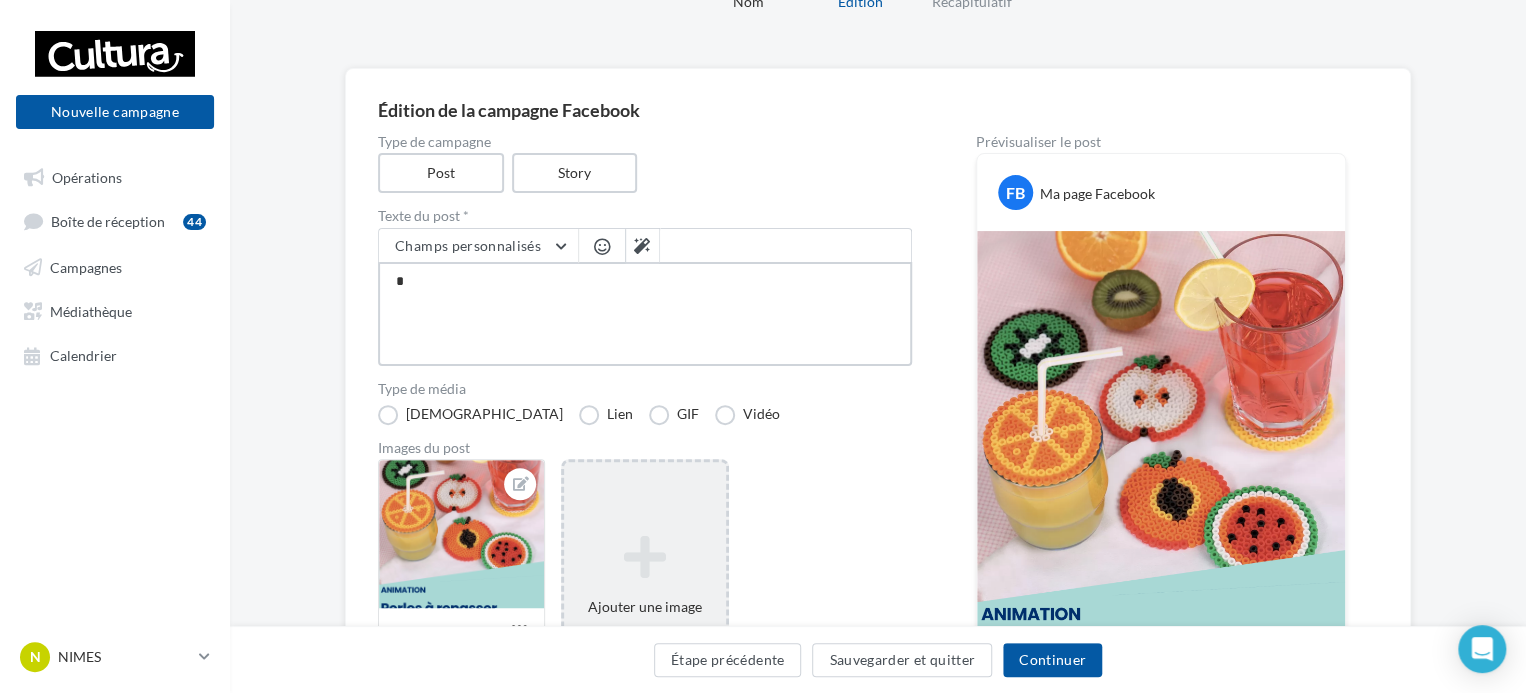 type on "**" 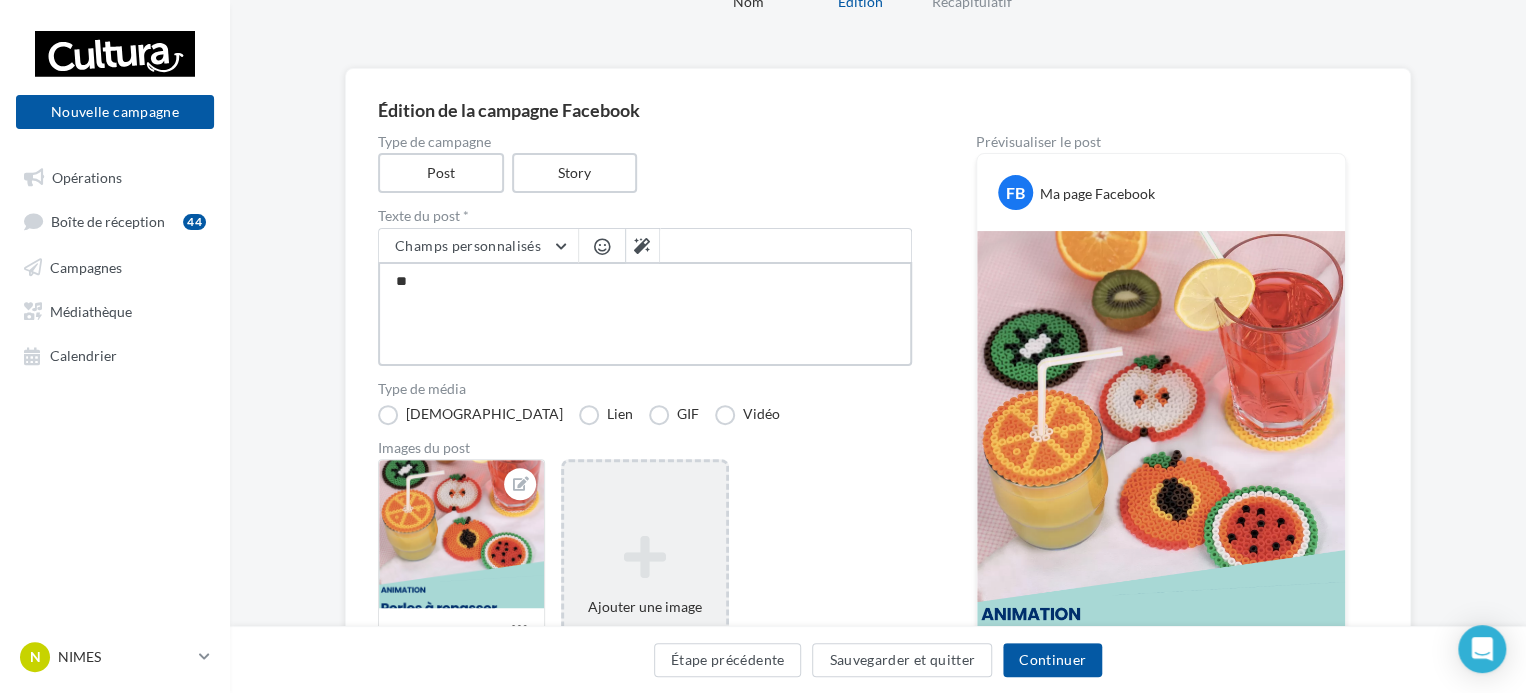 type on "***" 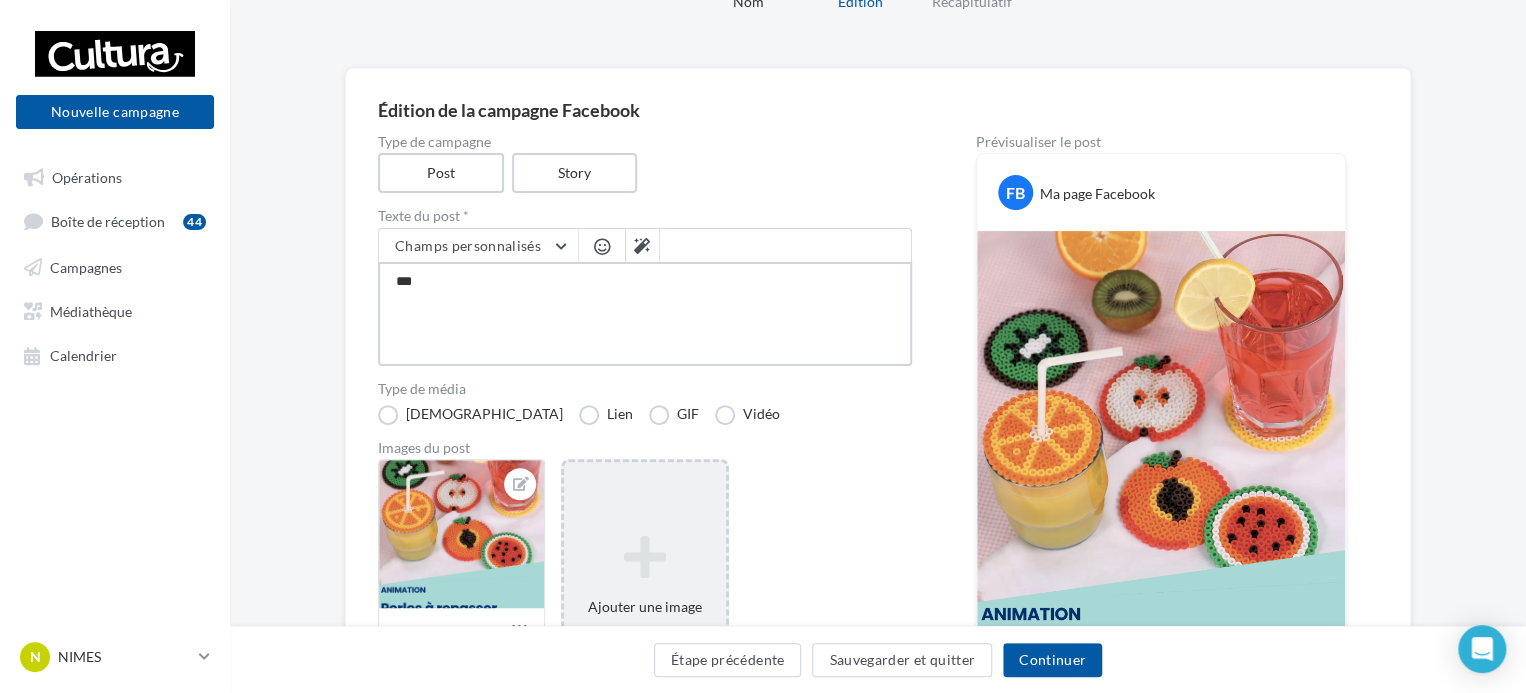 type on "****" 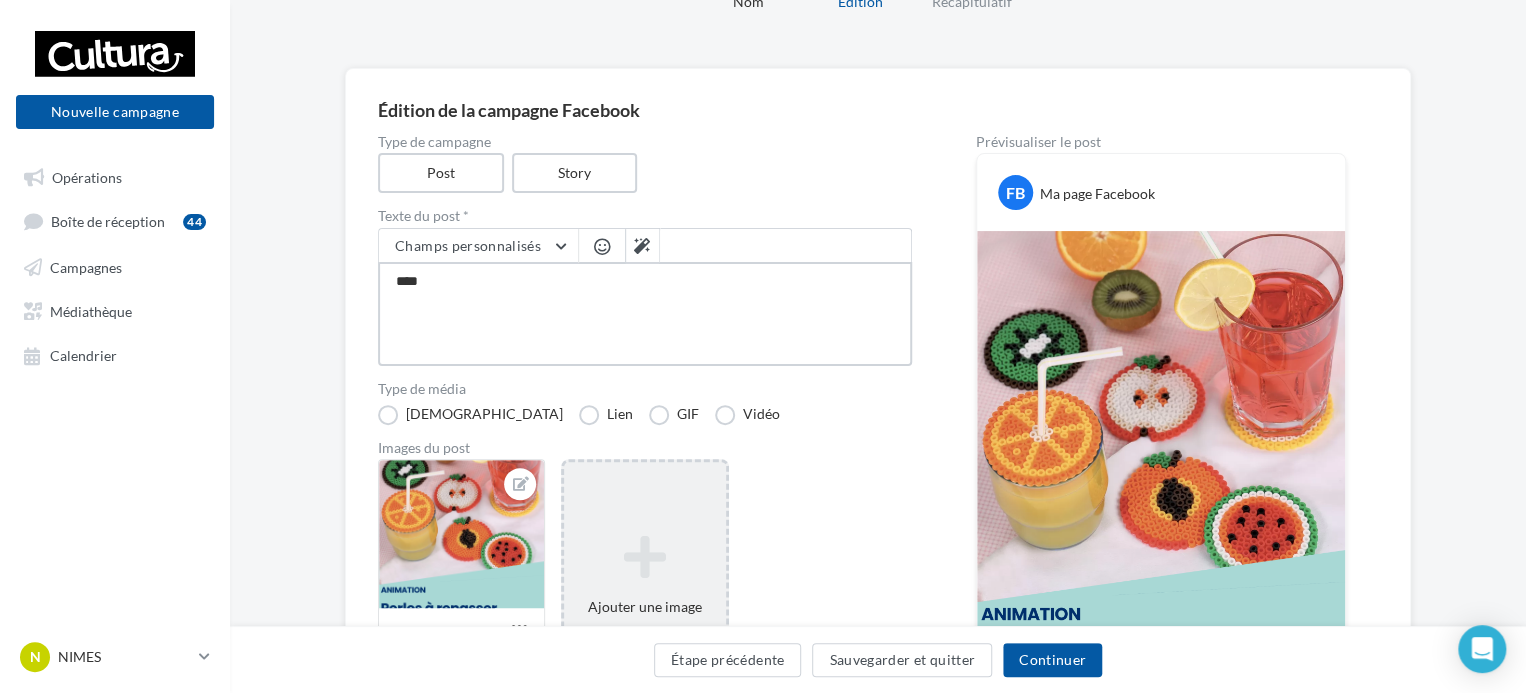 type on "****" 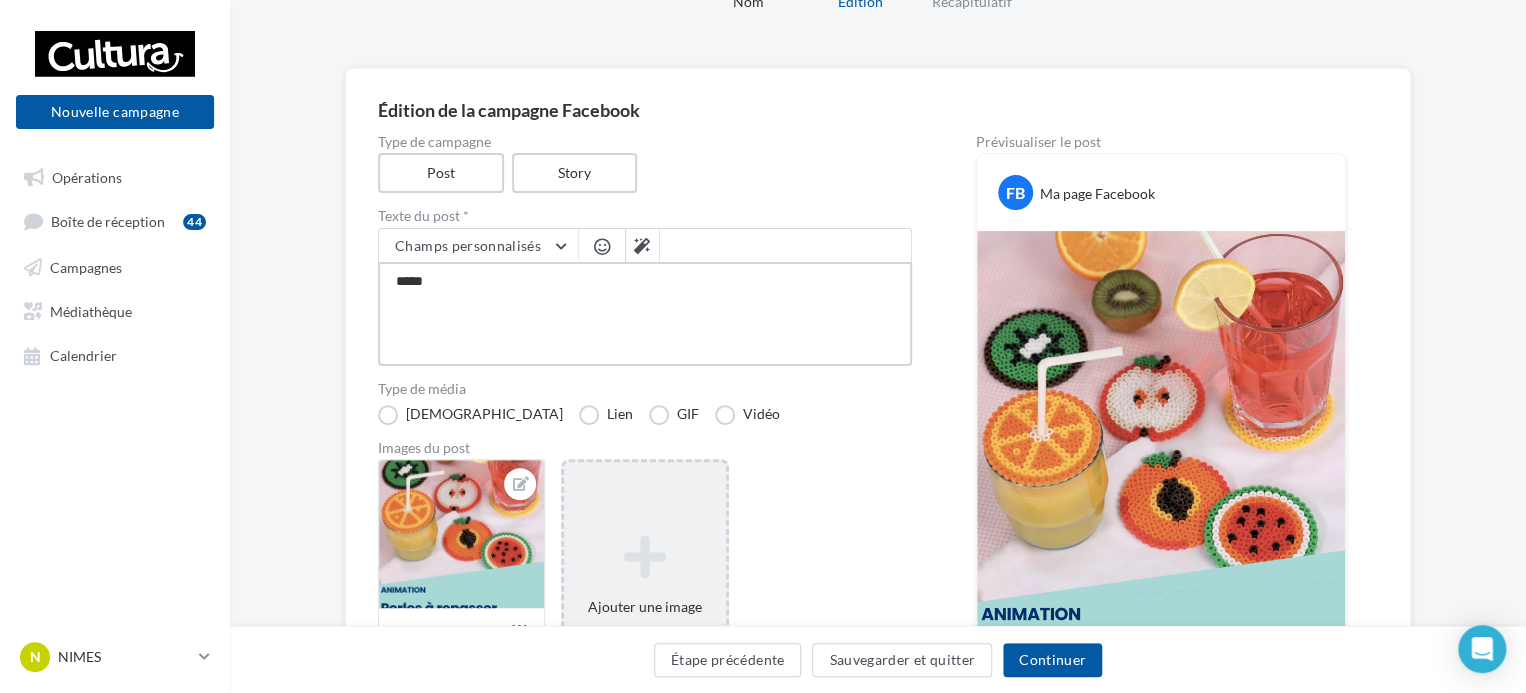 type on "******" 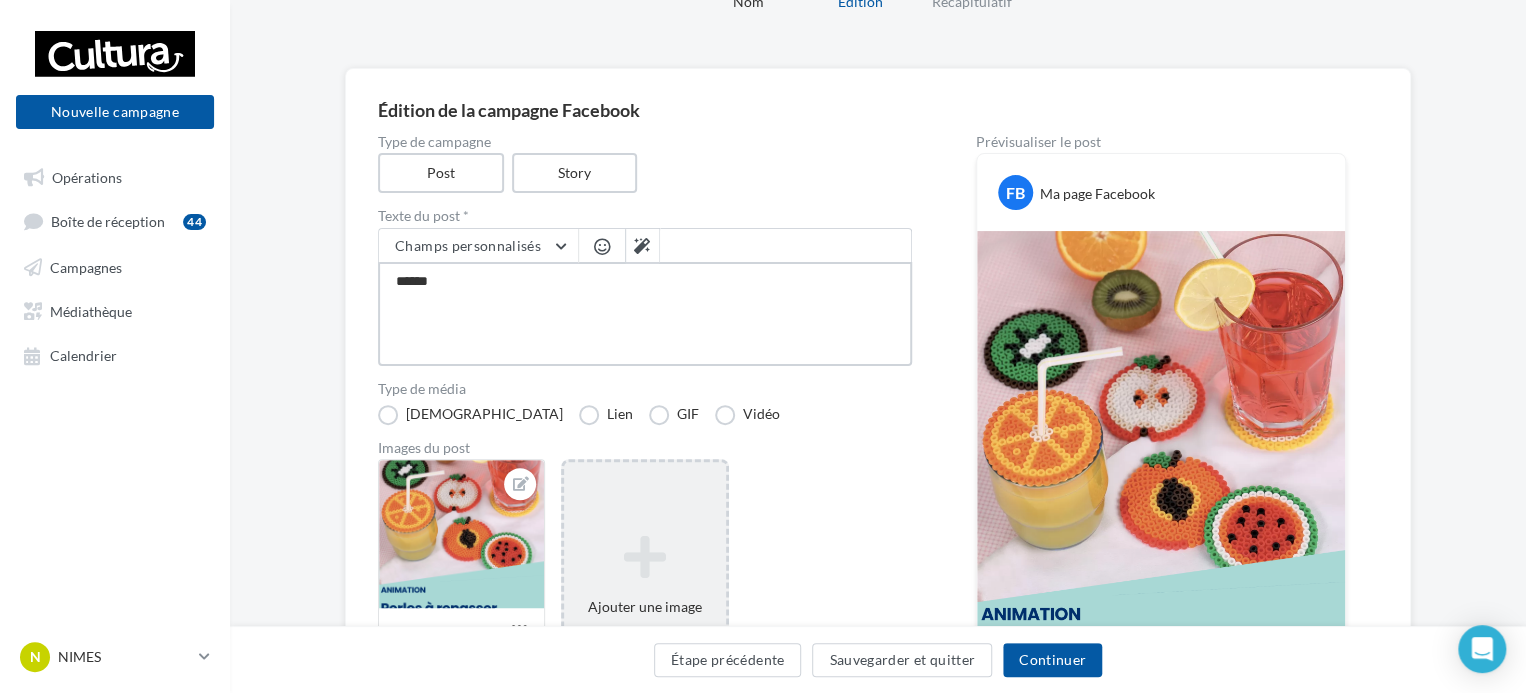 type on "*******" 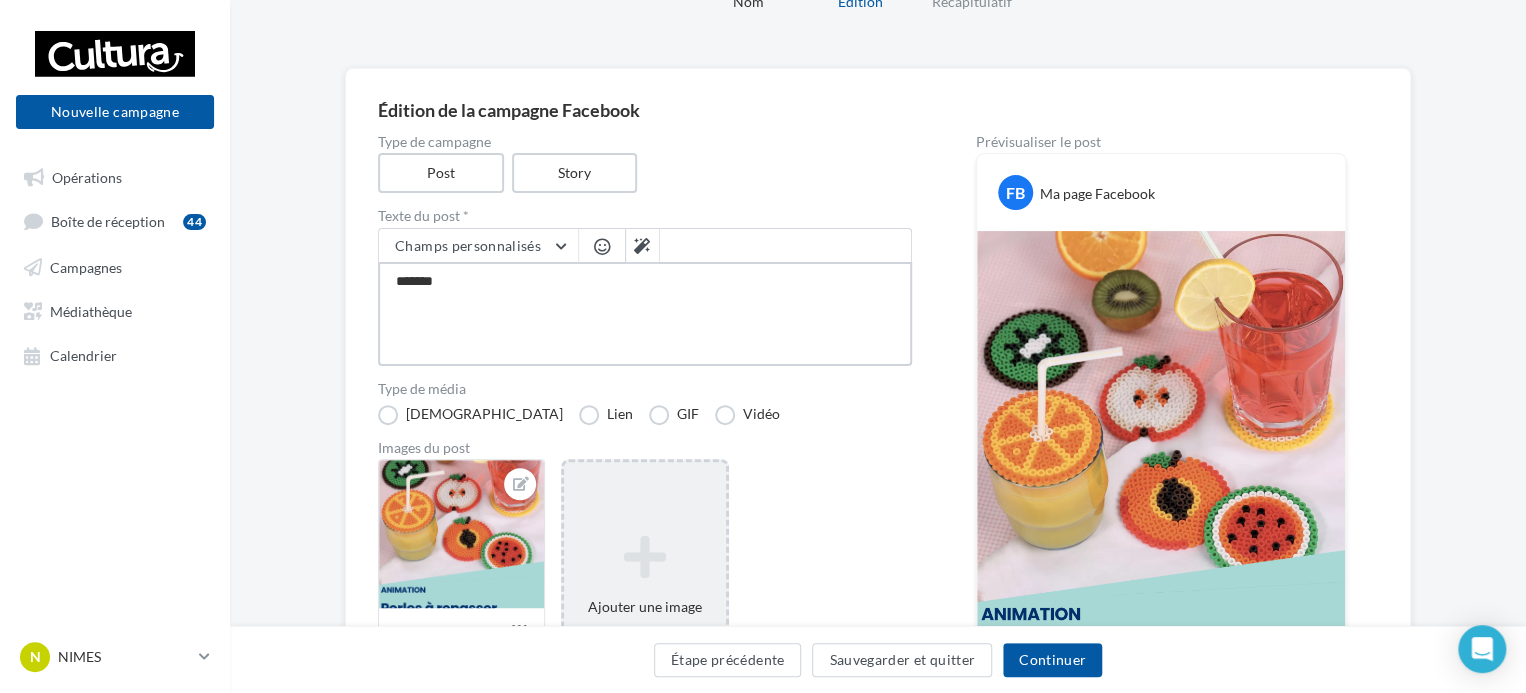 type on "********" 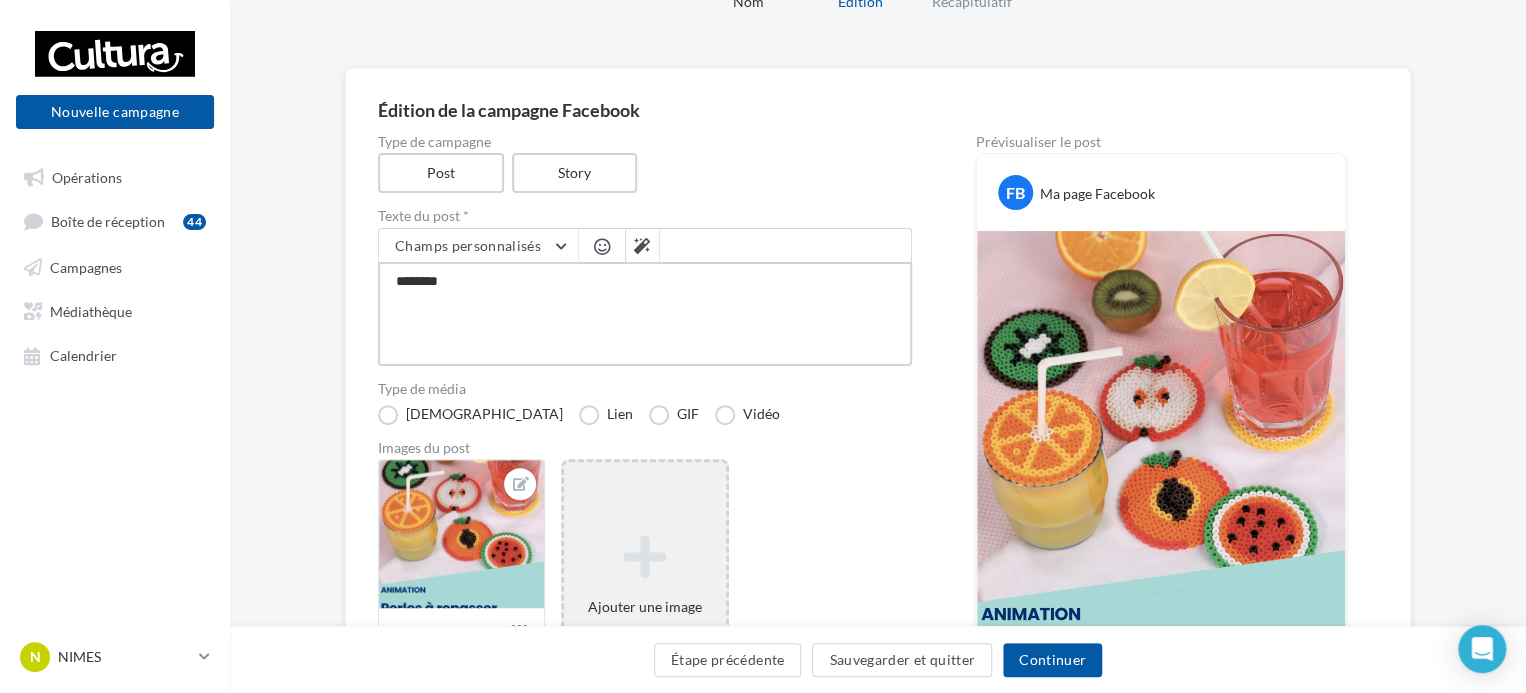 type on "*********" 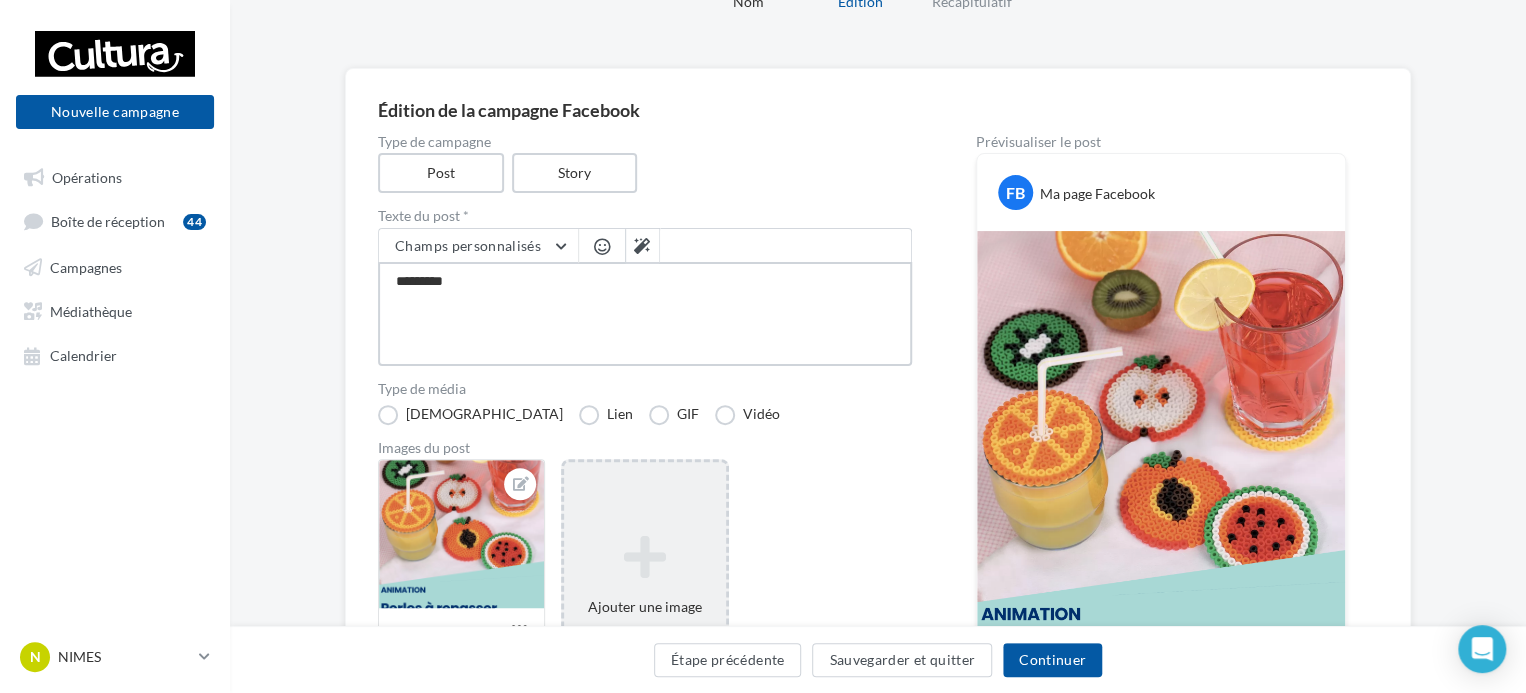 type on "**********" 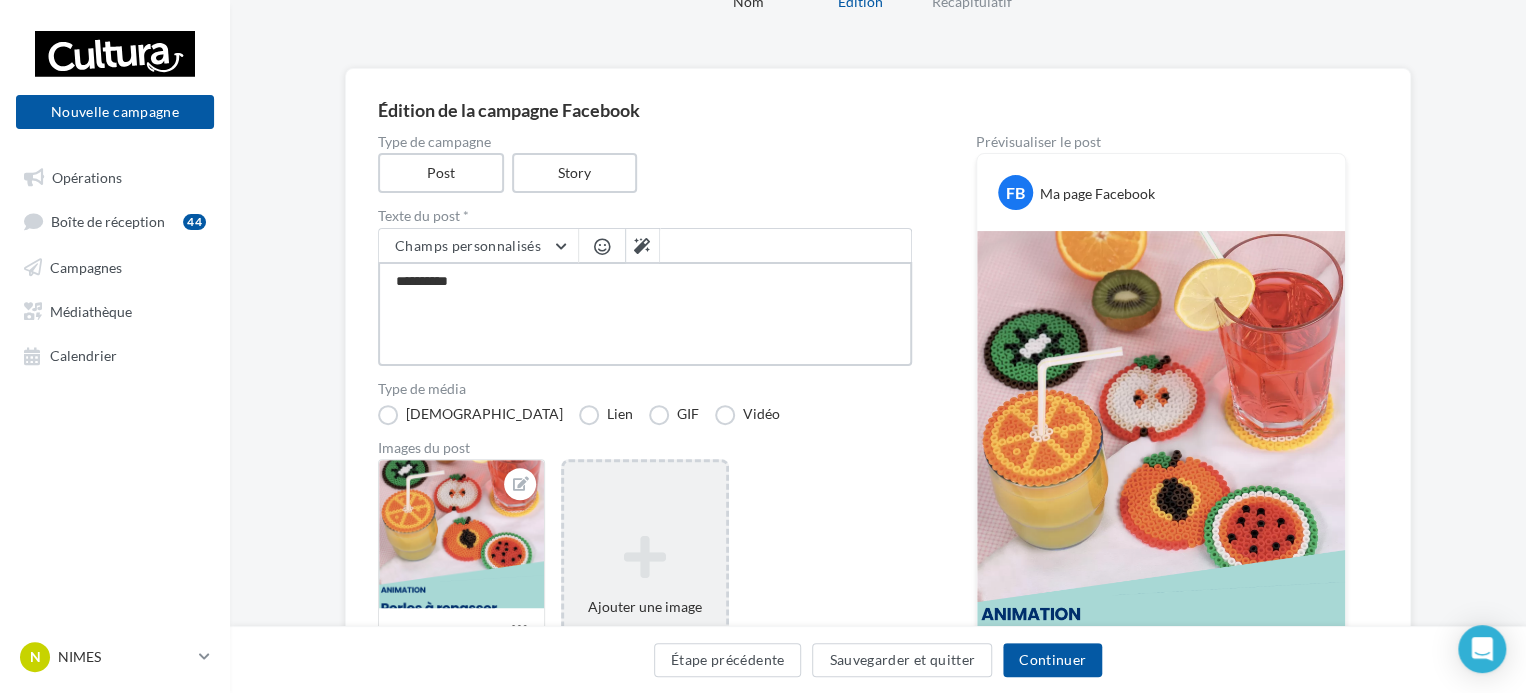 type on "**********" 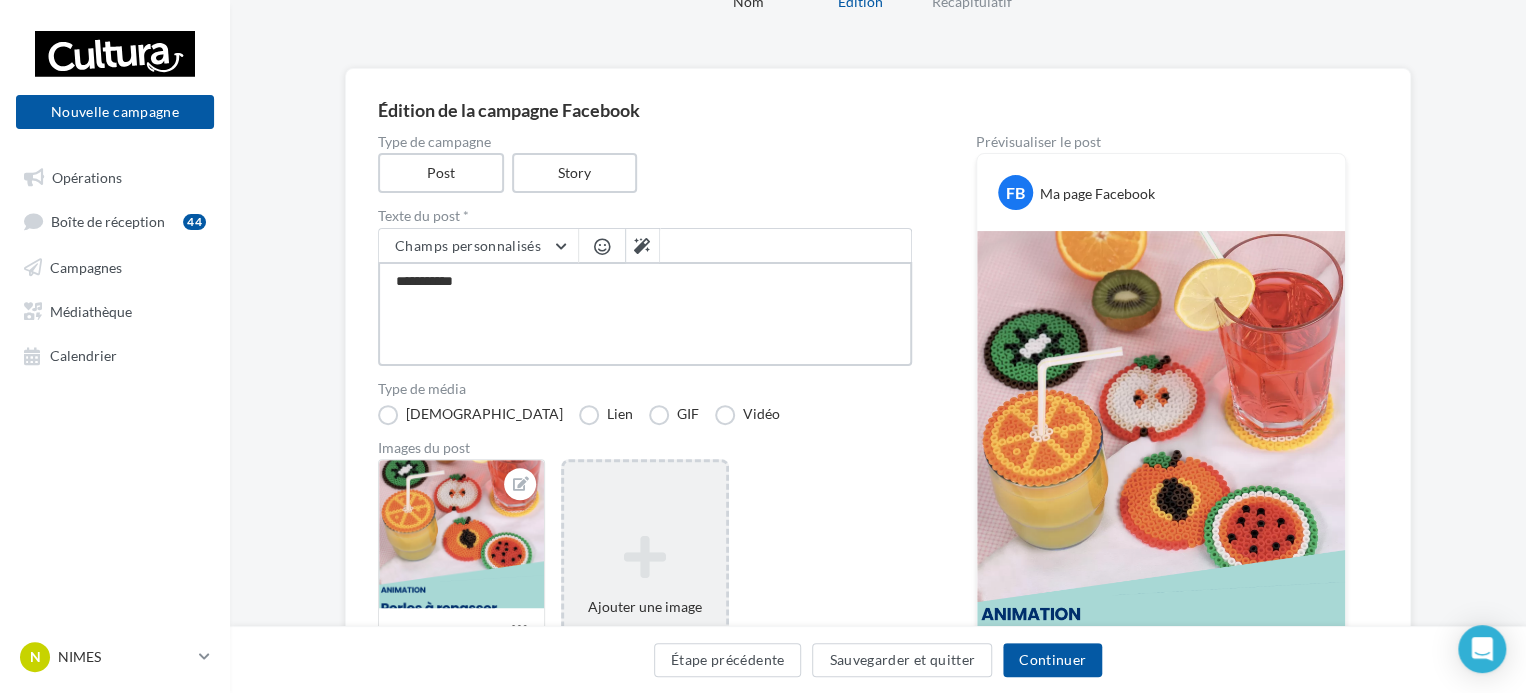 type on "**********" 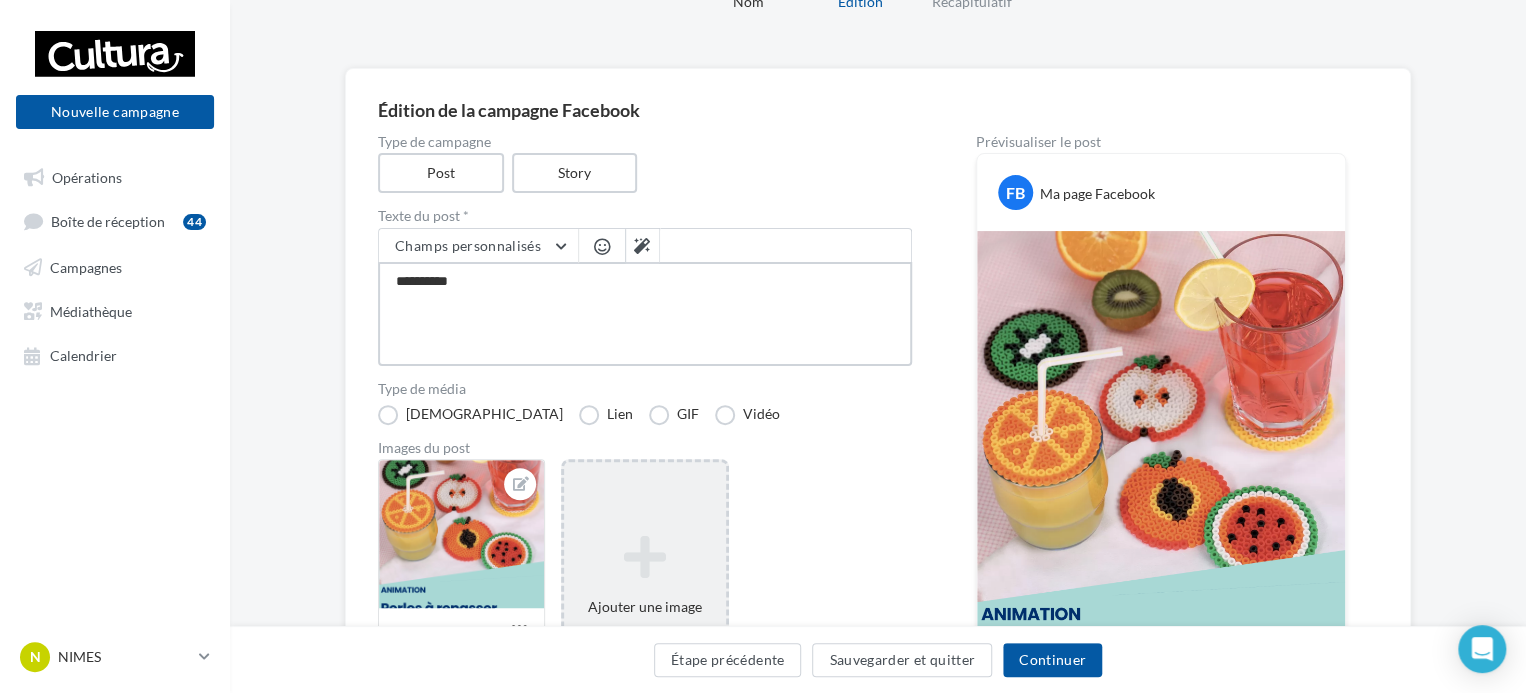 type on "*********" 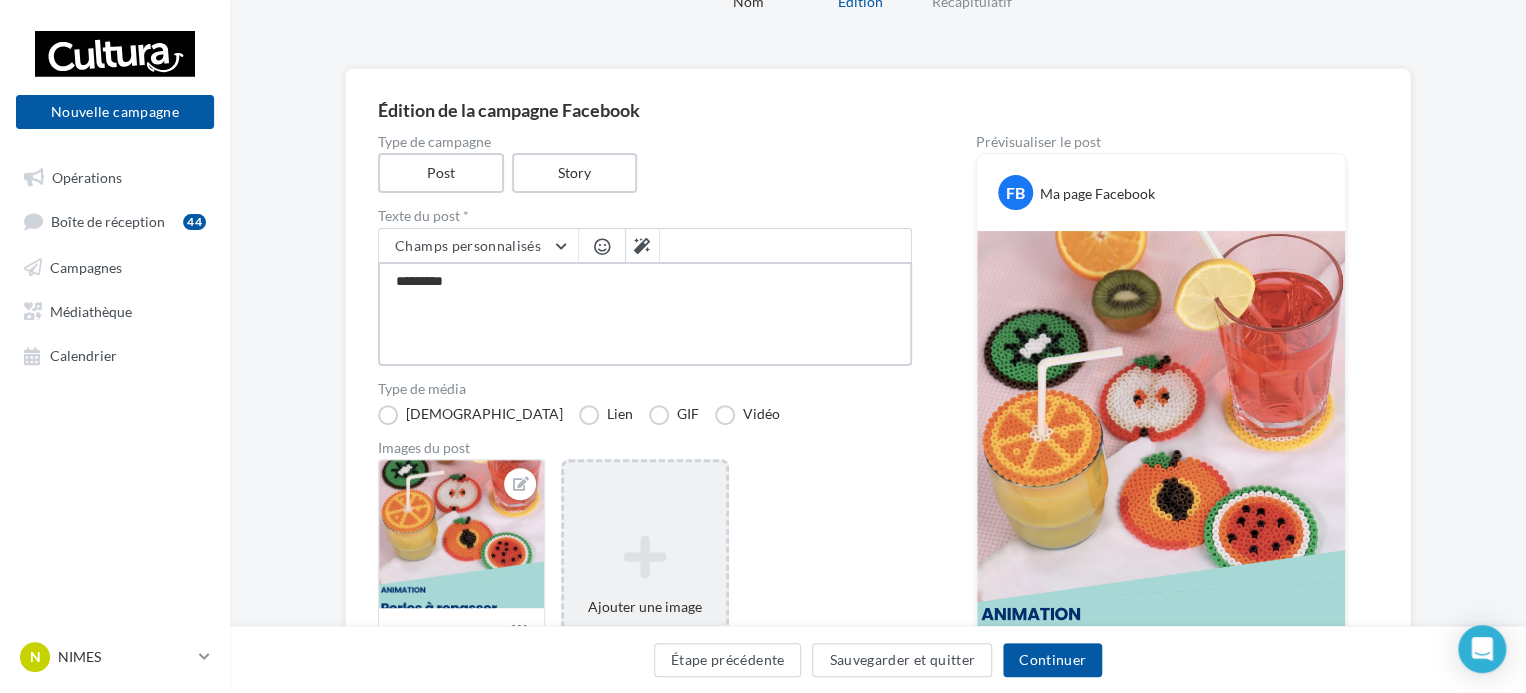 type on "********" 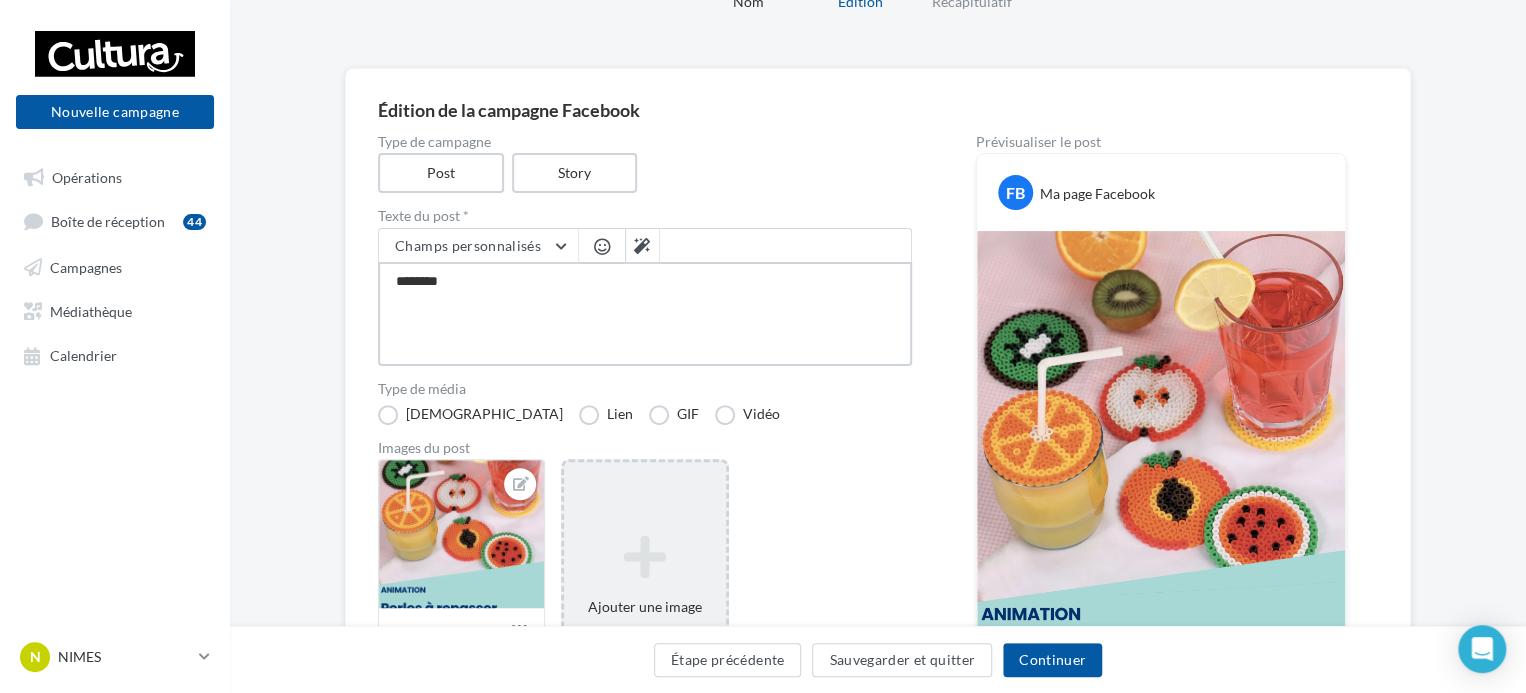 type on "*******" 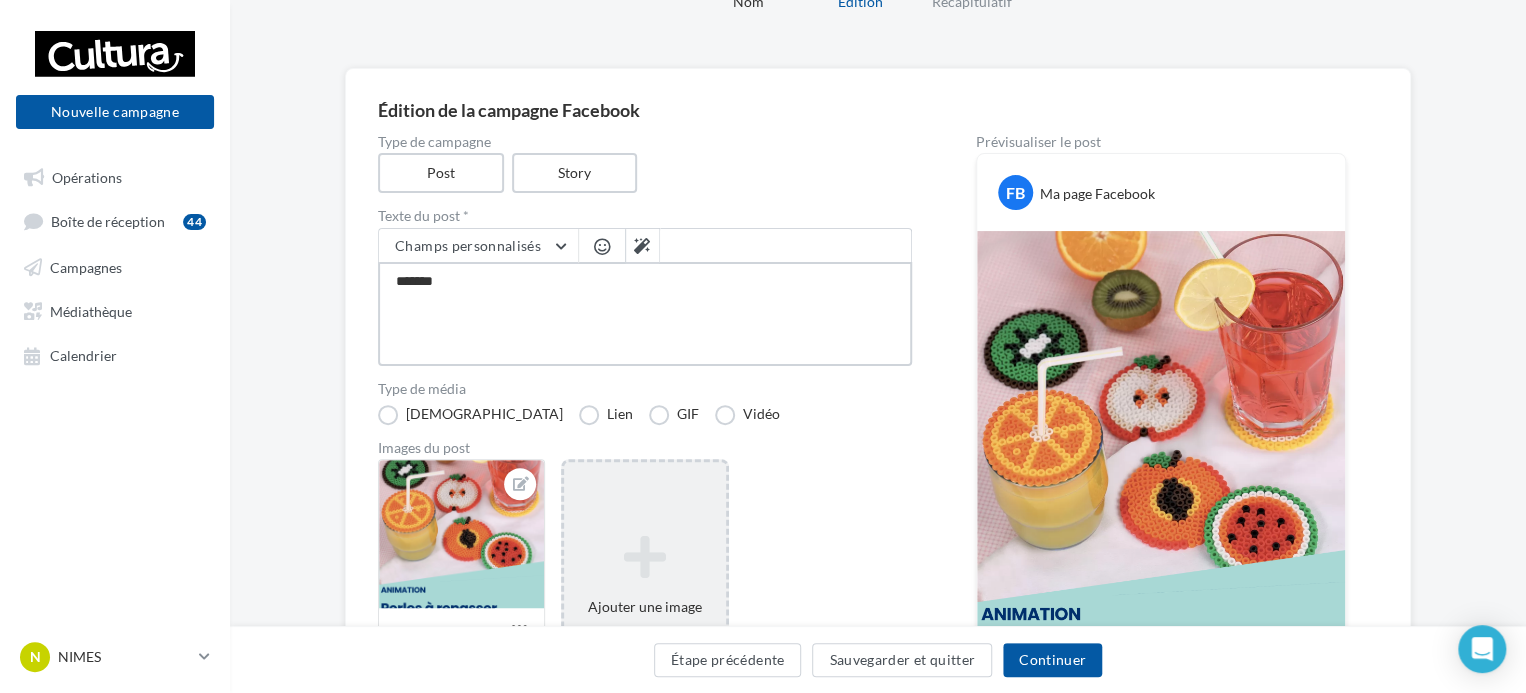 type on "******" 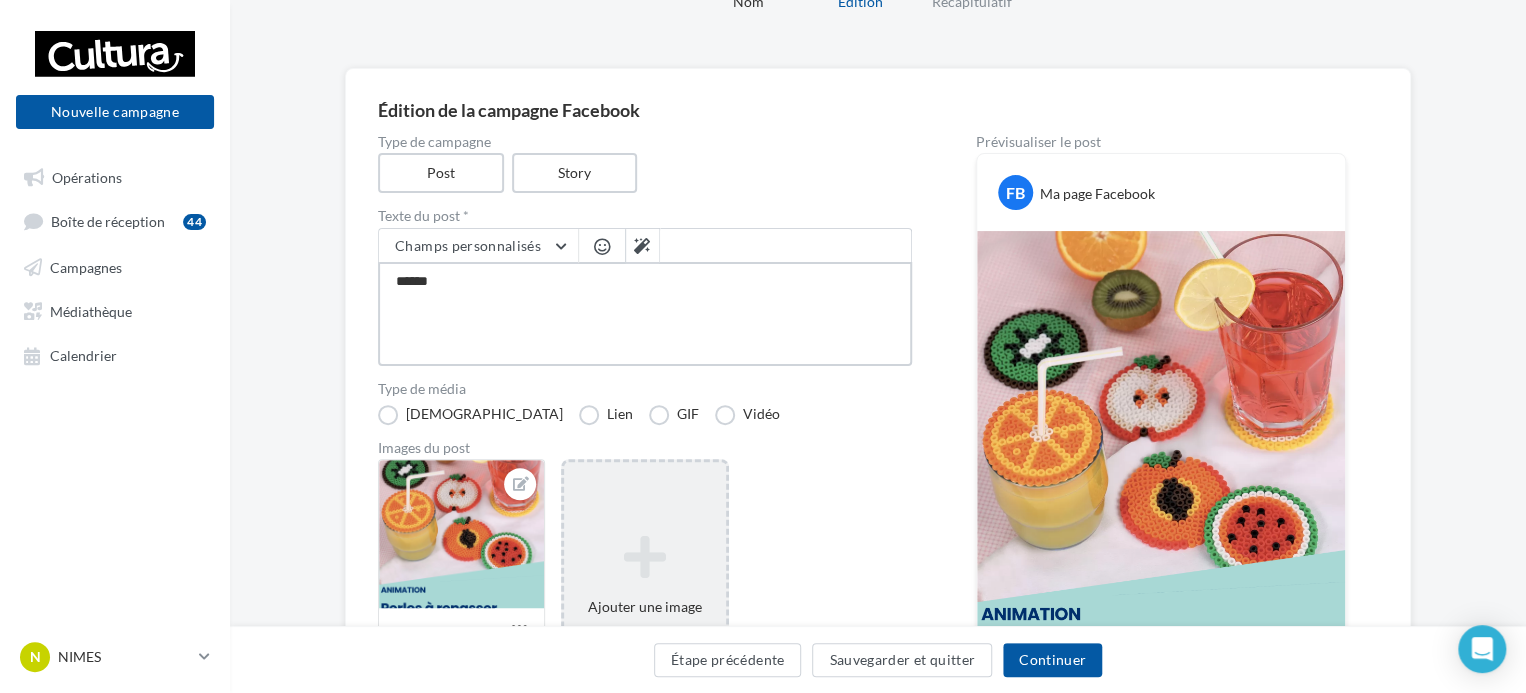 type on "*******" 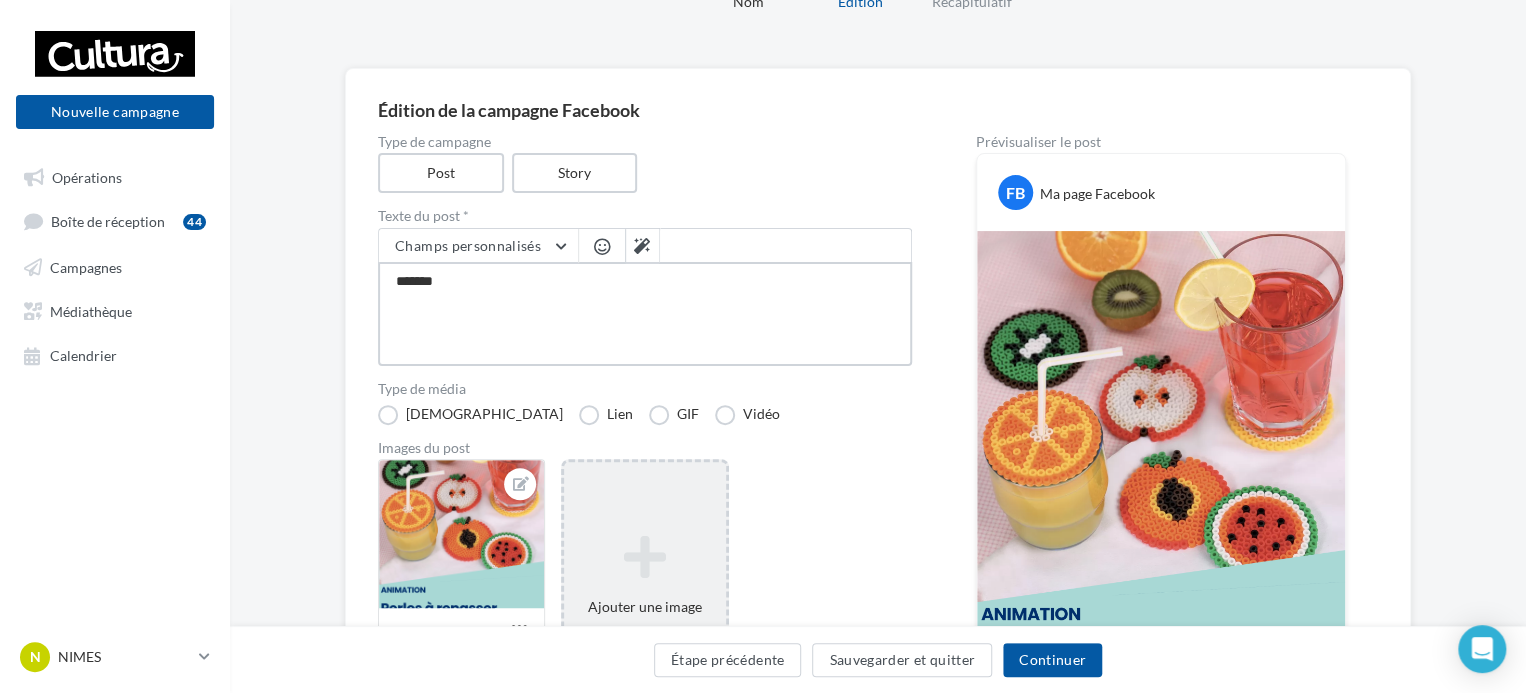 type on "********" 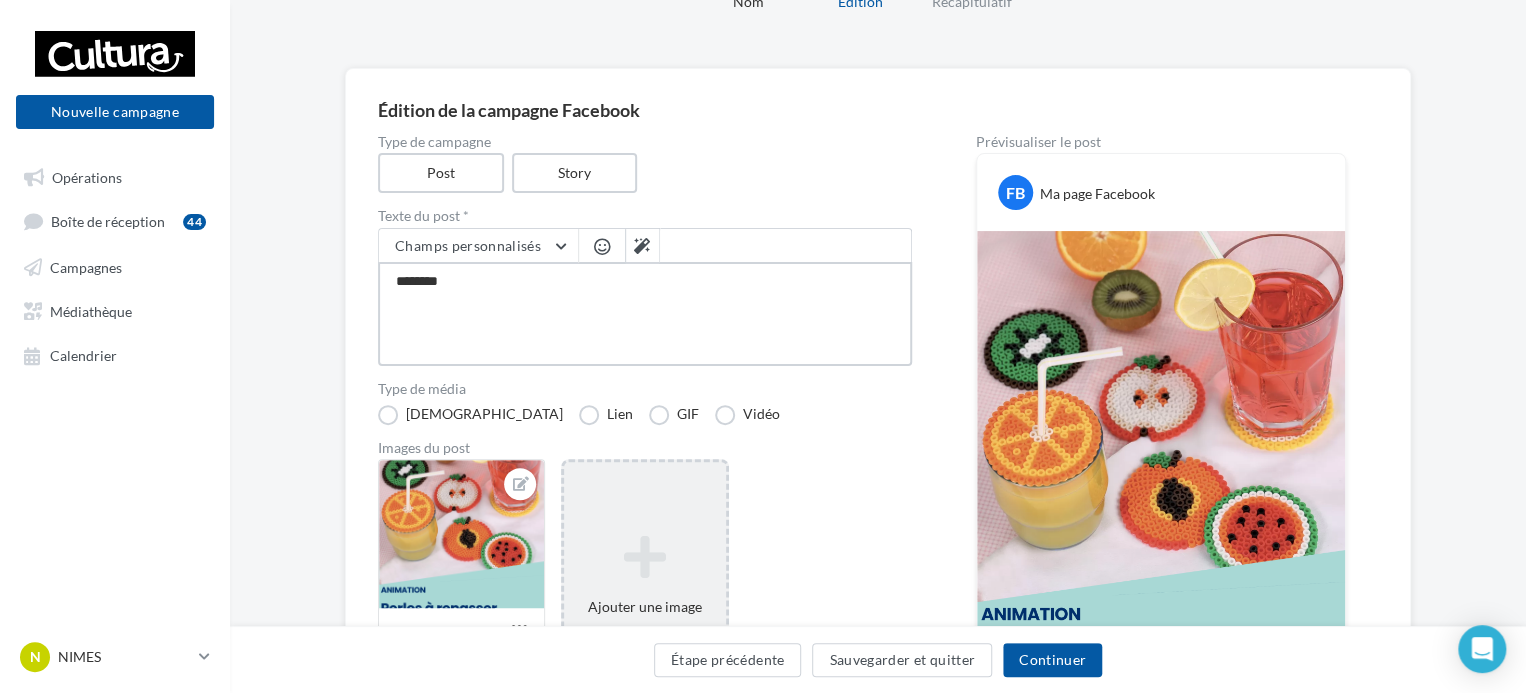 type on "*********" 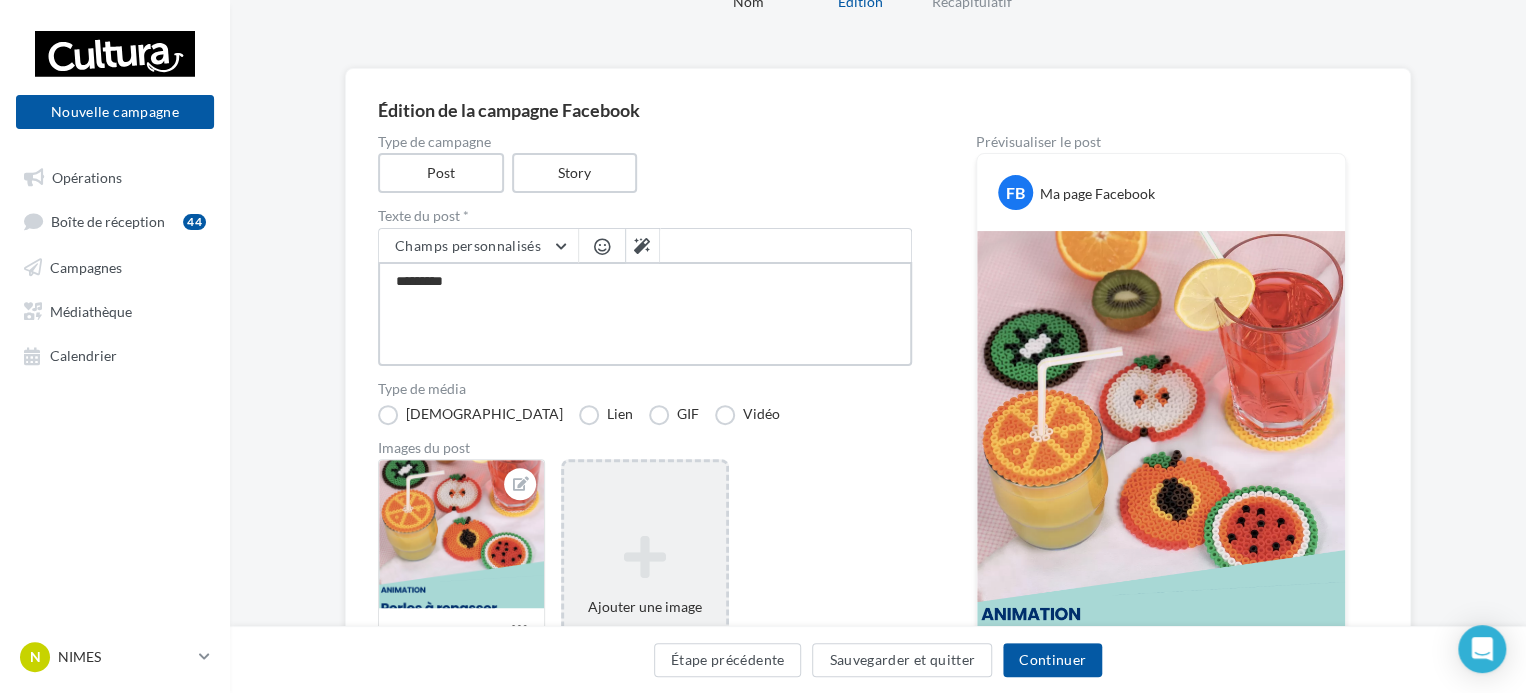 type on "**********" 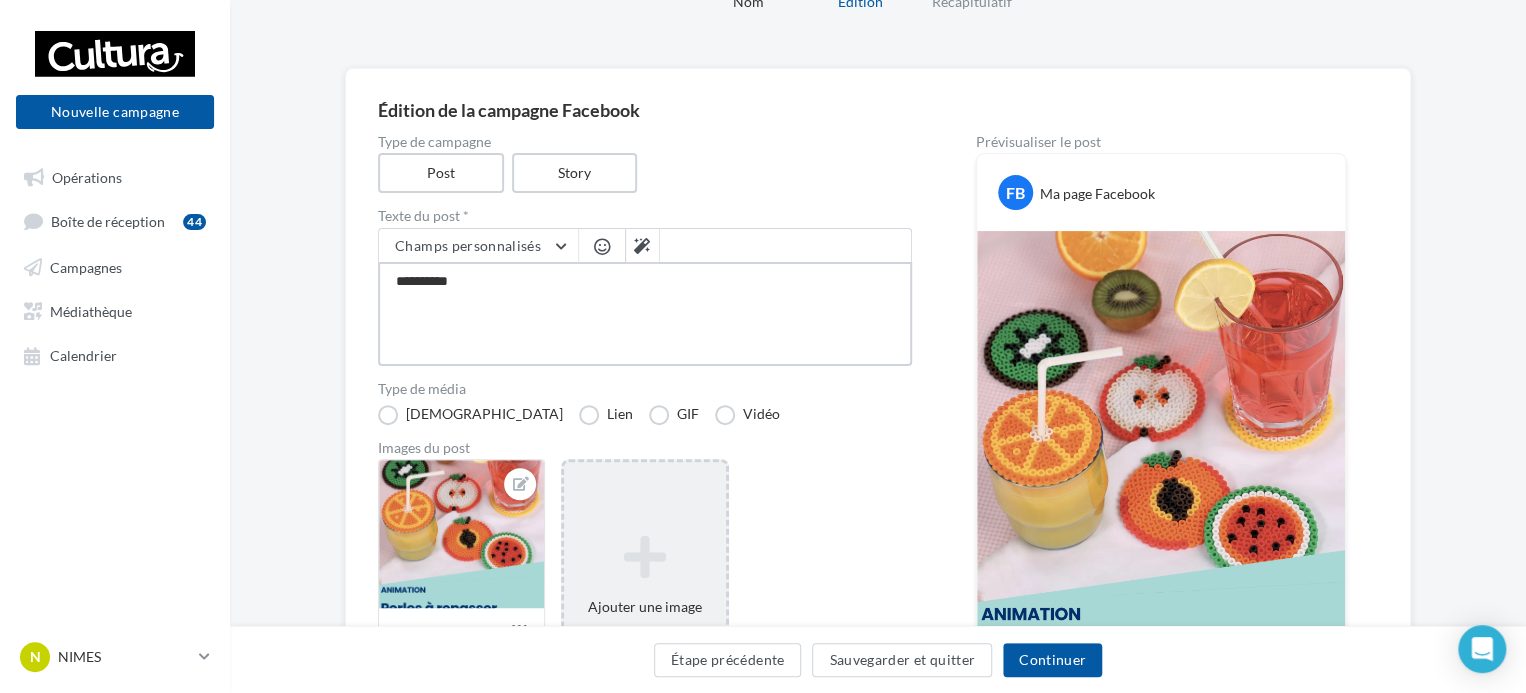 type on "*********" 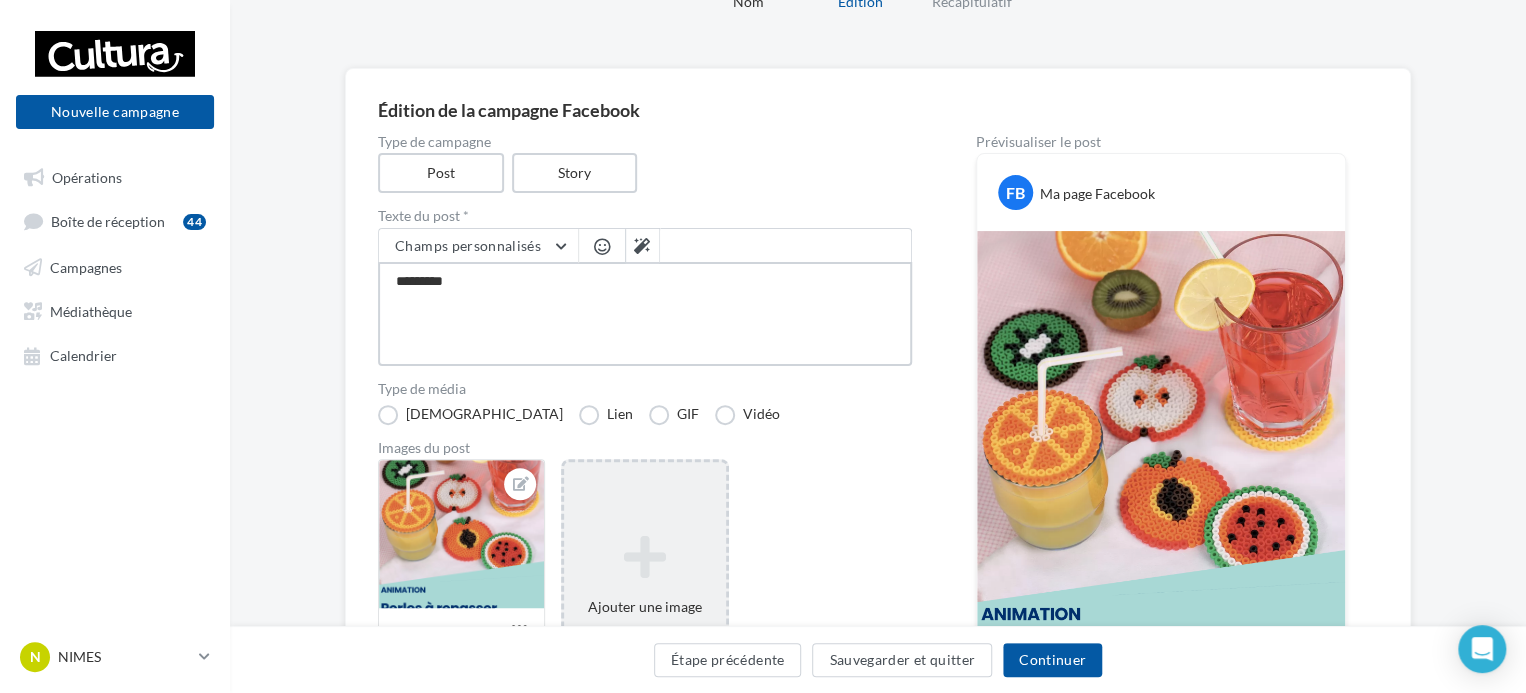 type on "********" 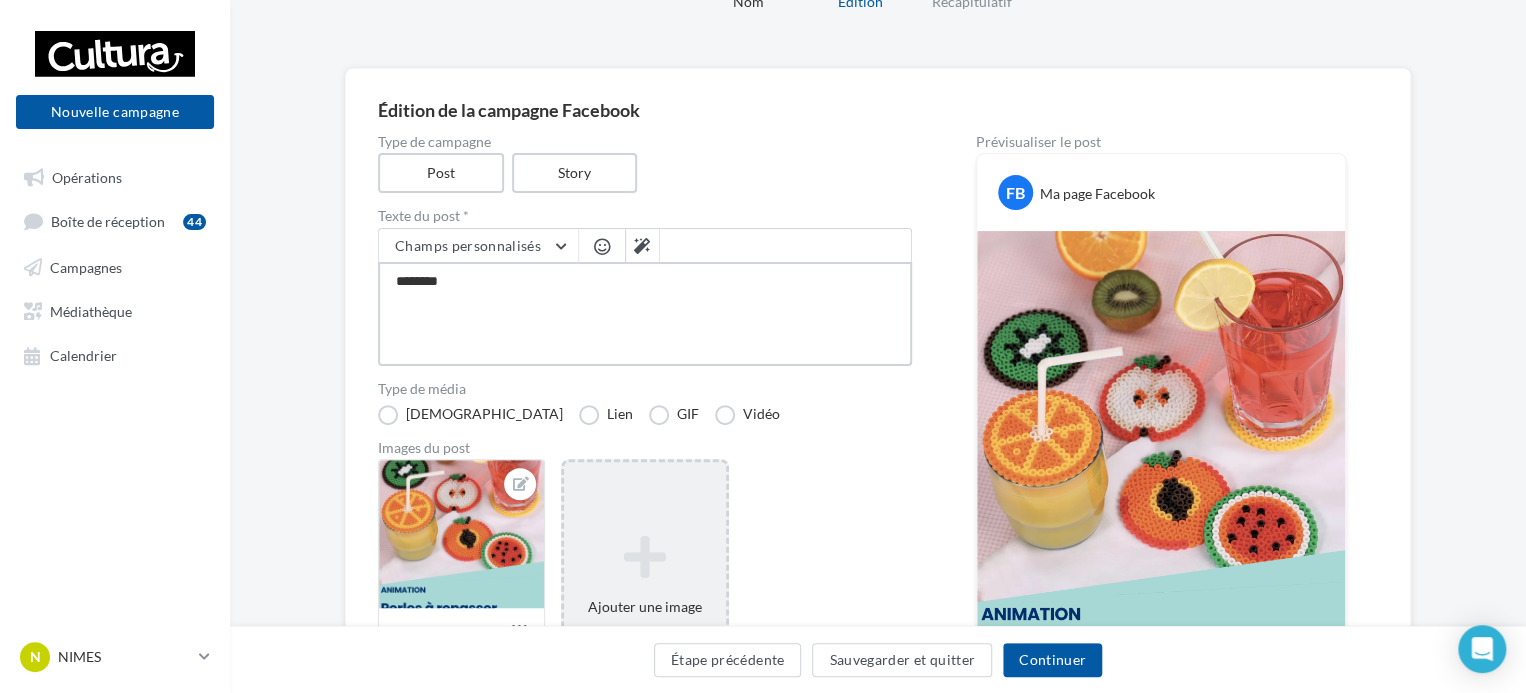 type on "*******" 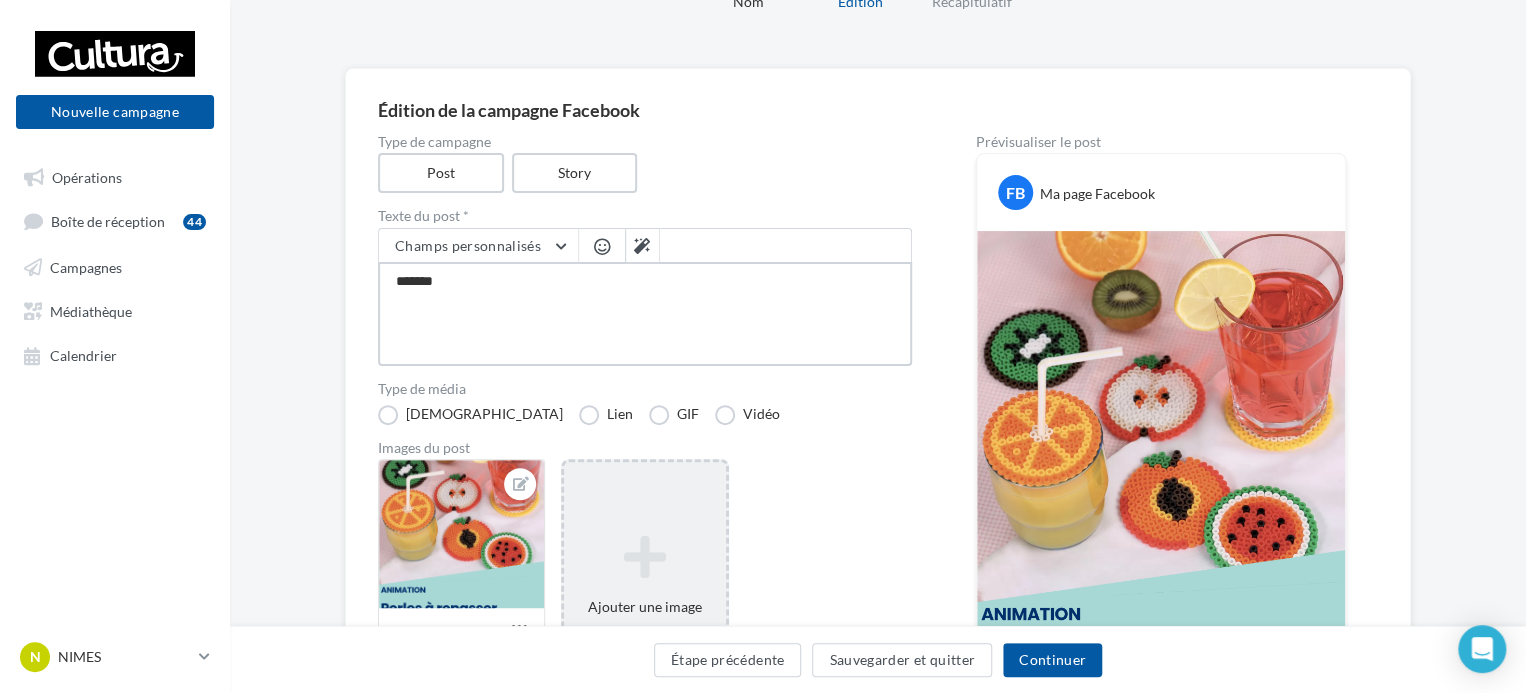 type on "******" 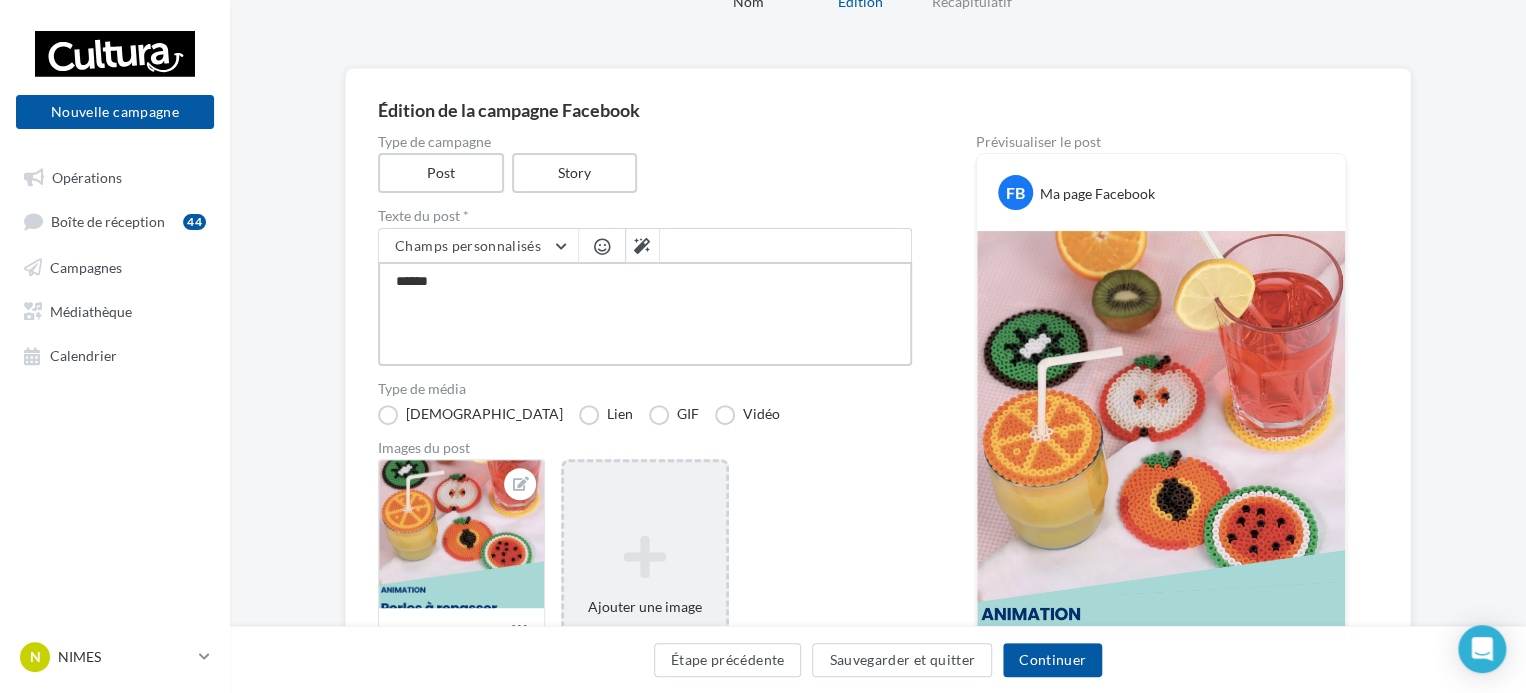 type on "****" 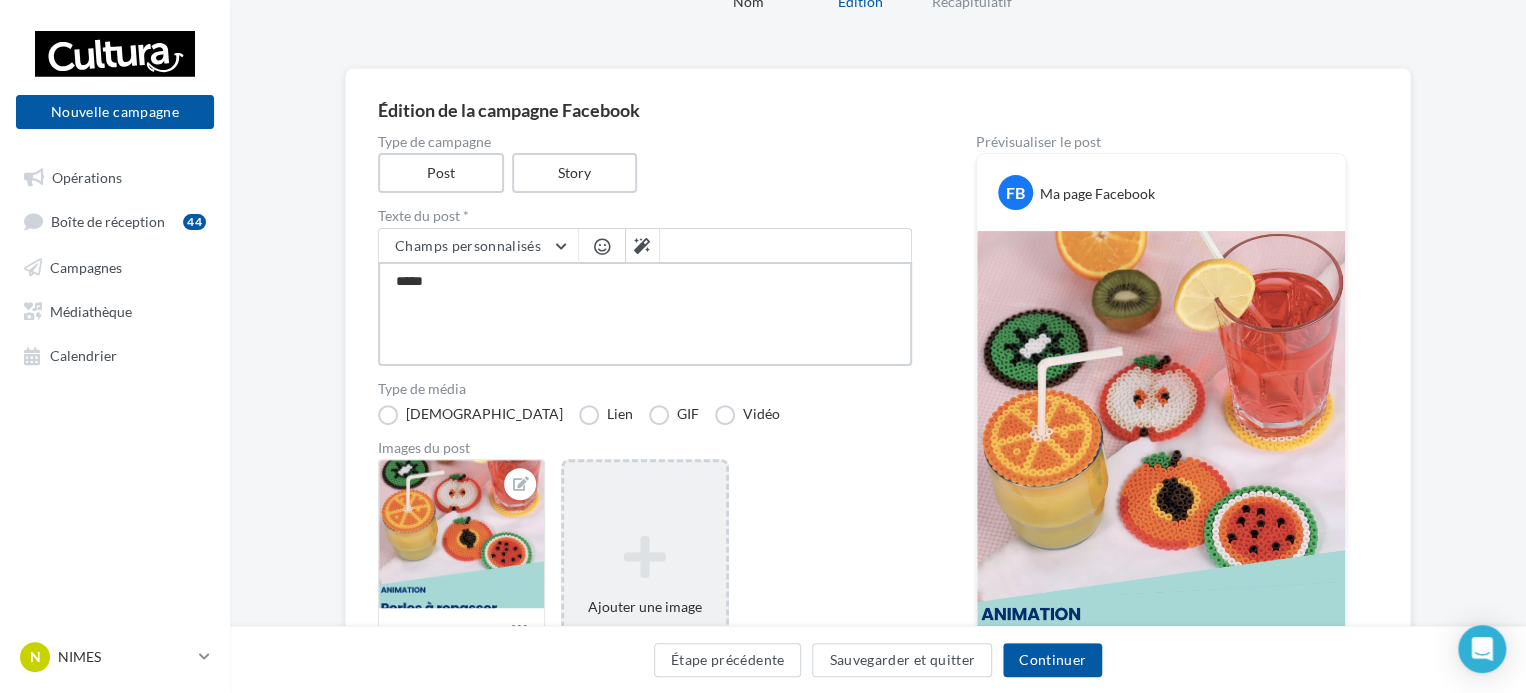 type on "****" 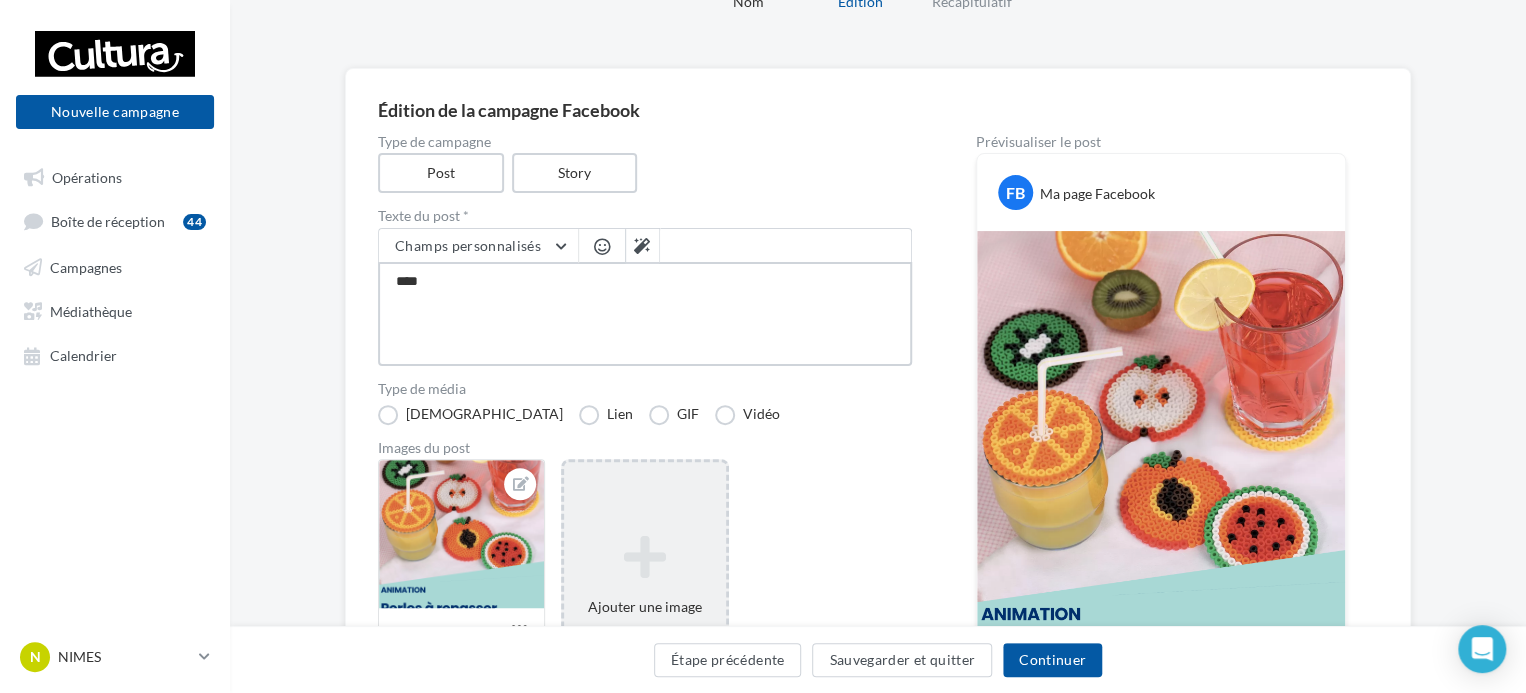 type on "***" 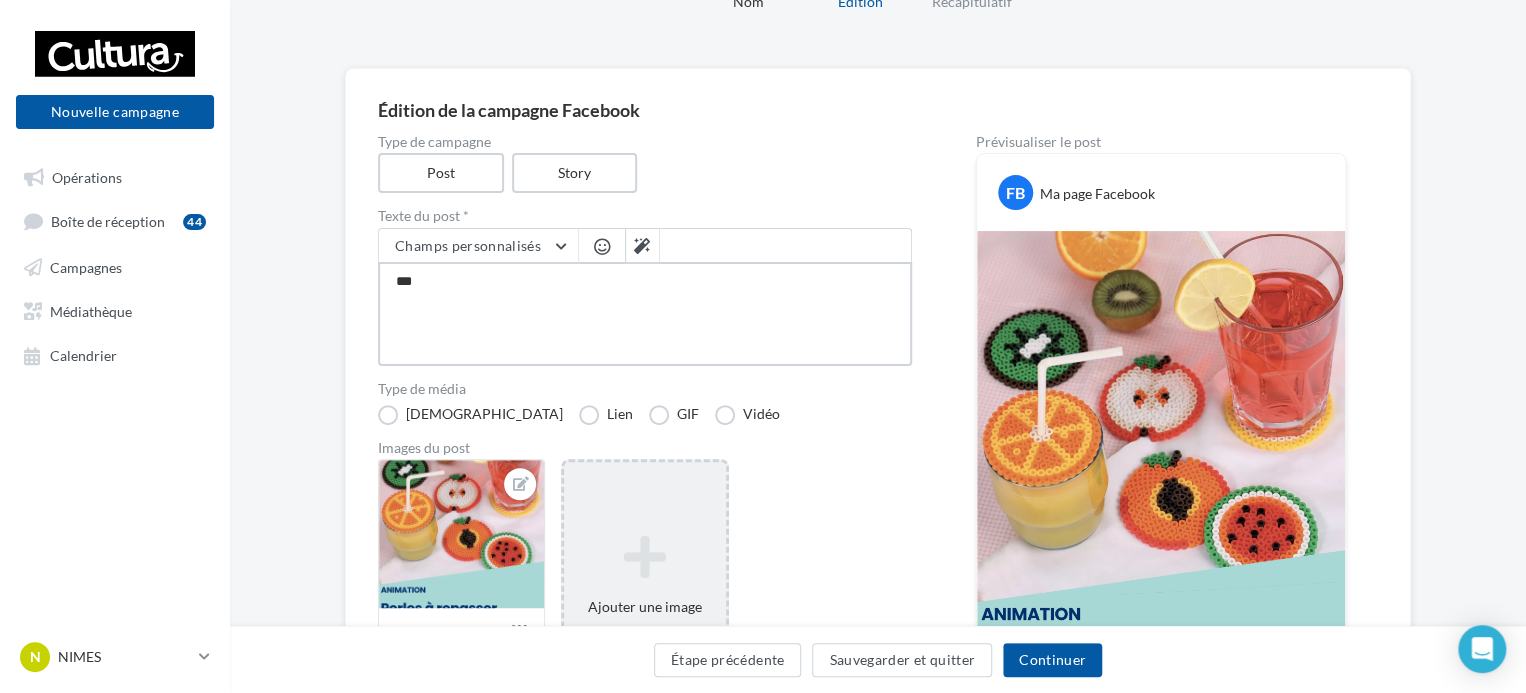 type on "**" 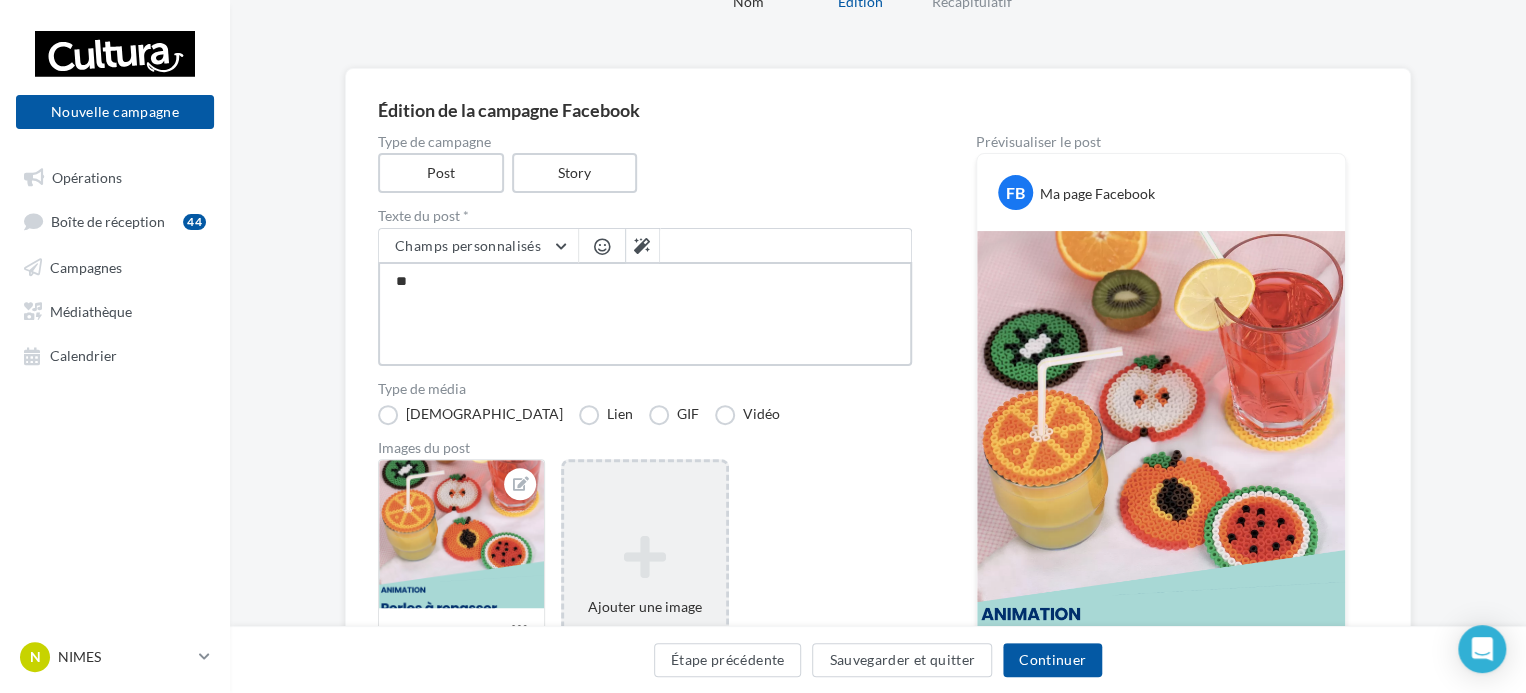 type on "*" 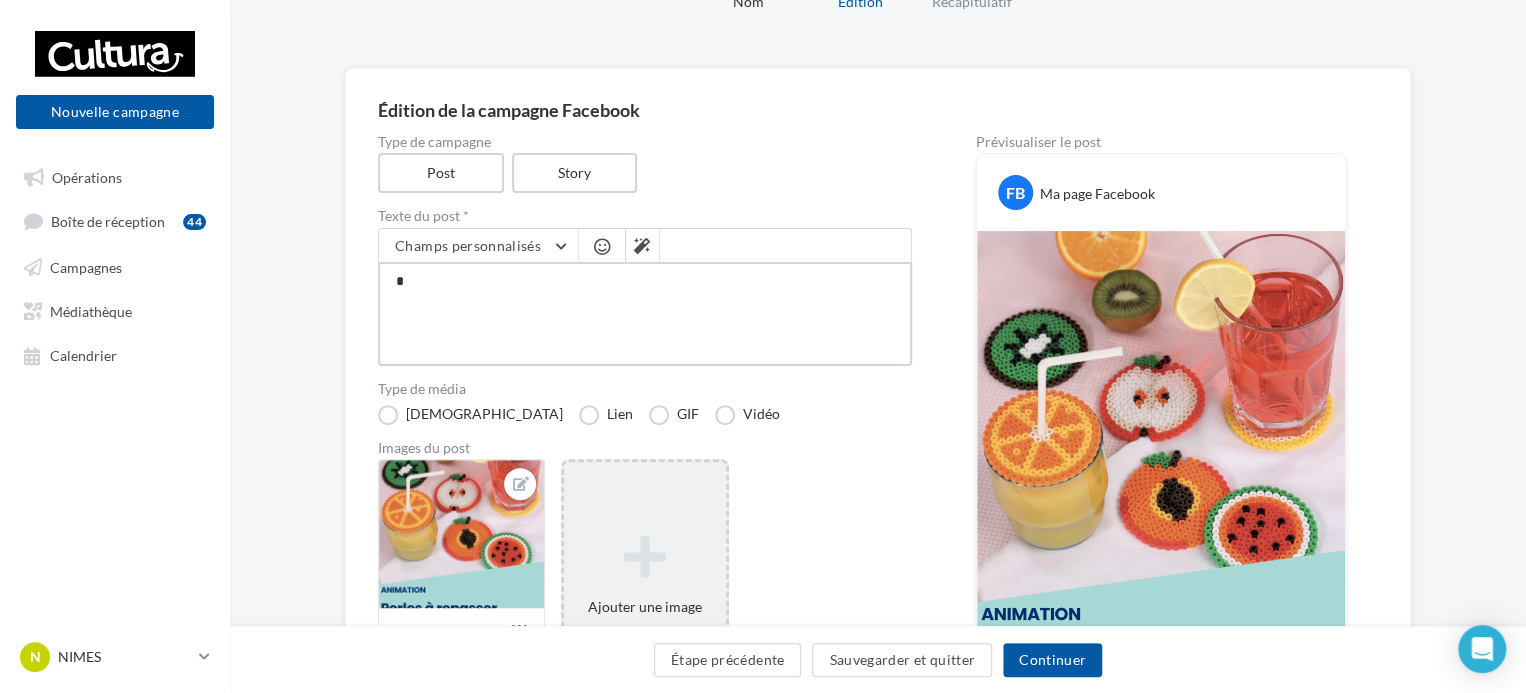 type 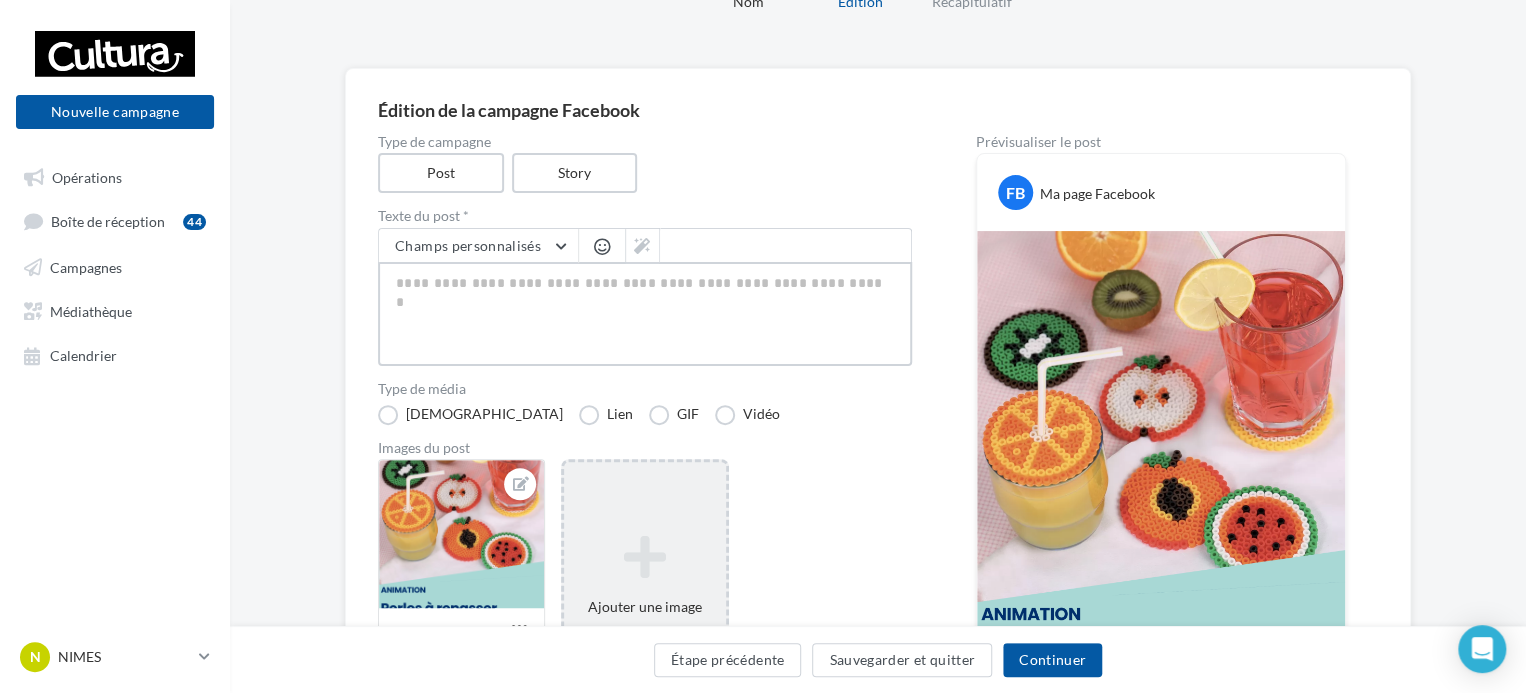 type on "*" 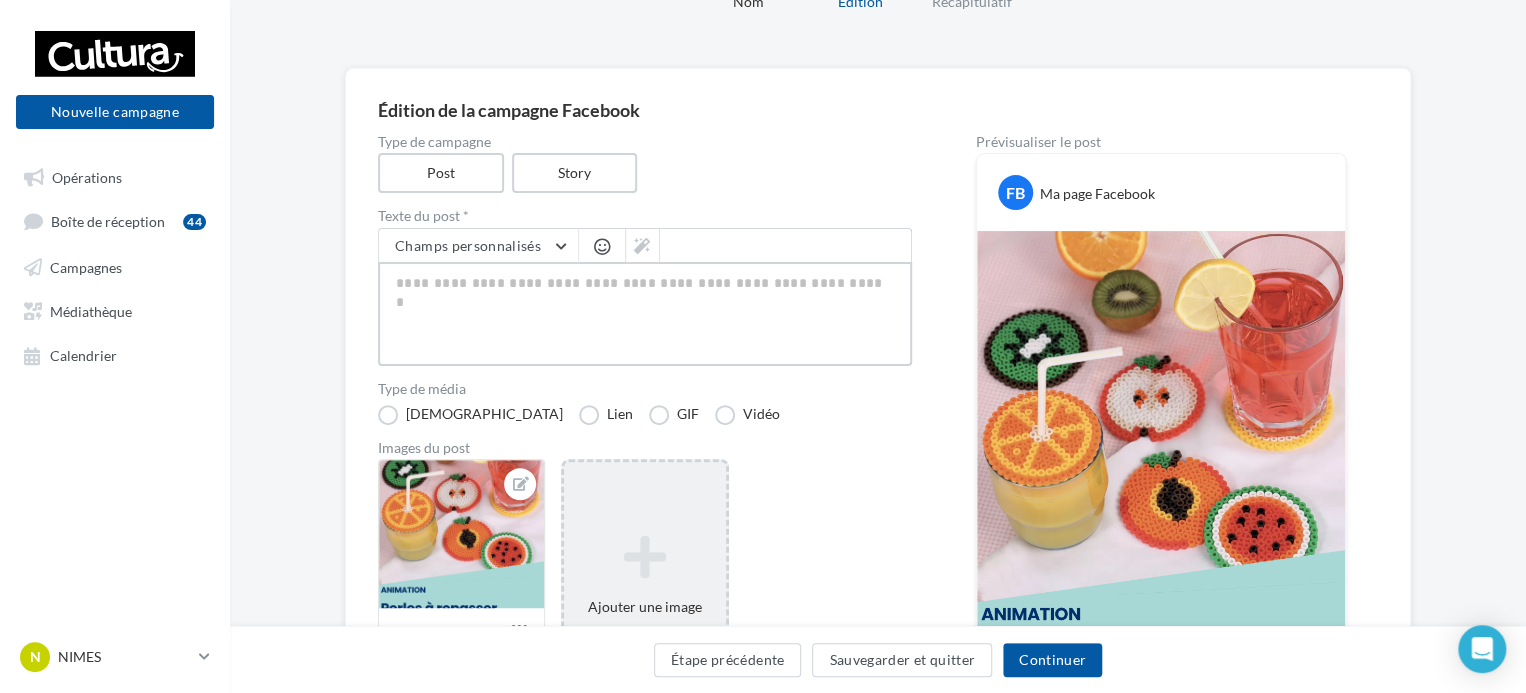 type on "*" 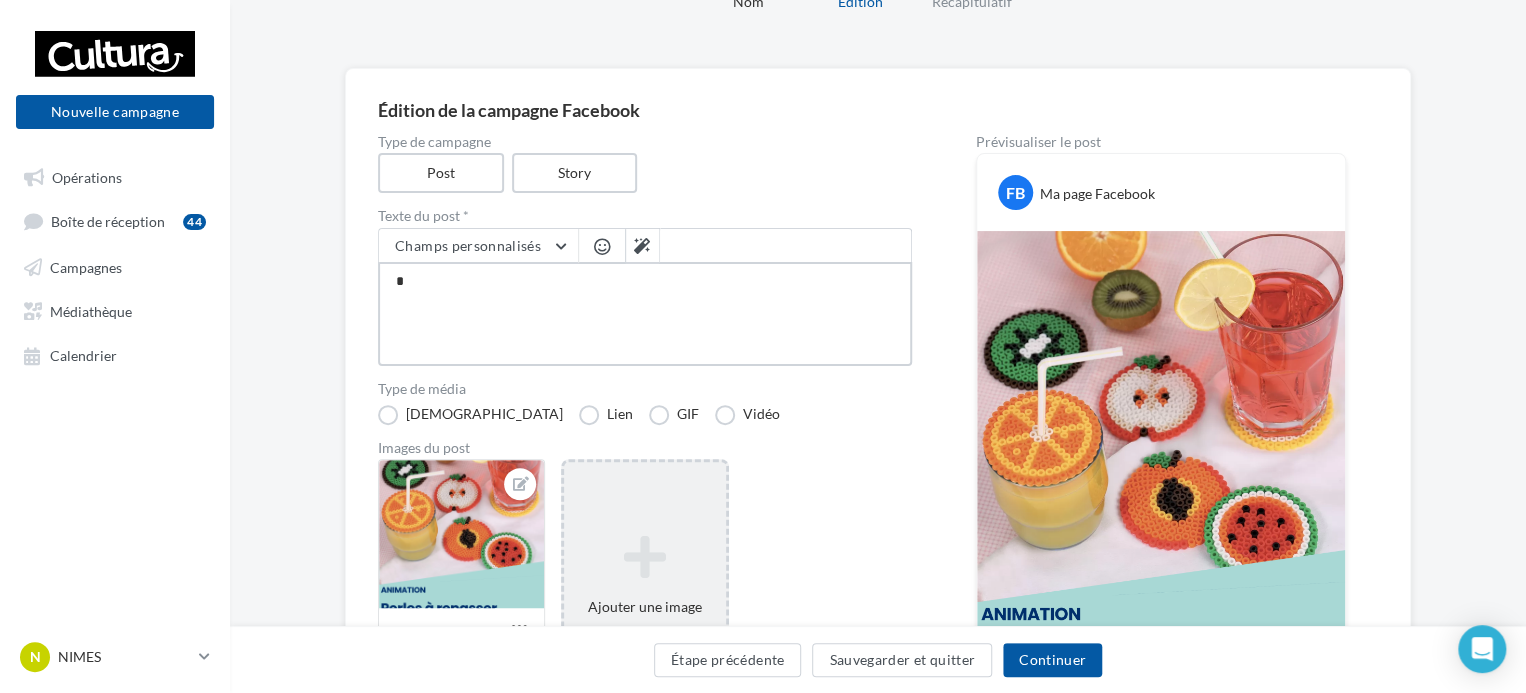 type on "**" 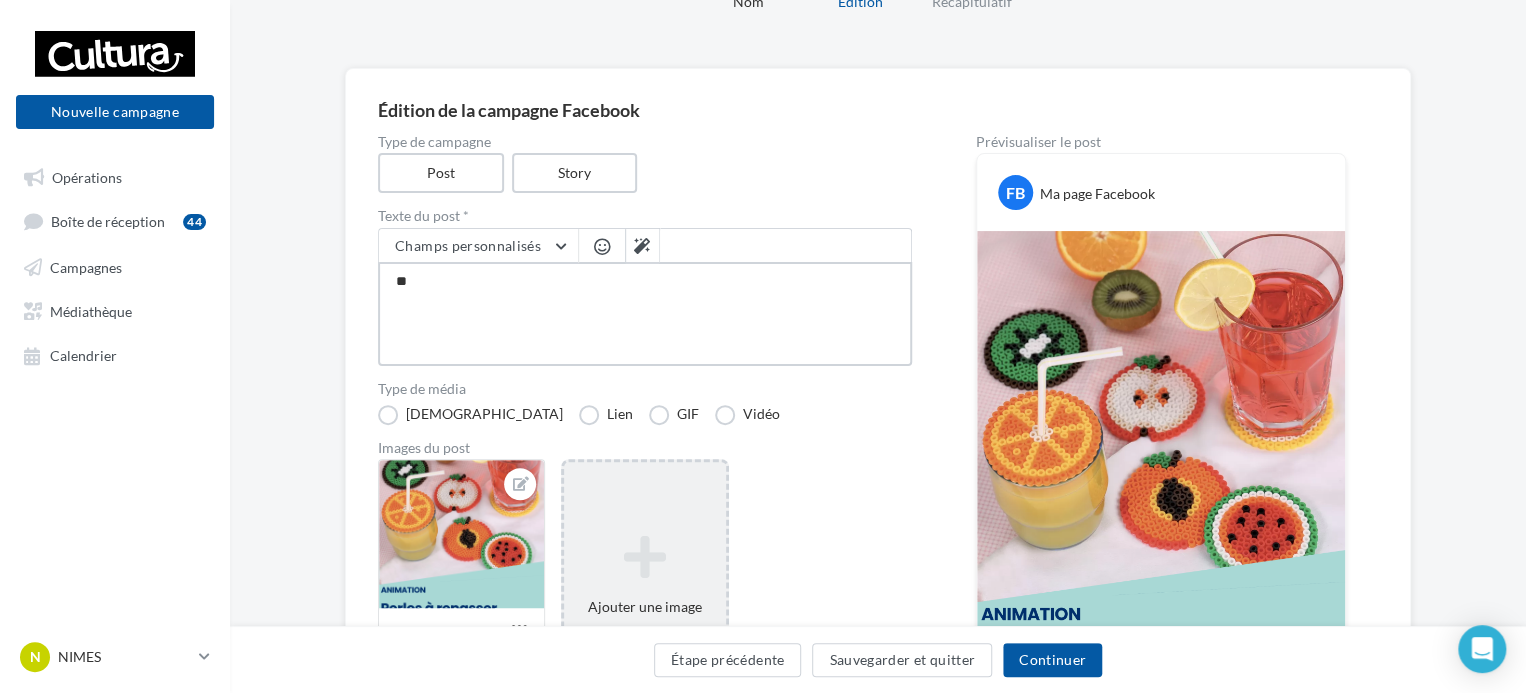 type on "***" 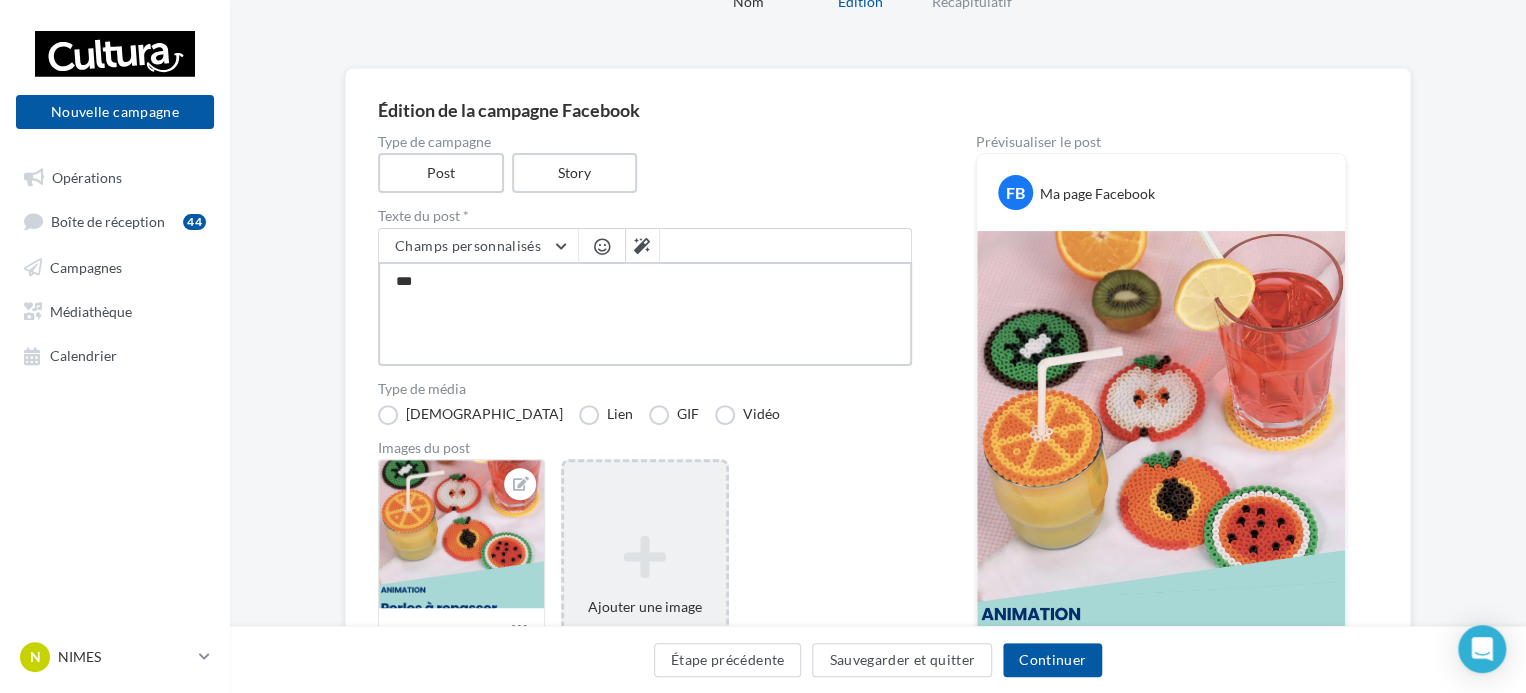 type on "****" 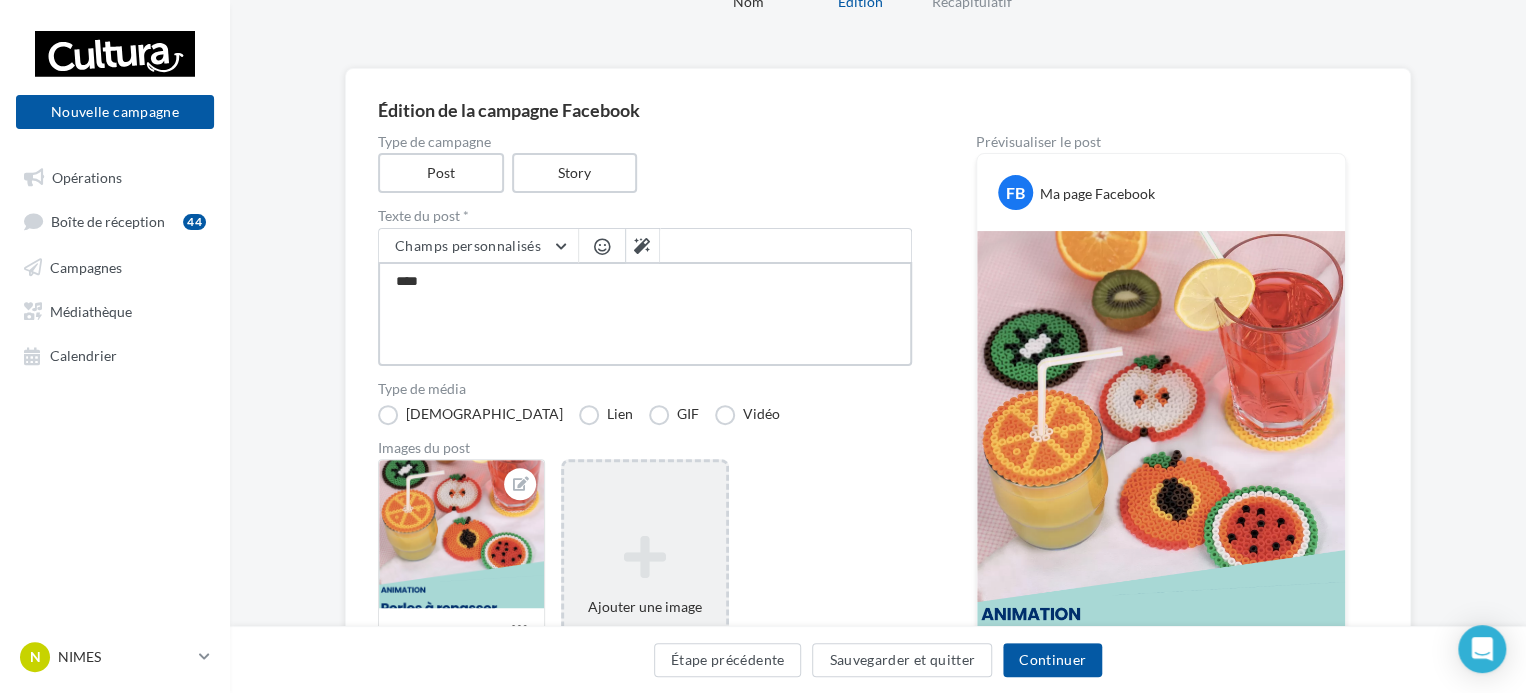 type on "*****" 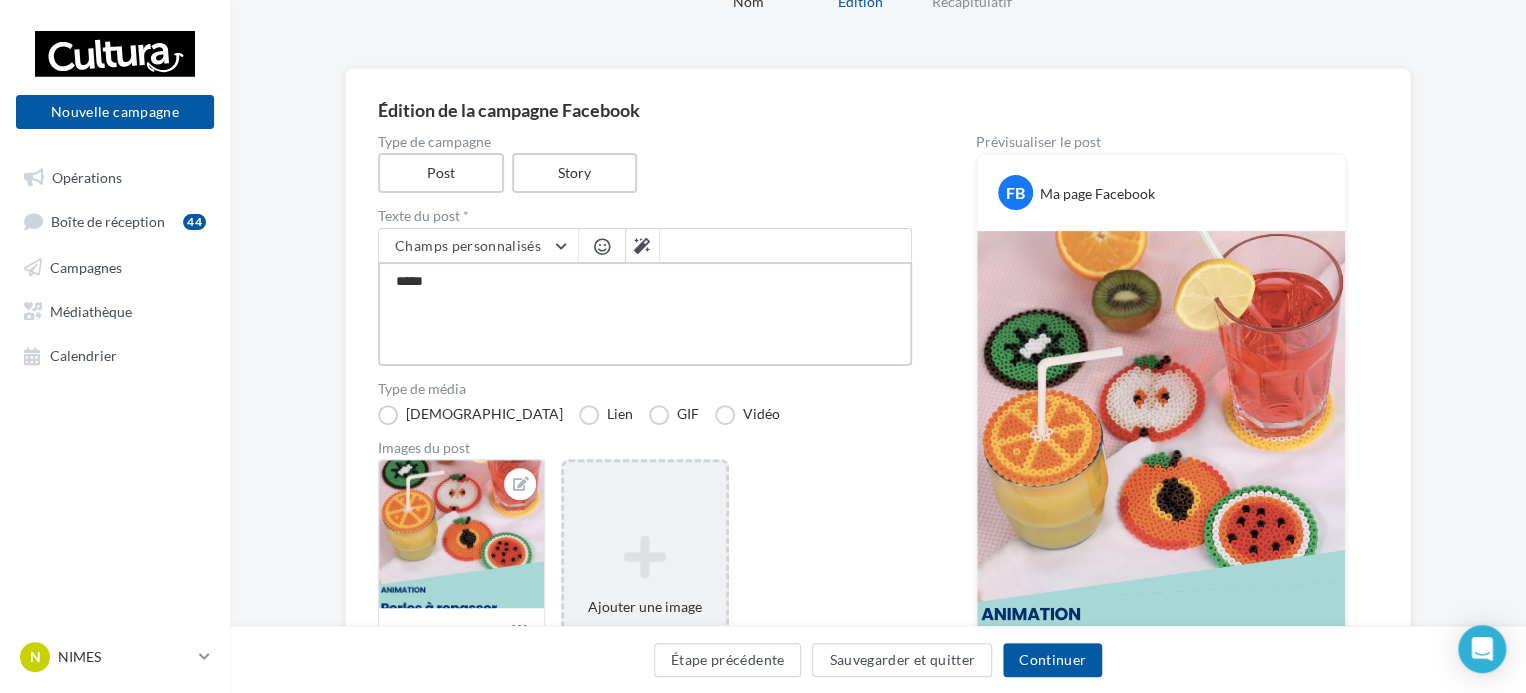 type on "*****" 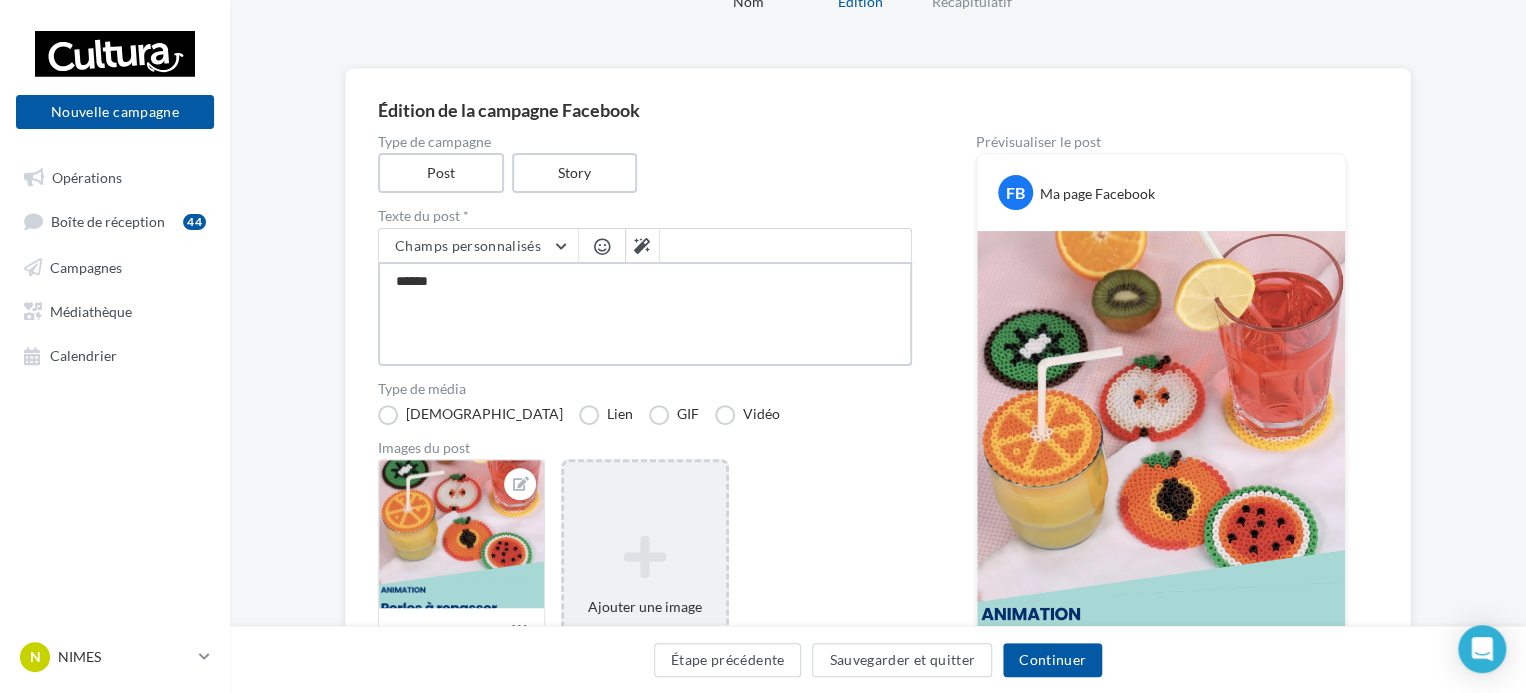 type on "*******" 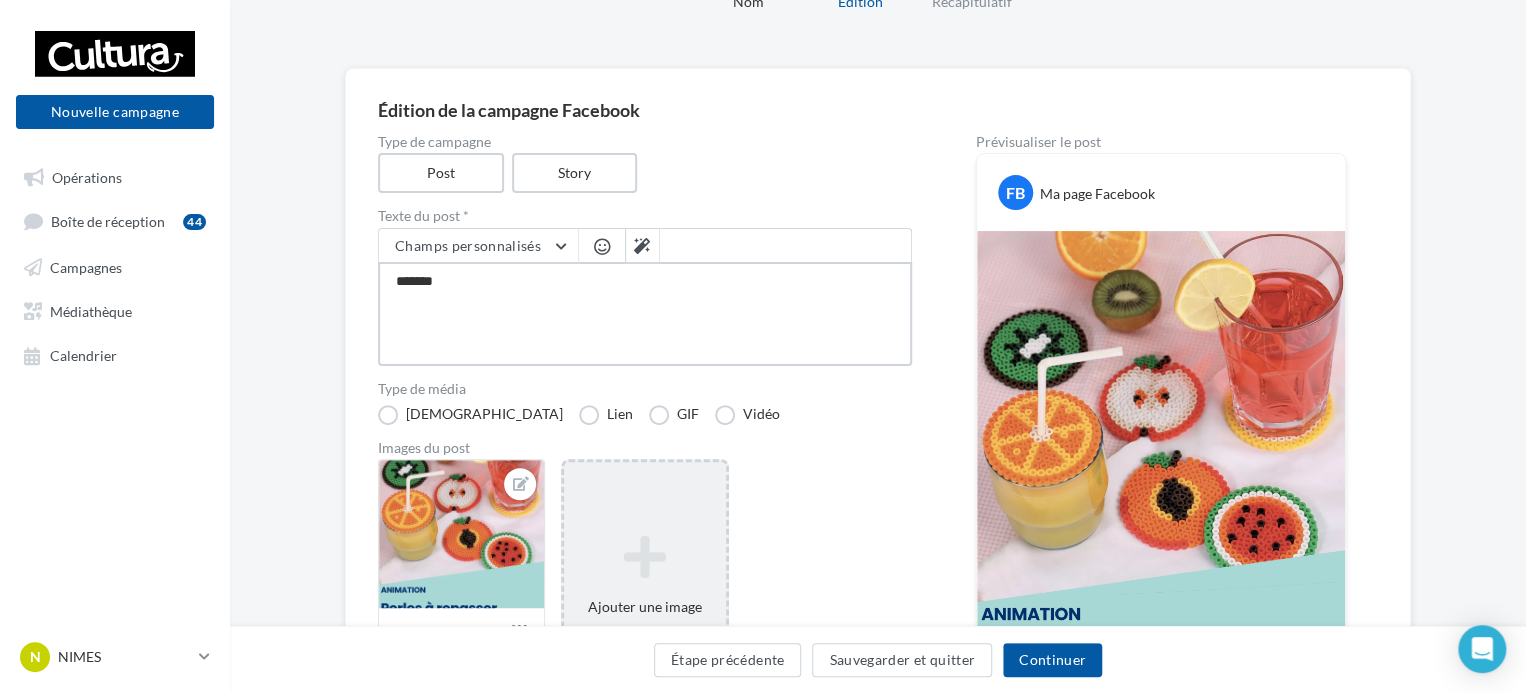type on "********" 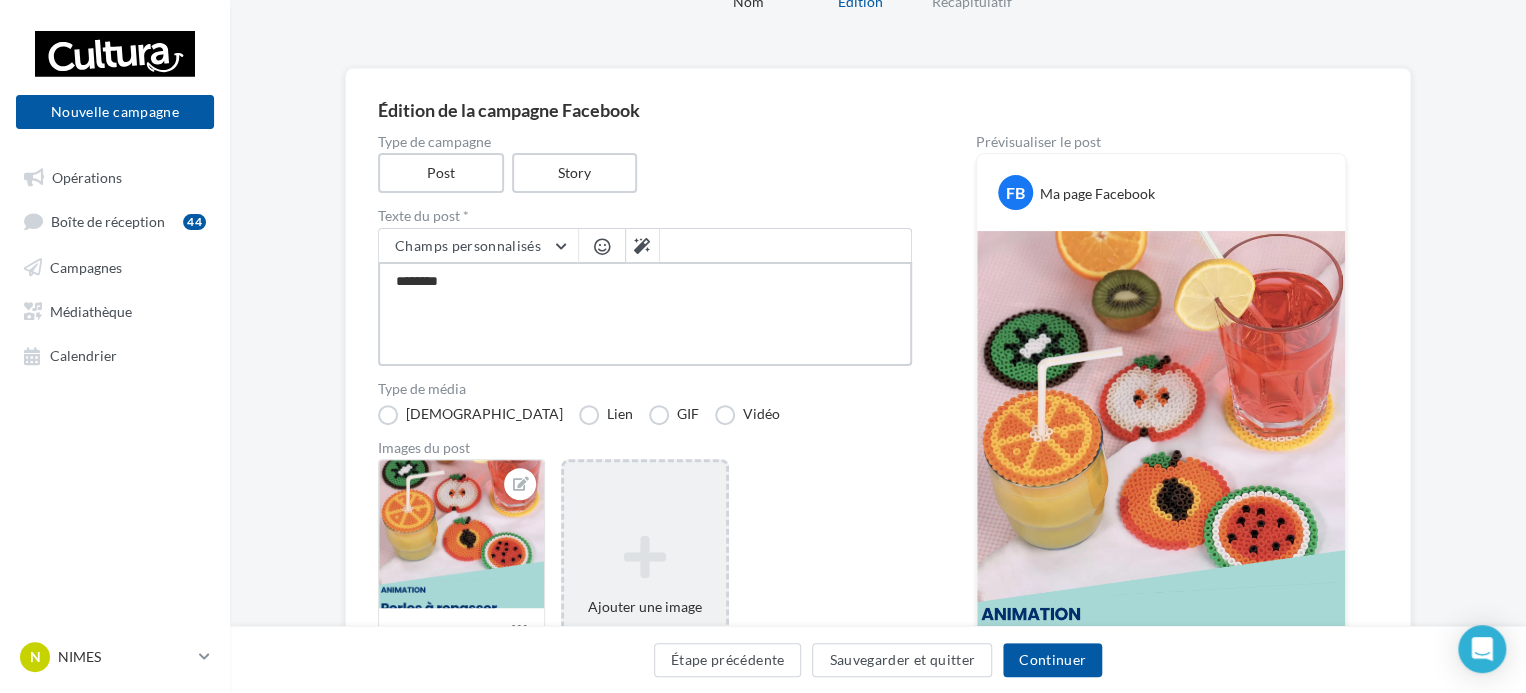 type on "*********" 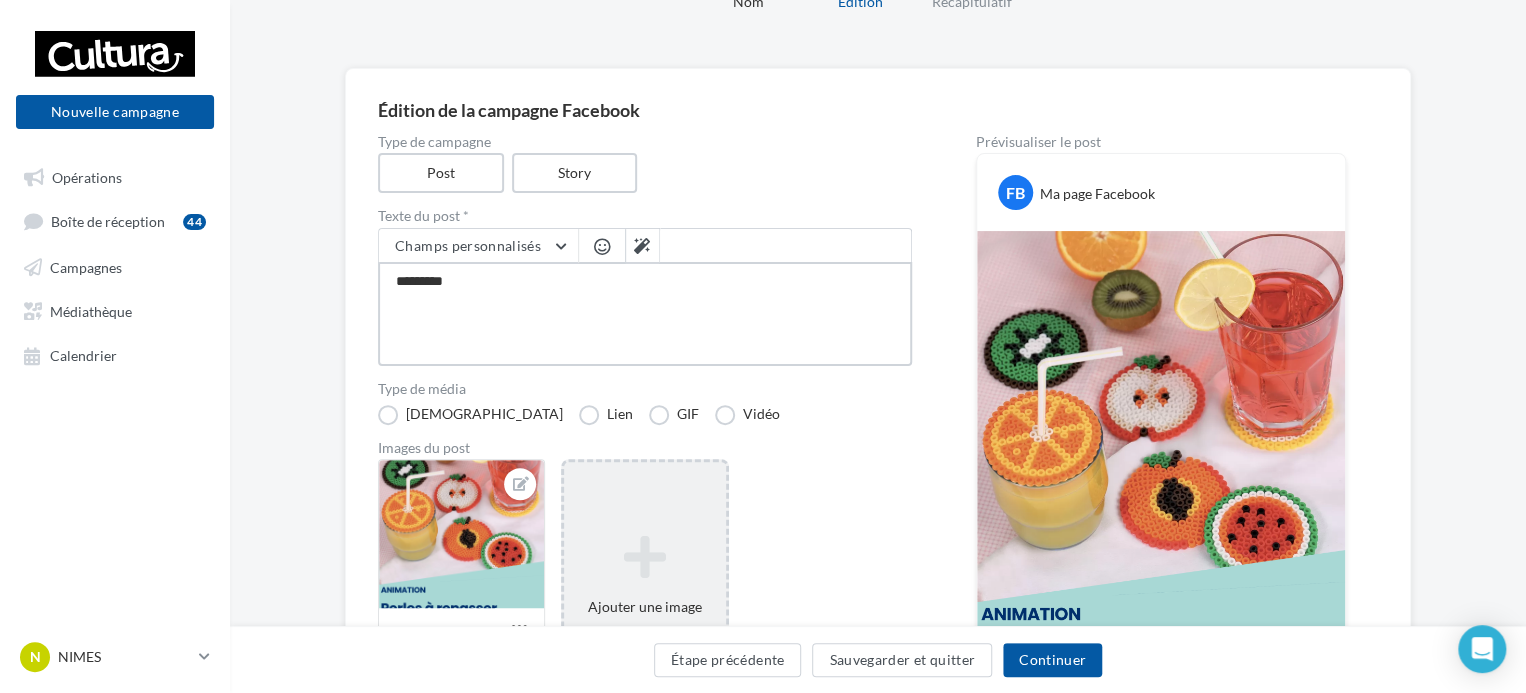 type on "**********" 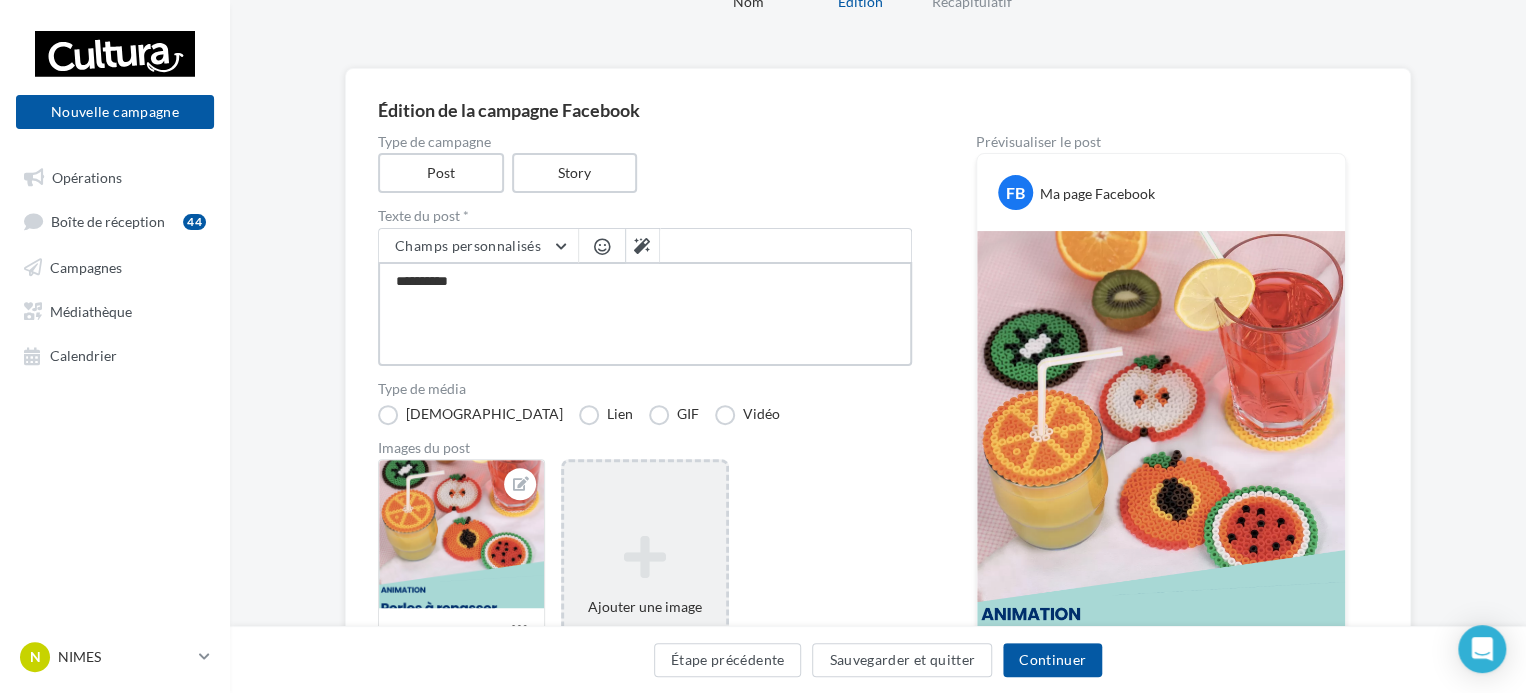 type on "**********" 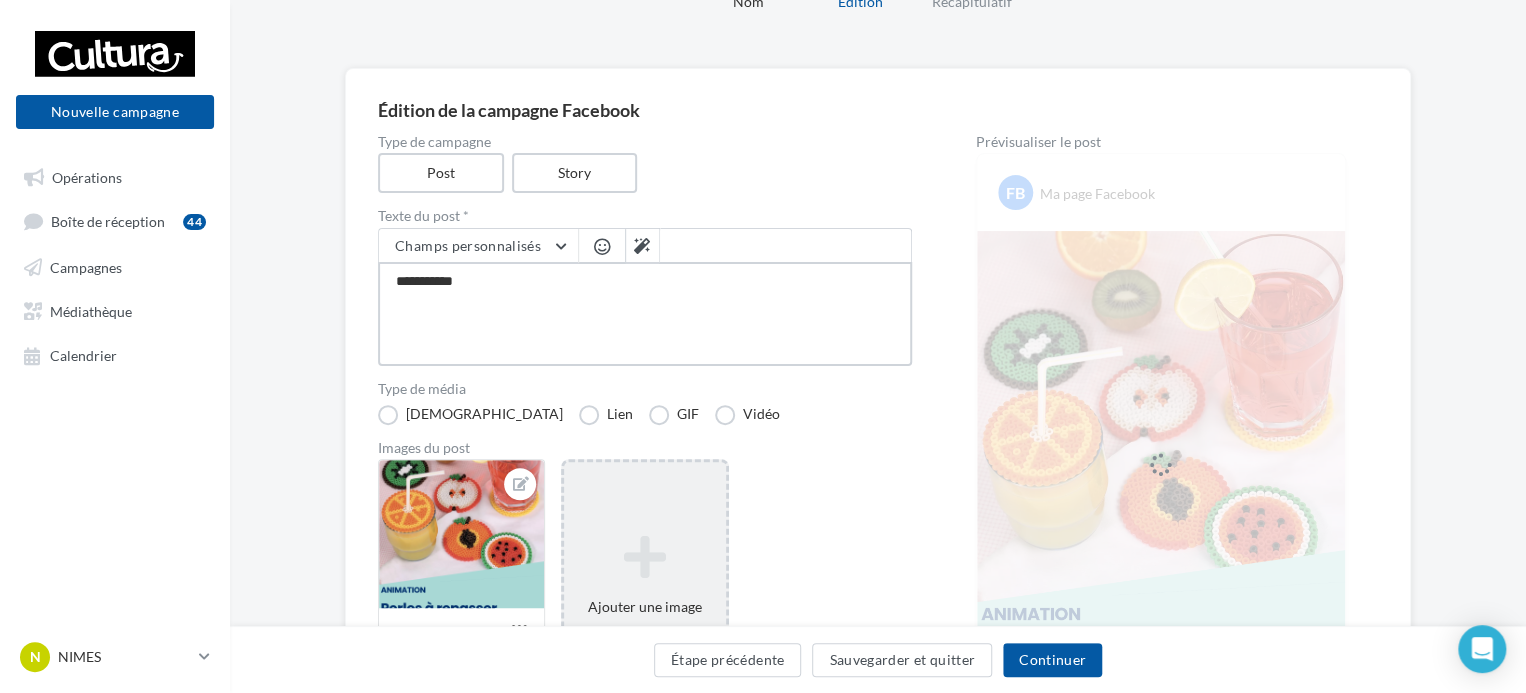 drag, startPoint x: 452, startPoint y: 276, endPoint x: 354, endPoint y: 280, distance: 98.0816 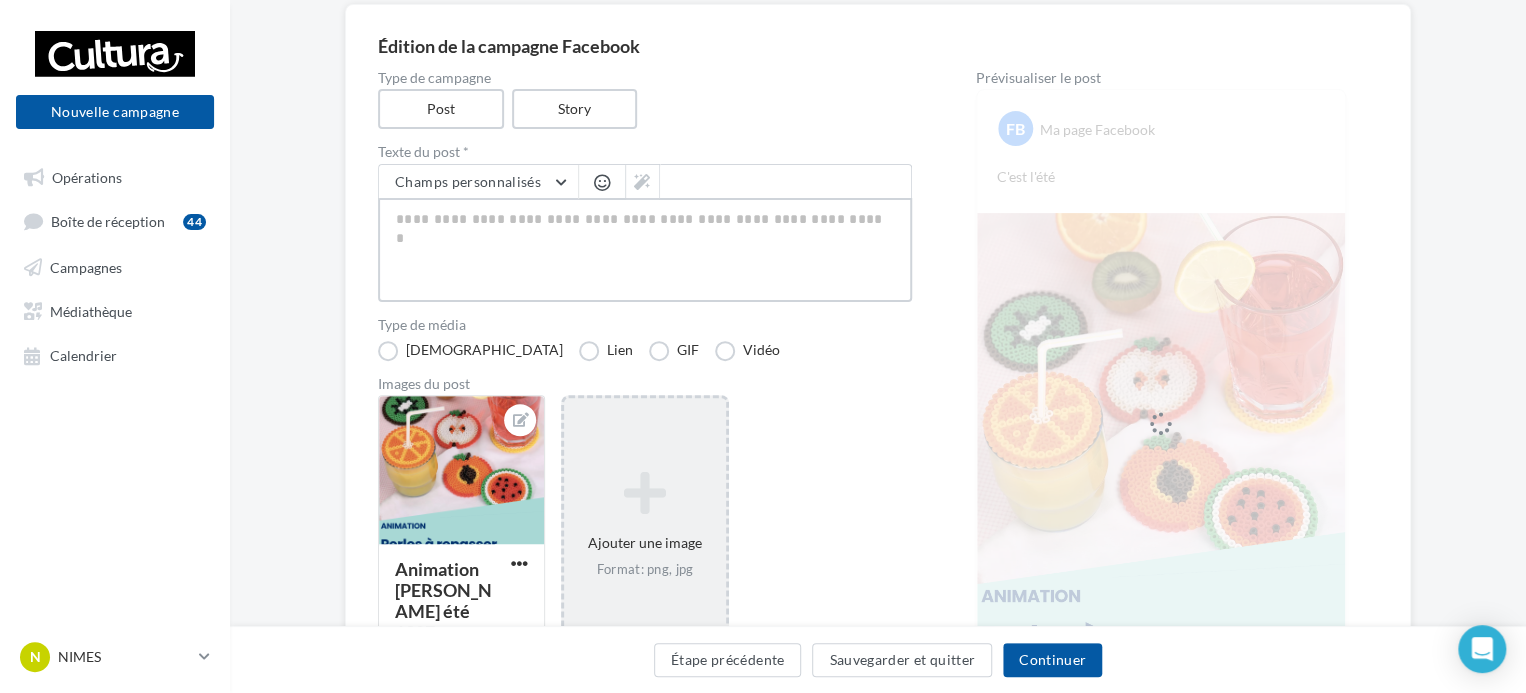 scroll, scrollTop: 200, scrollLeft: 0, axis: vertical 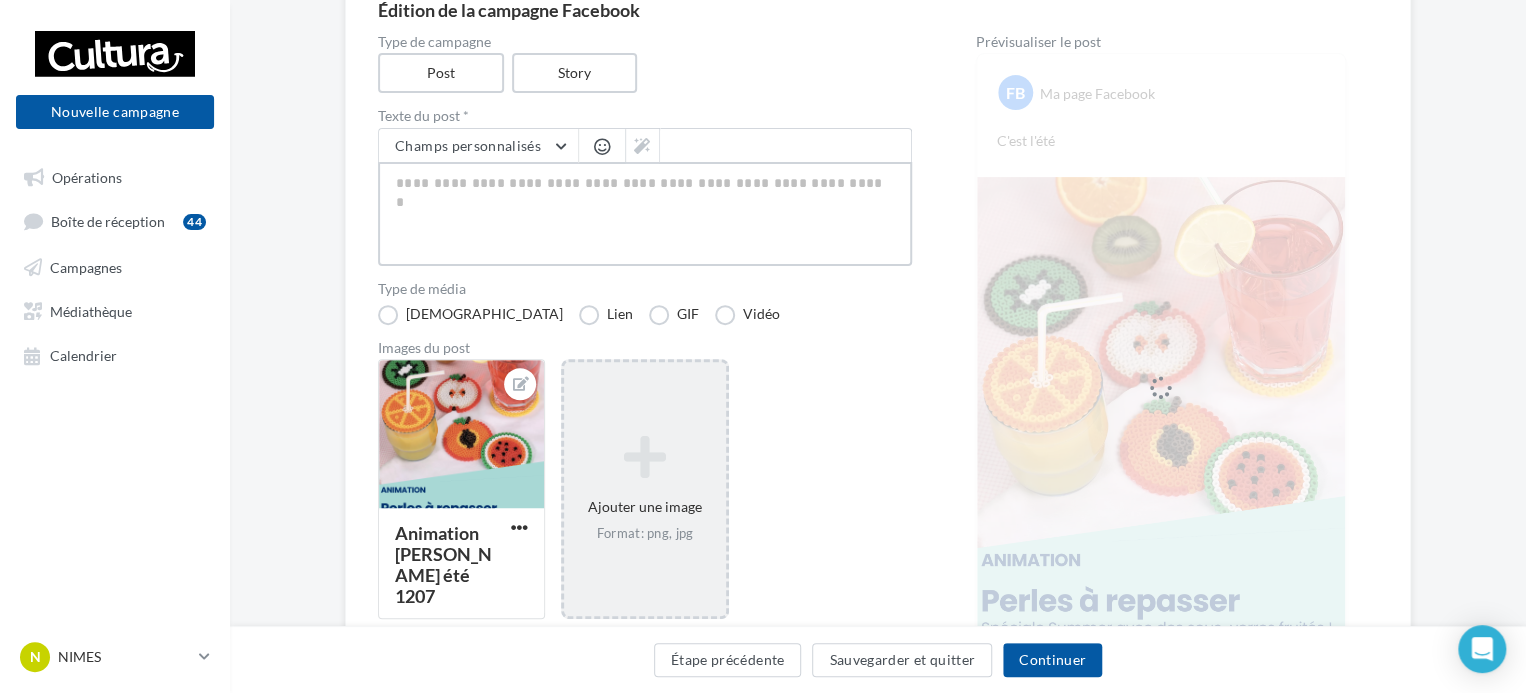 type on "*" 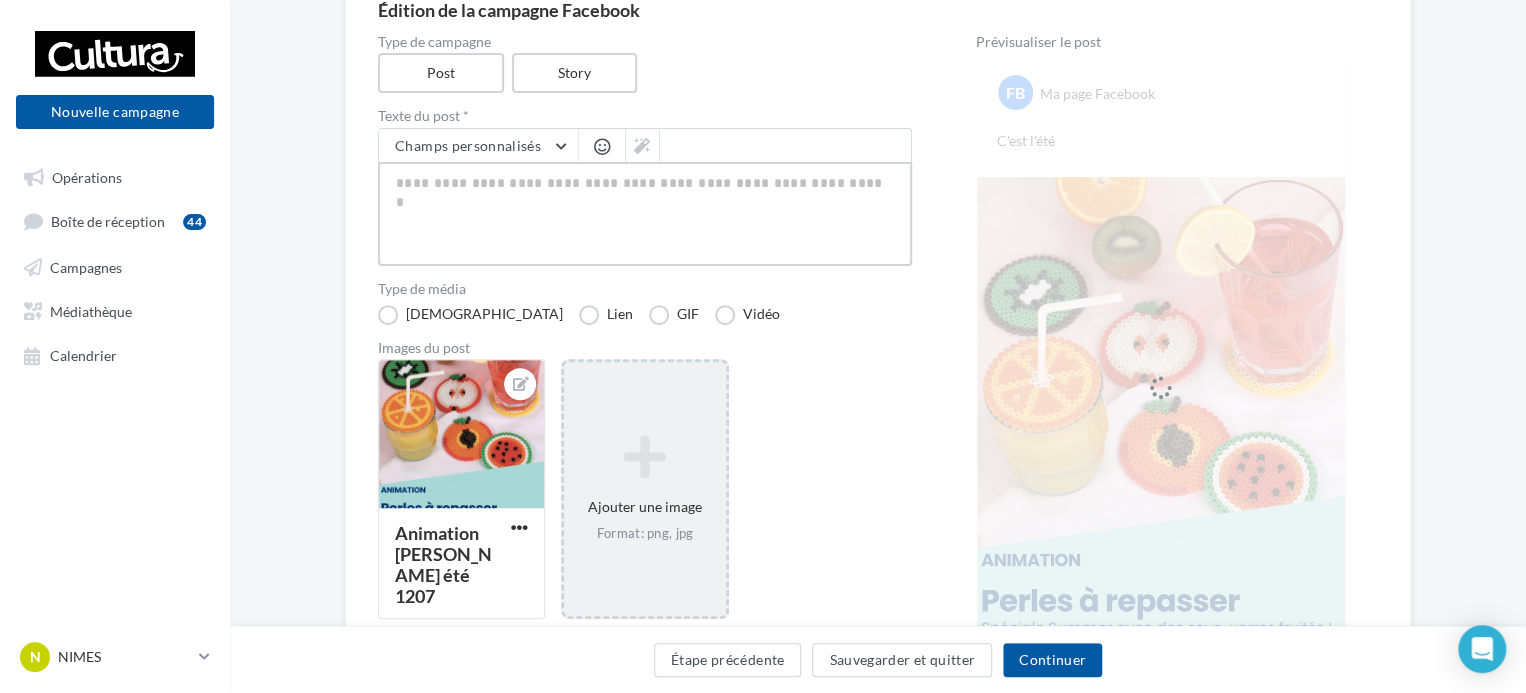 type on "*" 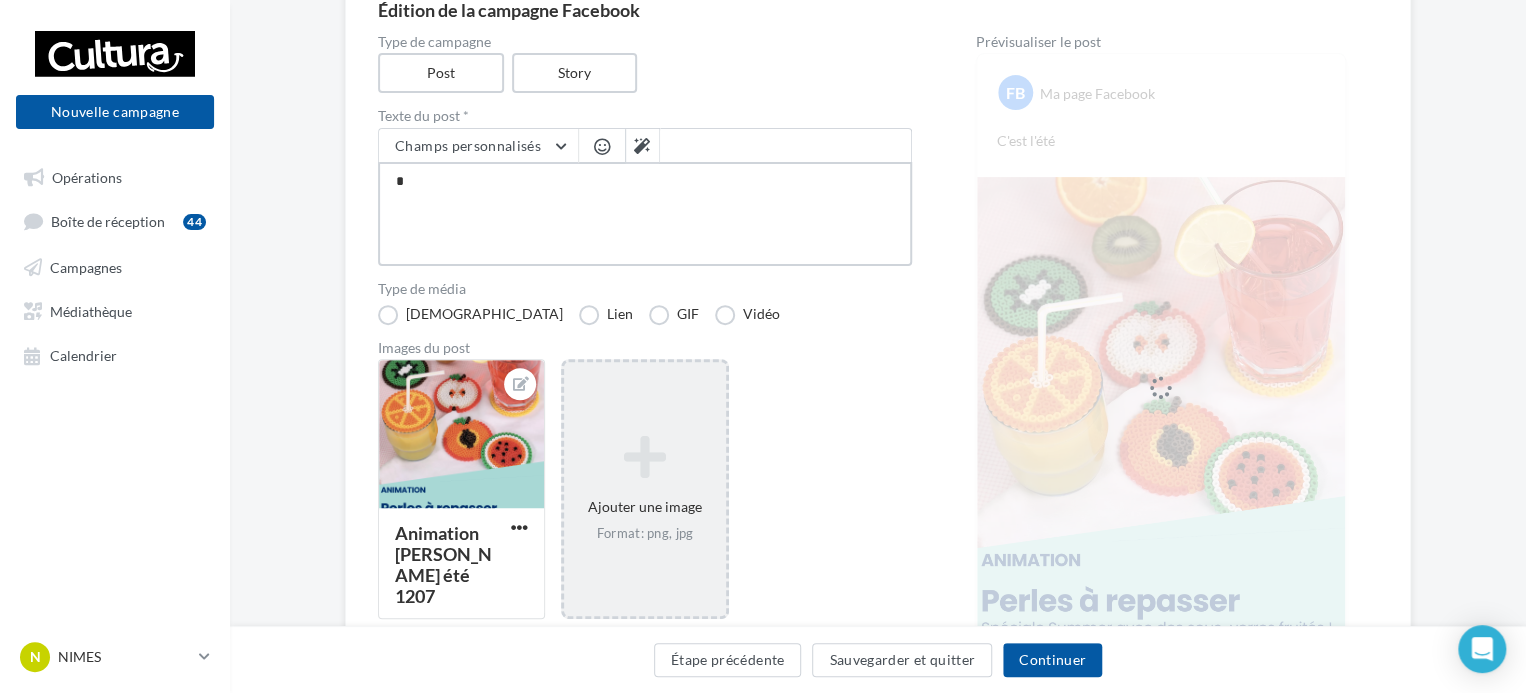type on "**" 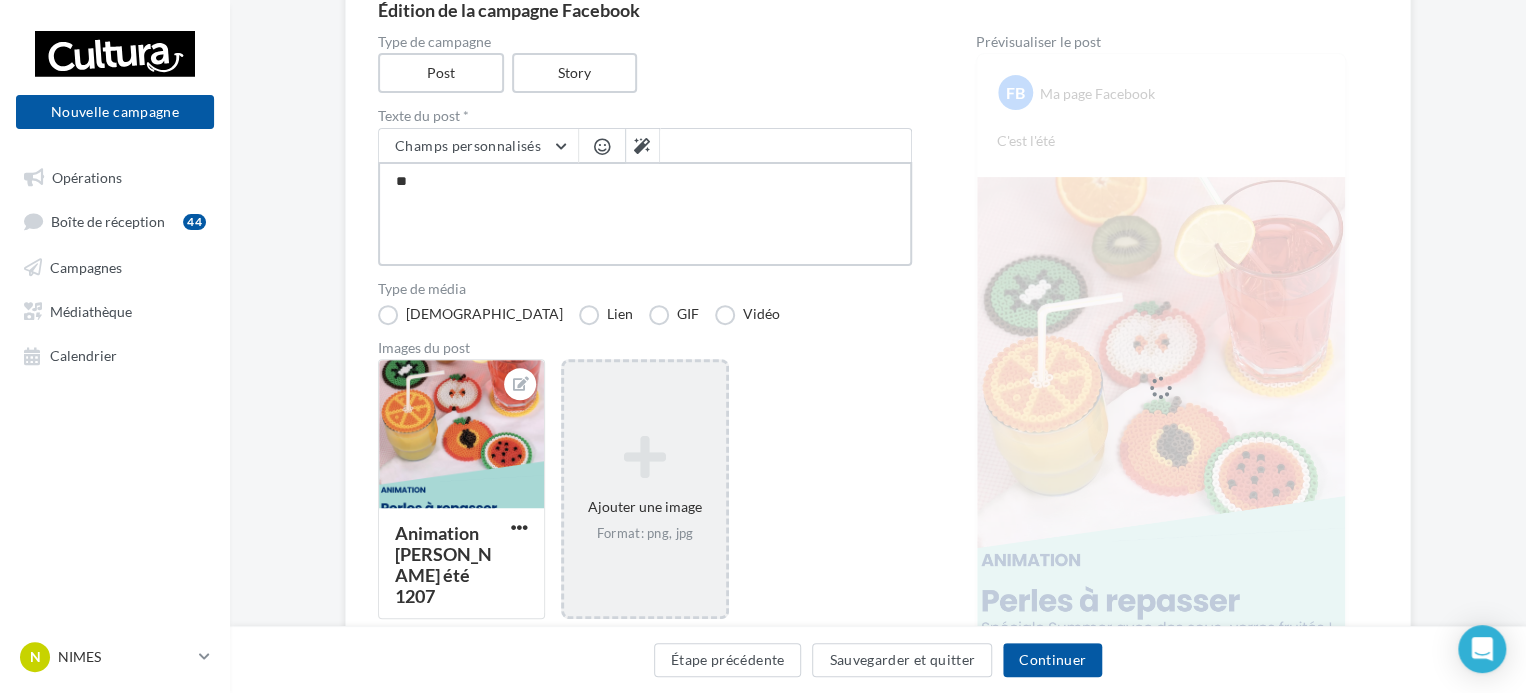 type on "**" 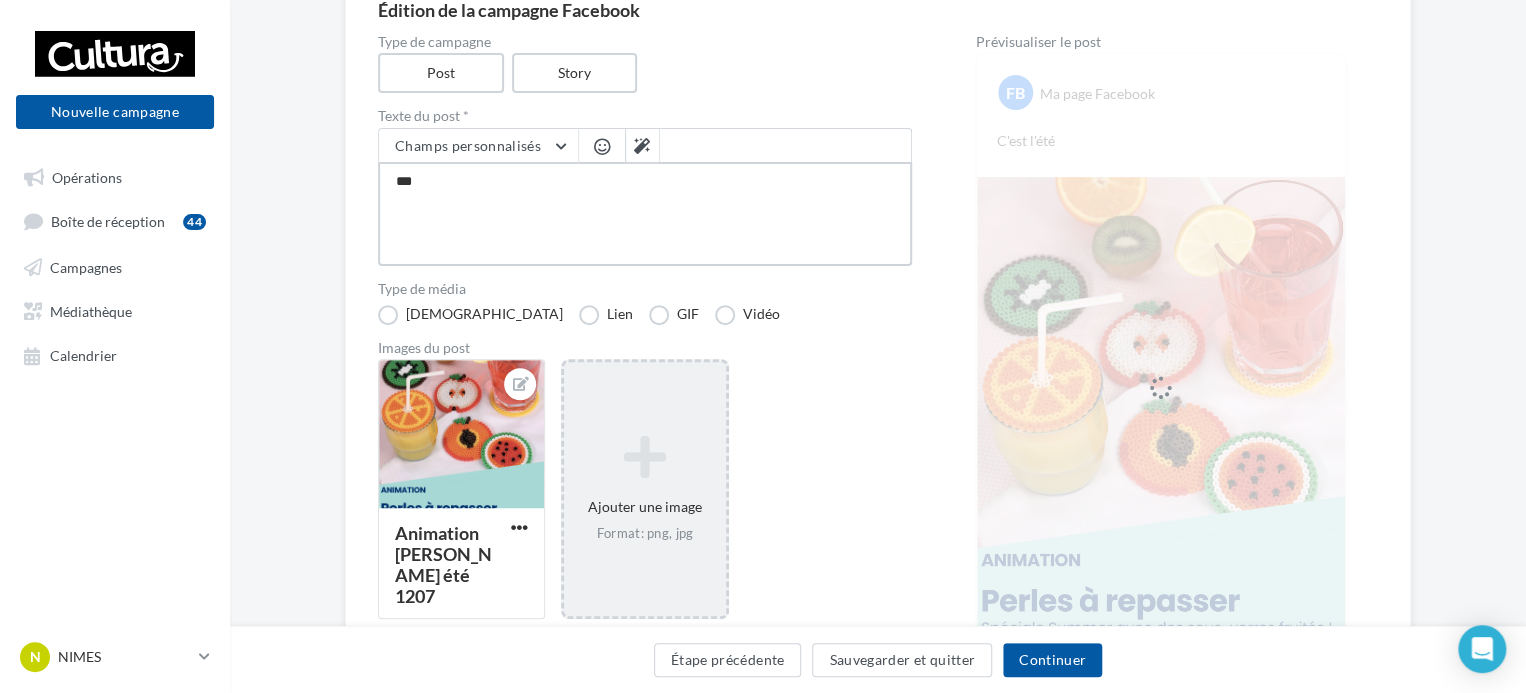 type on "****" 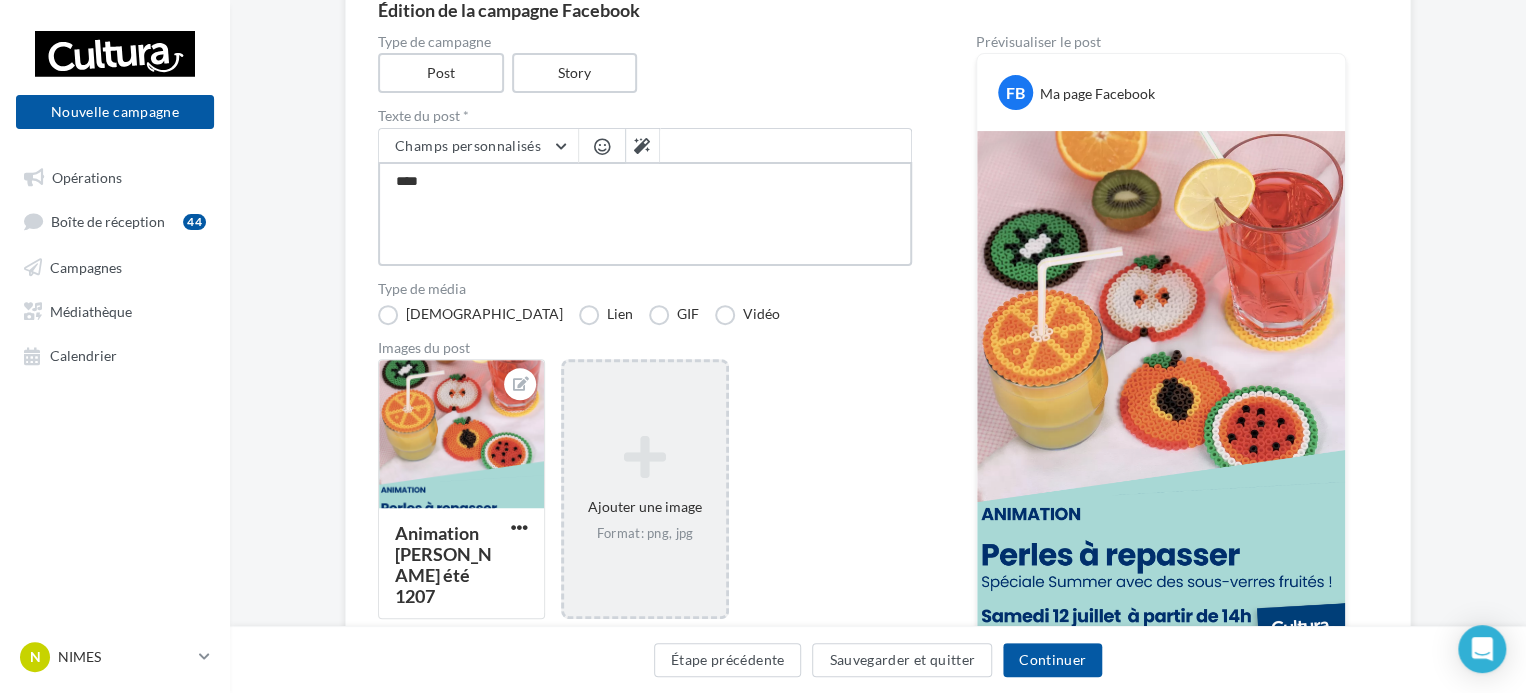 type on "*****" 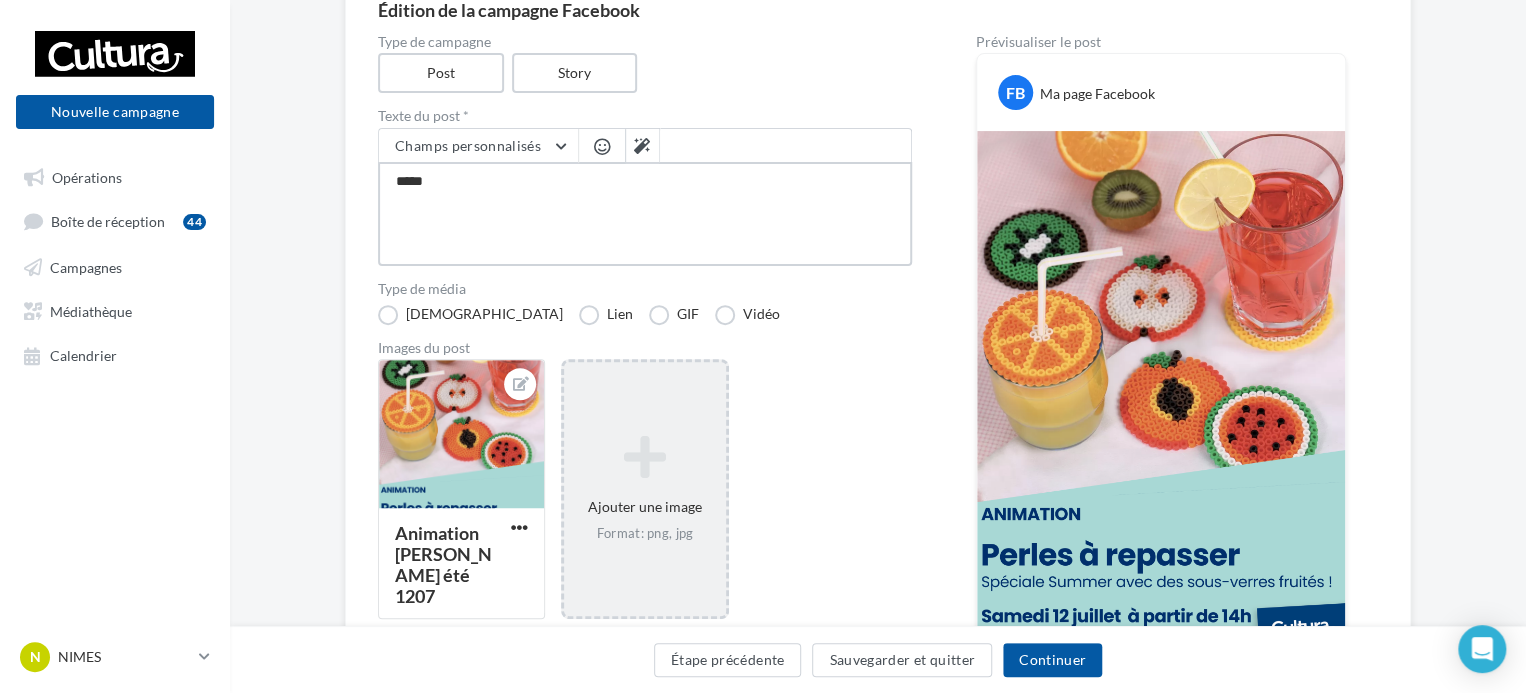 type on "******" 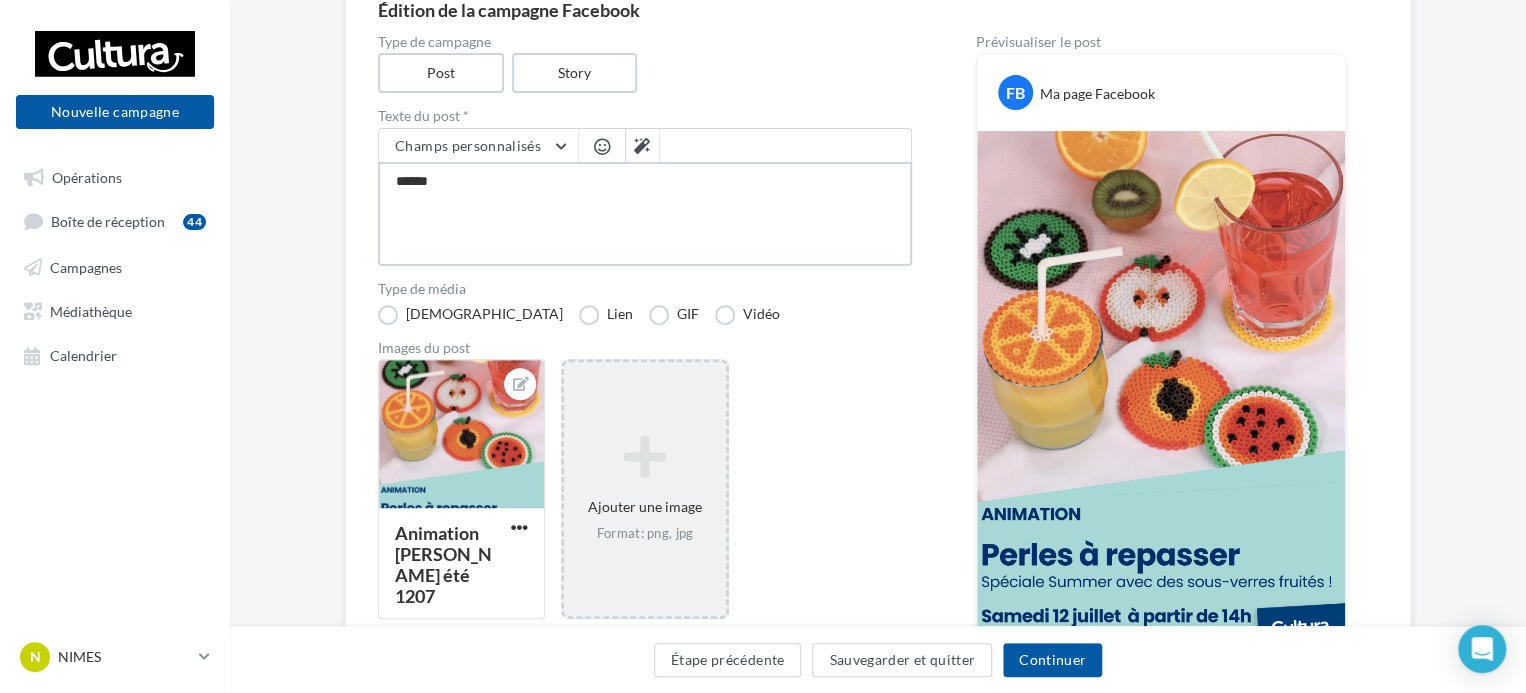 type on "*******" 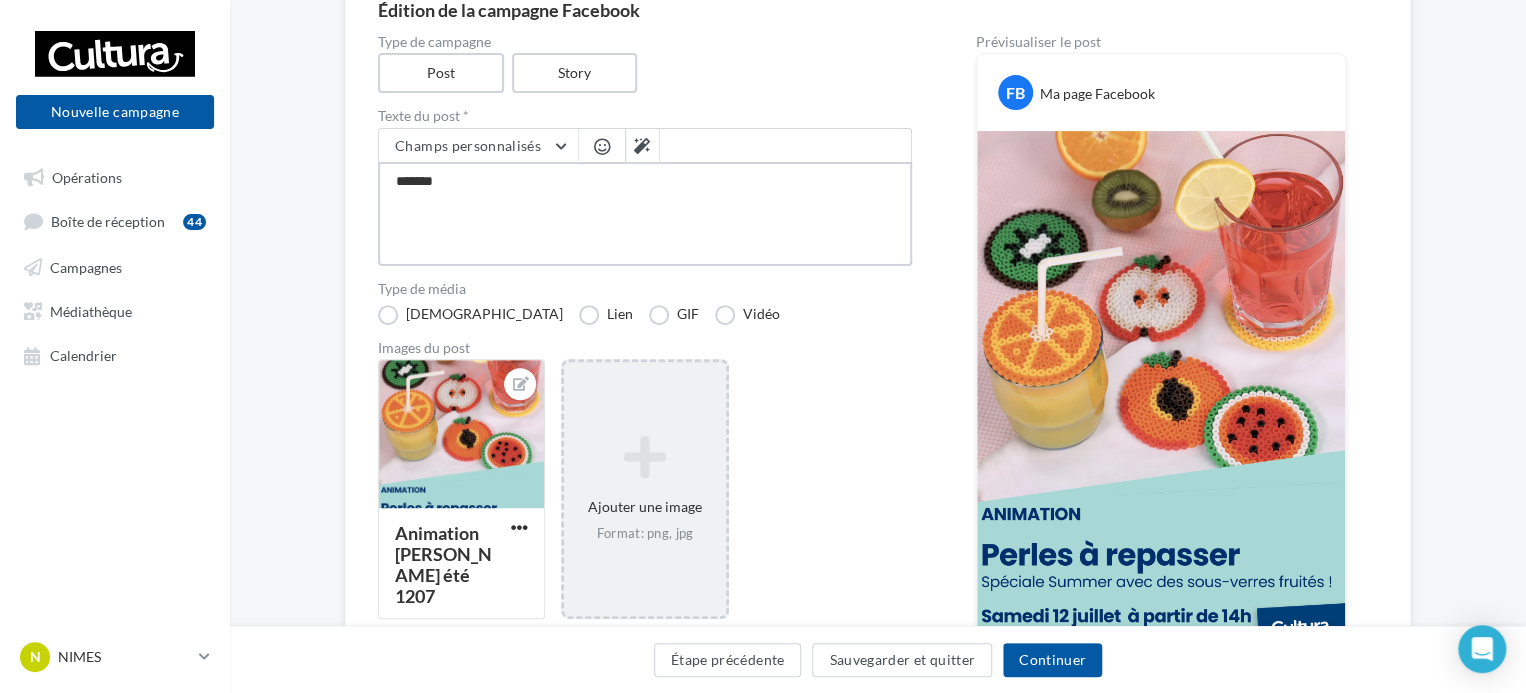 type on "********" 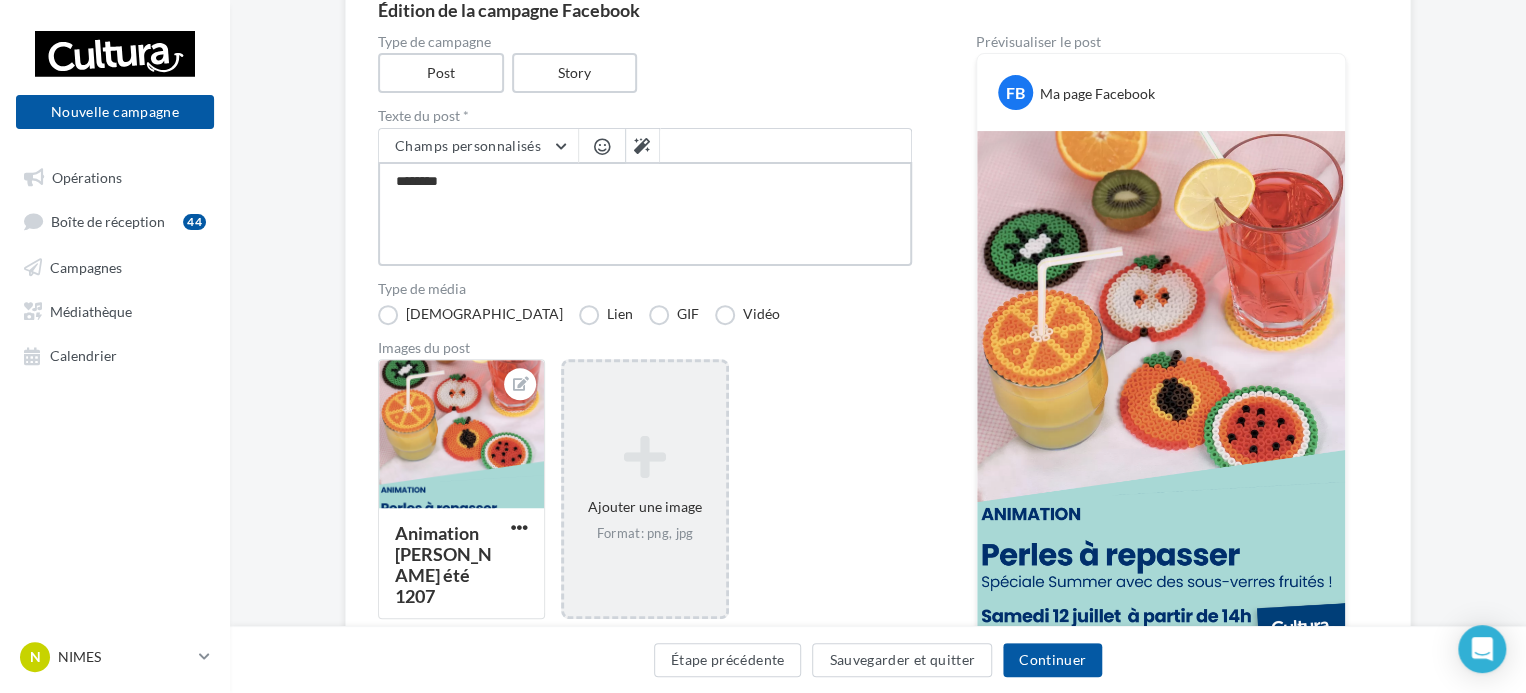 type on "*********" 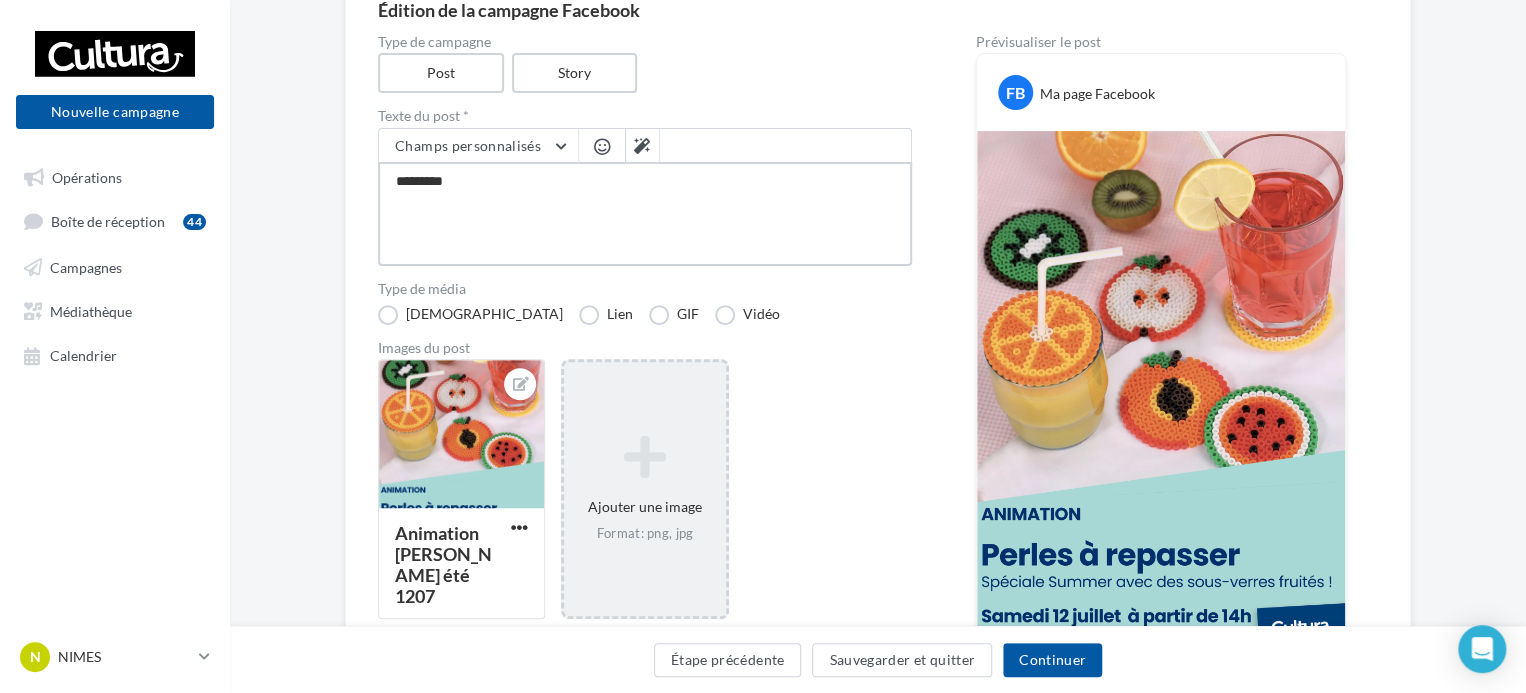 type on "*********" 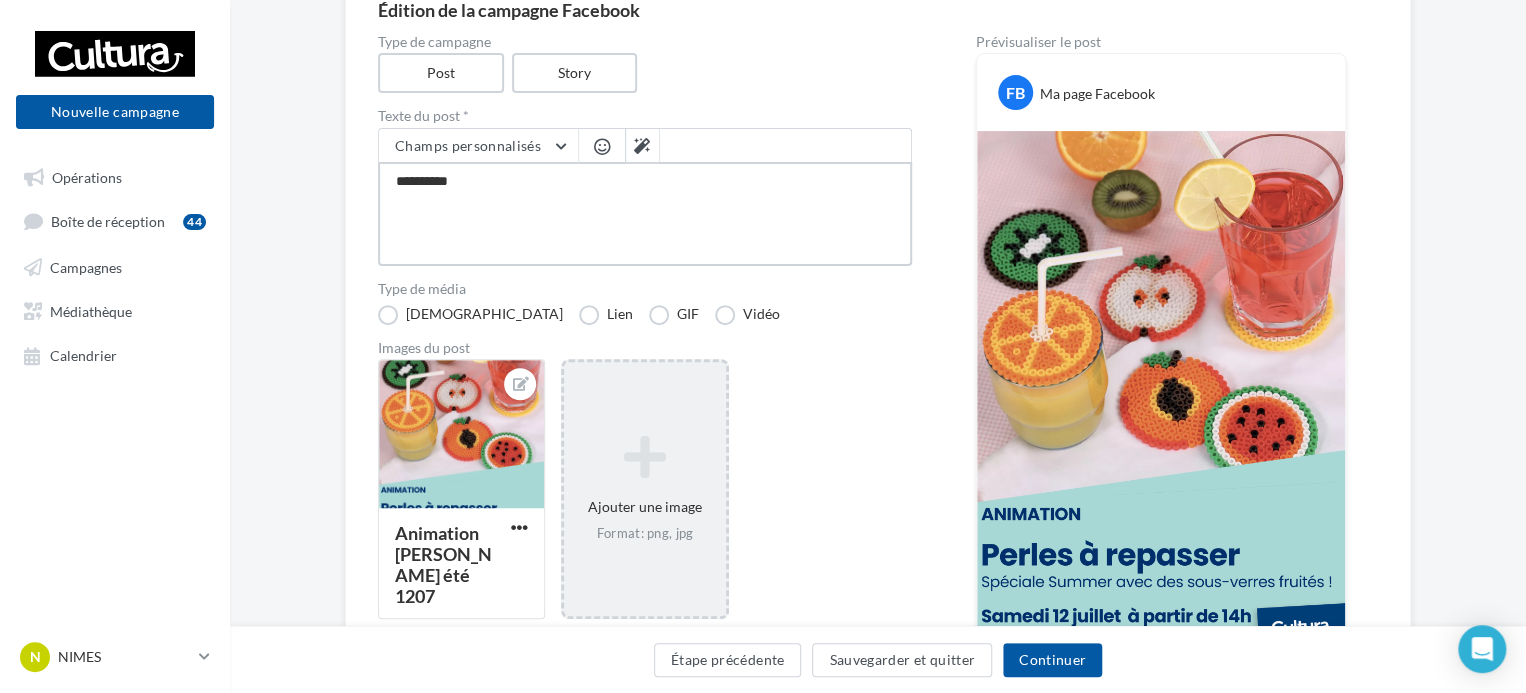 type on "**********" 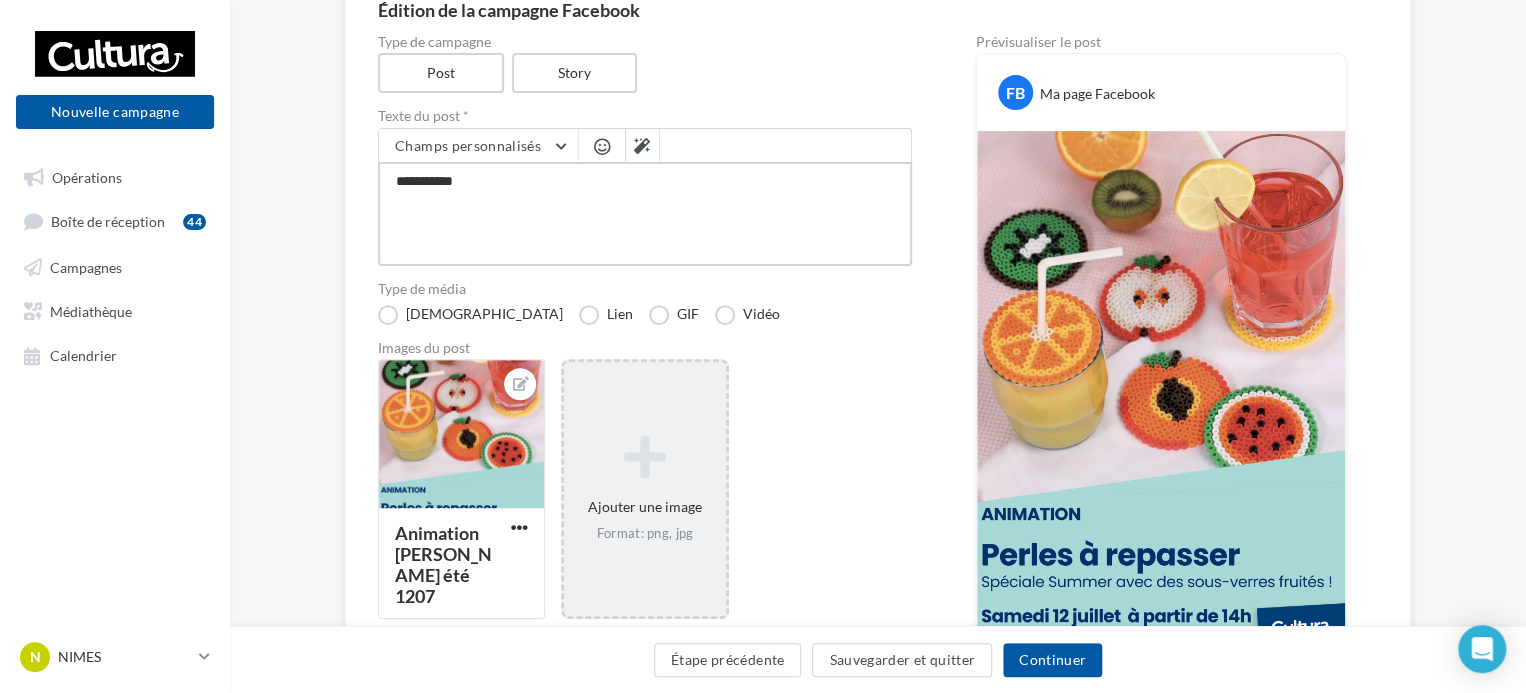 type on "*********" 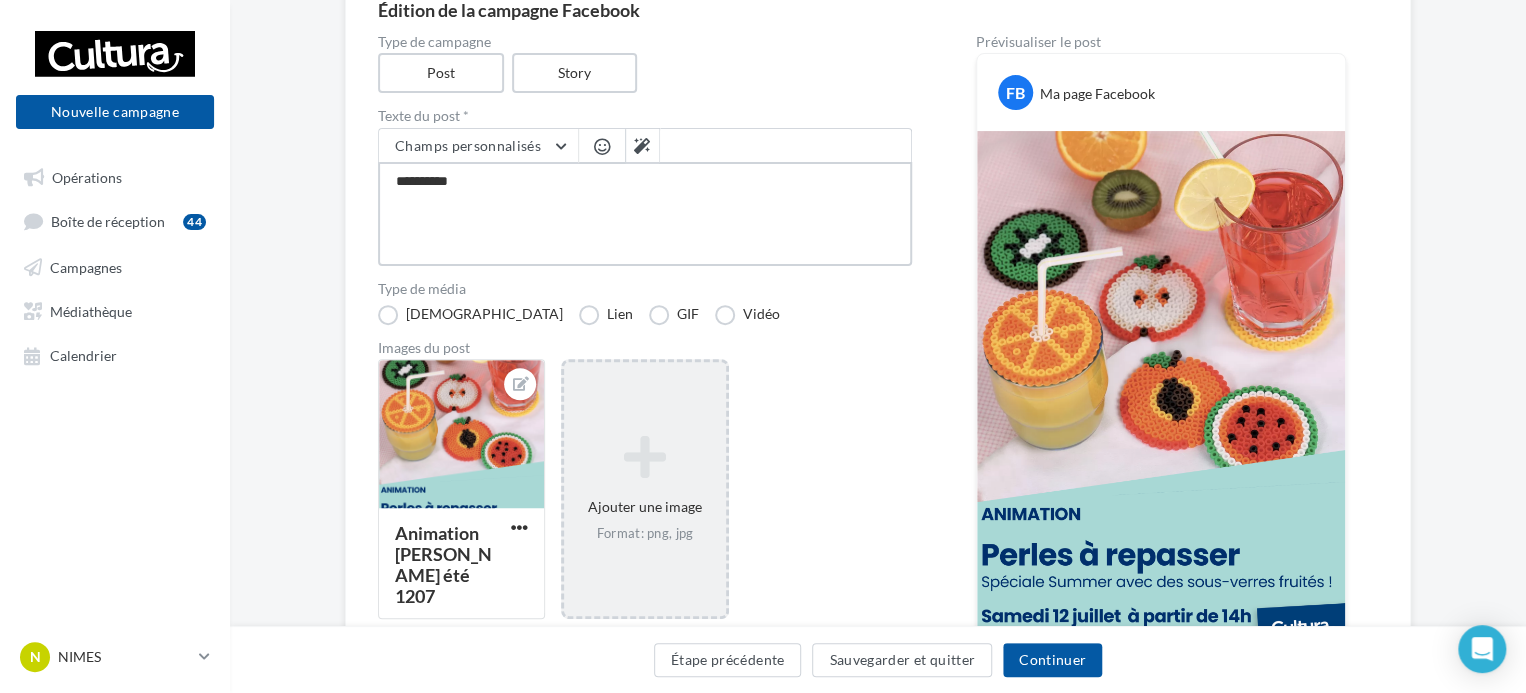 type on "**********" 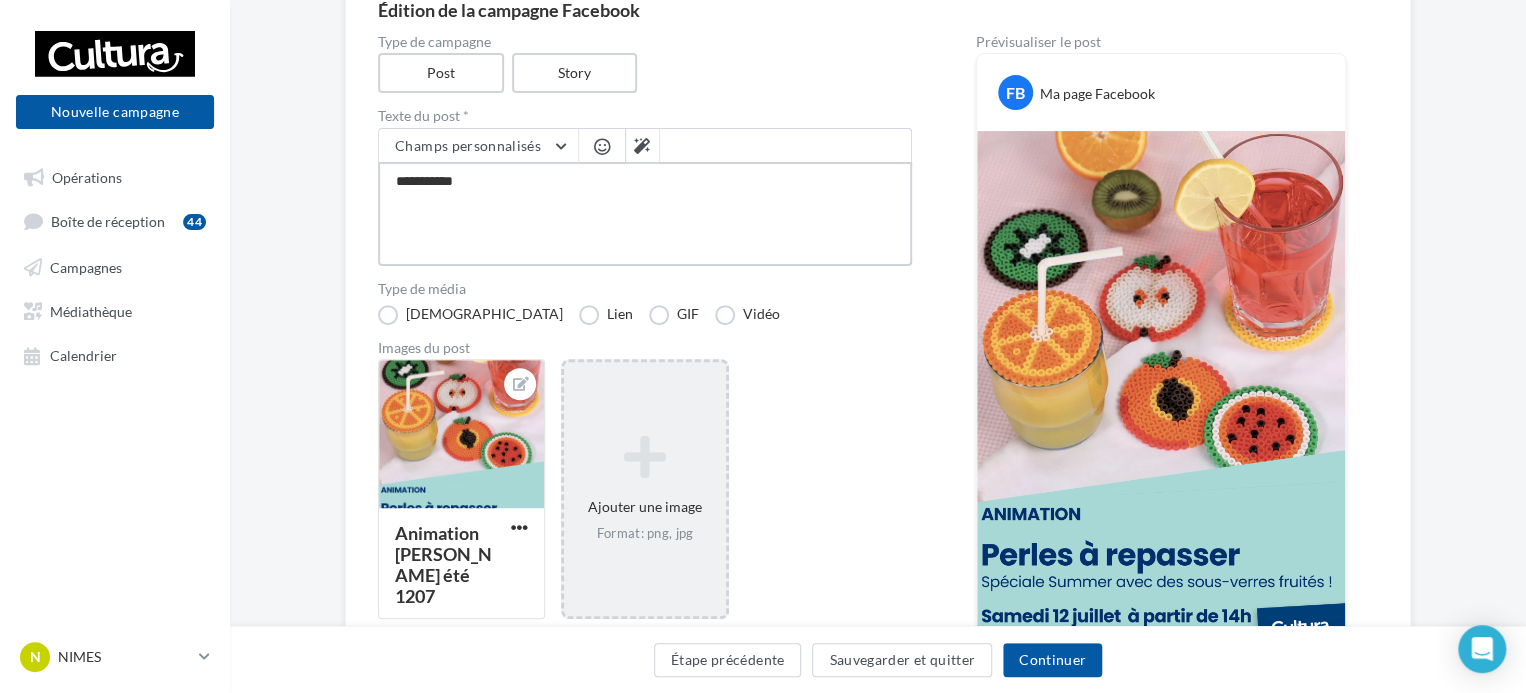 type on "**********" 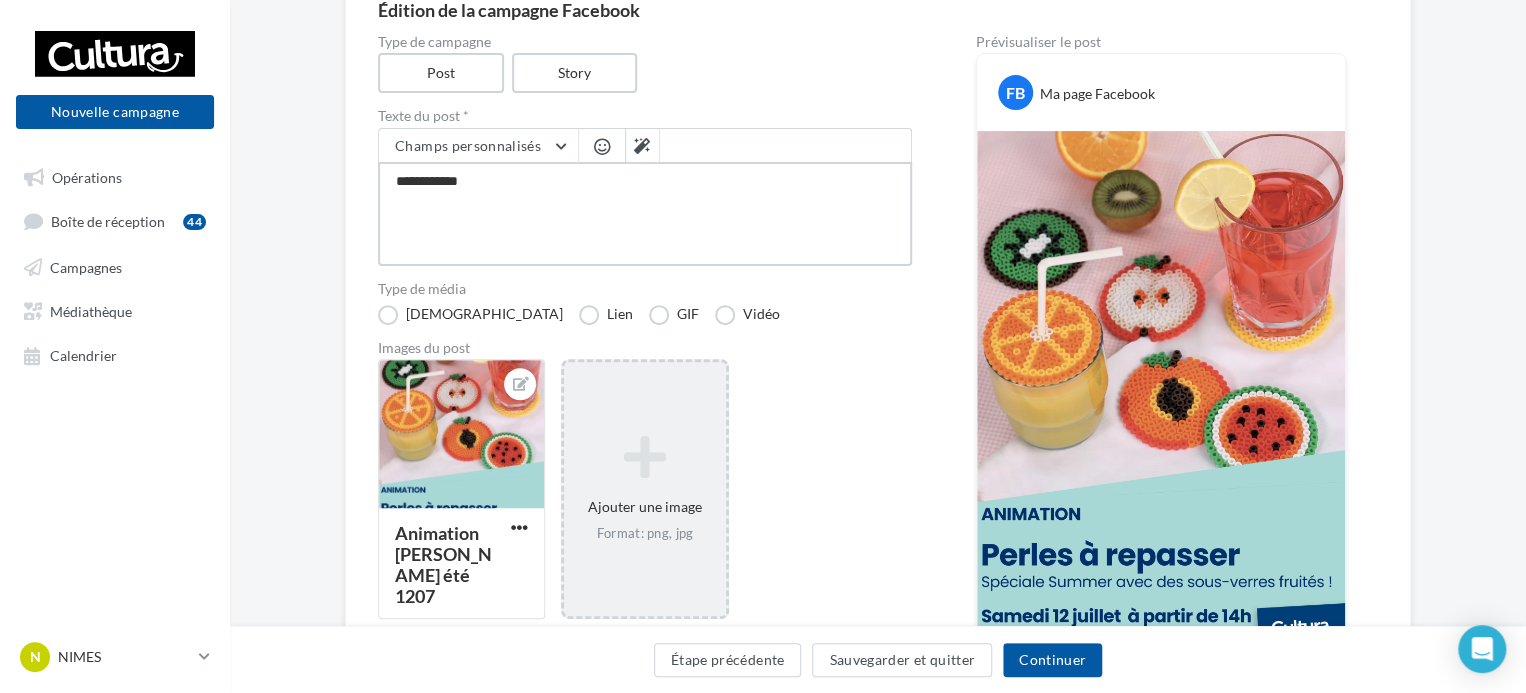 type on "**********" 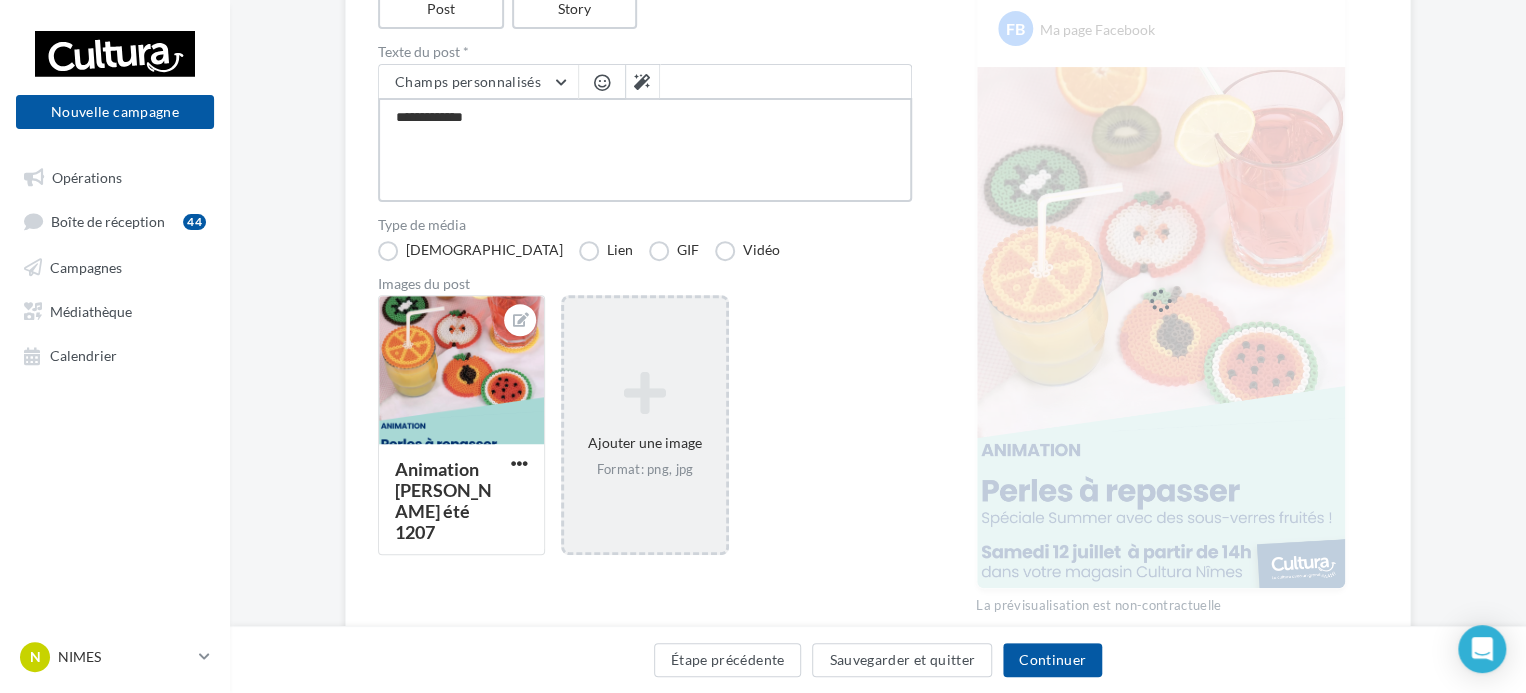 scroll, scrollTop: 300, scrollLeft: 0, axis: vertical 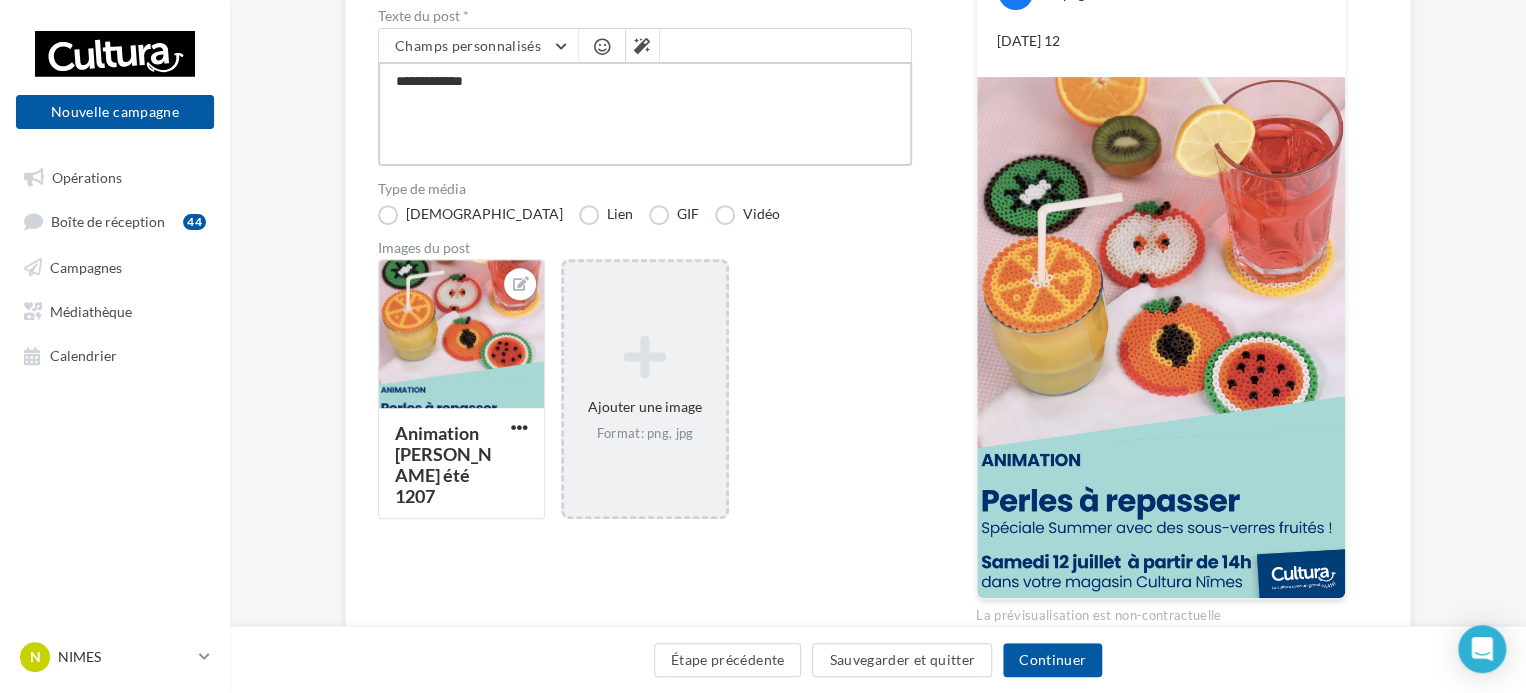 type on "**********" 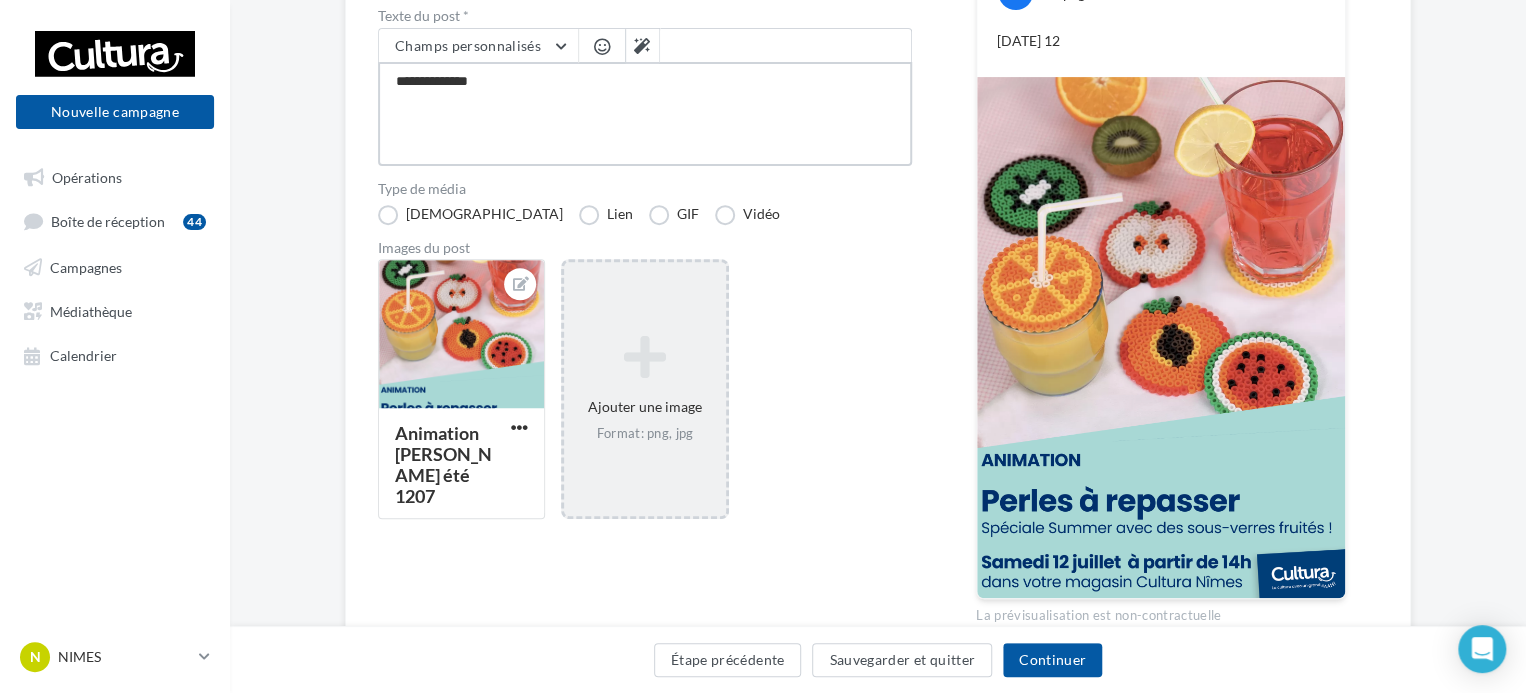 type on "**********" 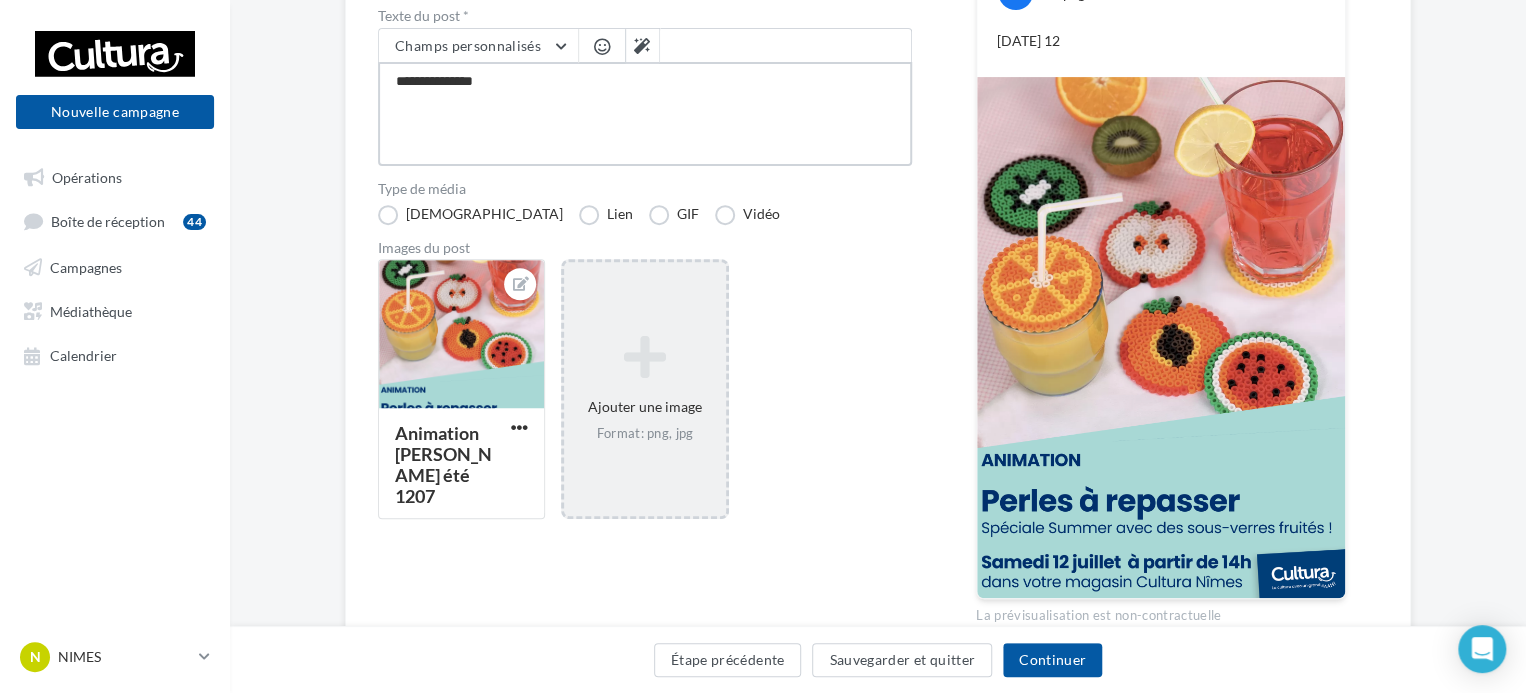type on "**********" 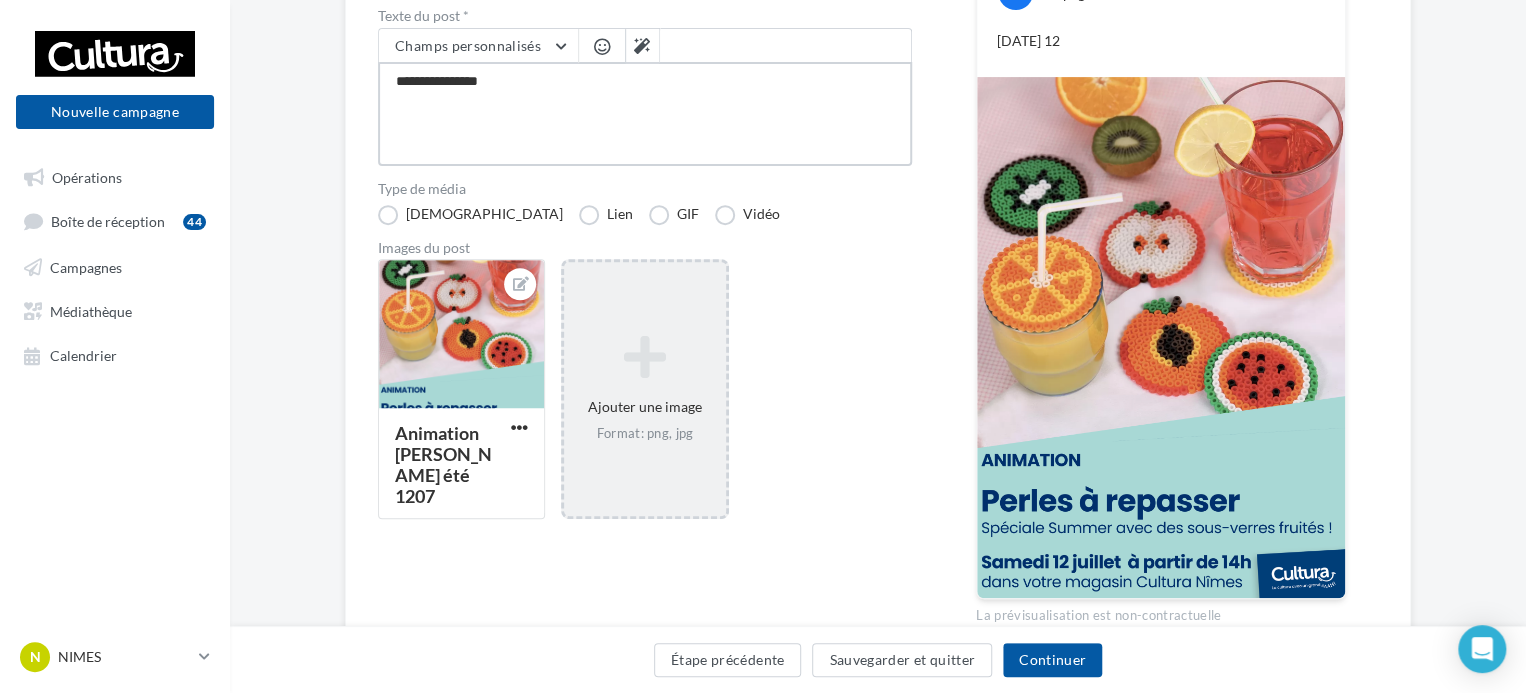type on "**********" 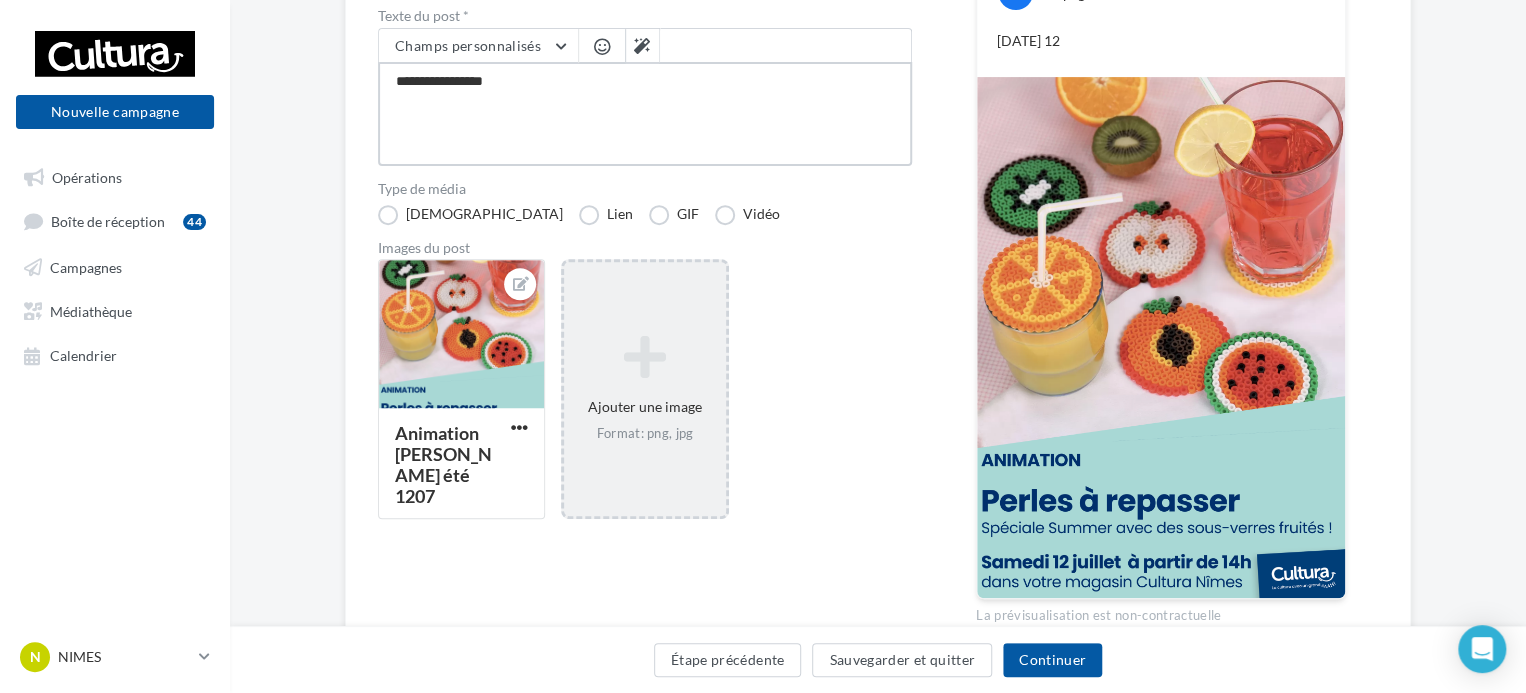 type on "**********" 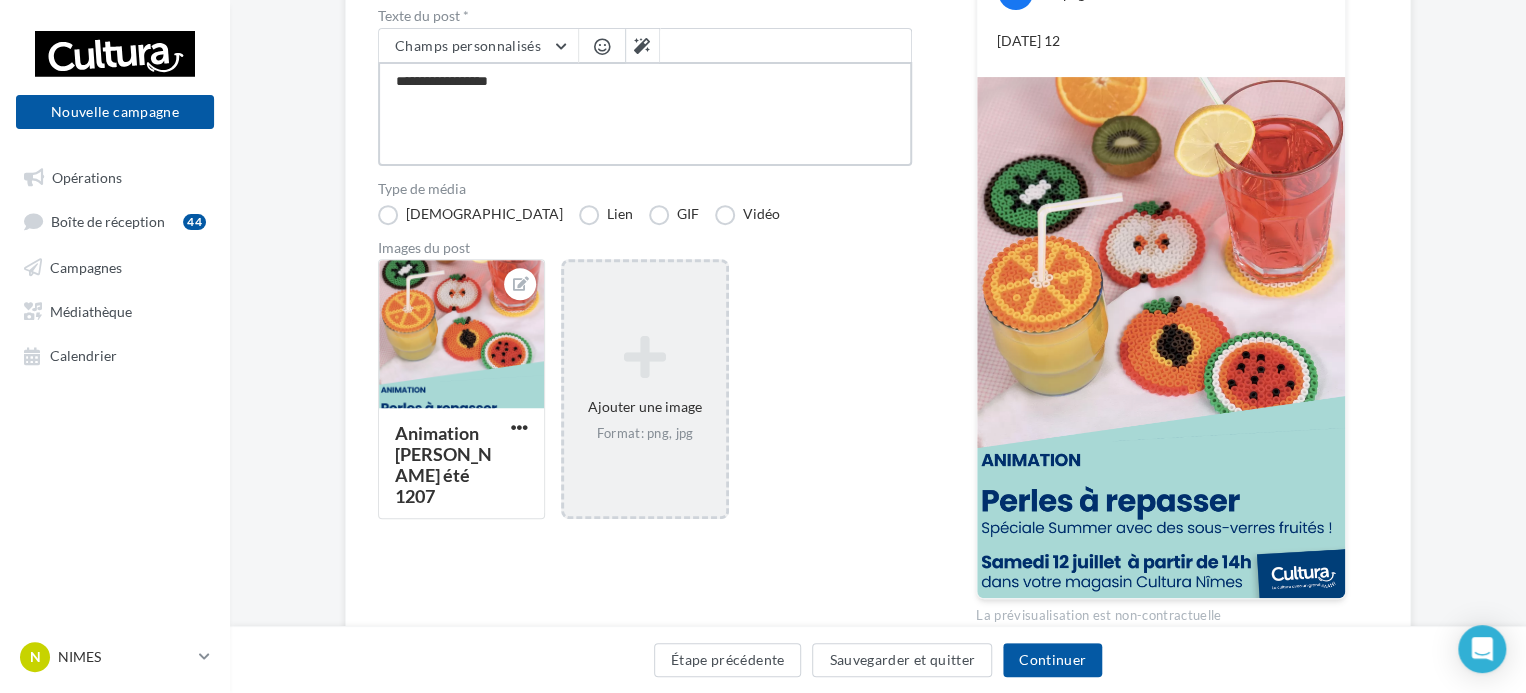 type on "**********" 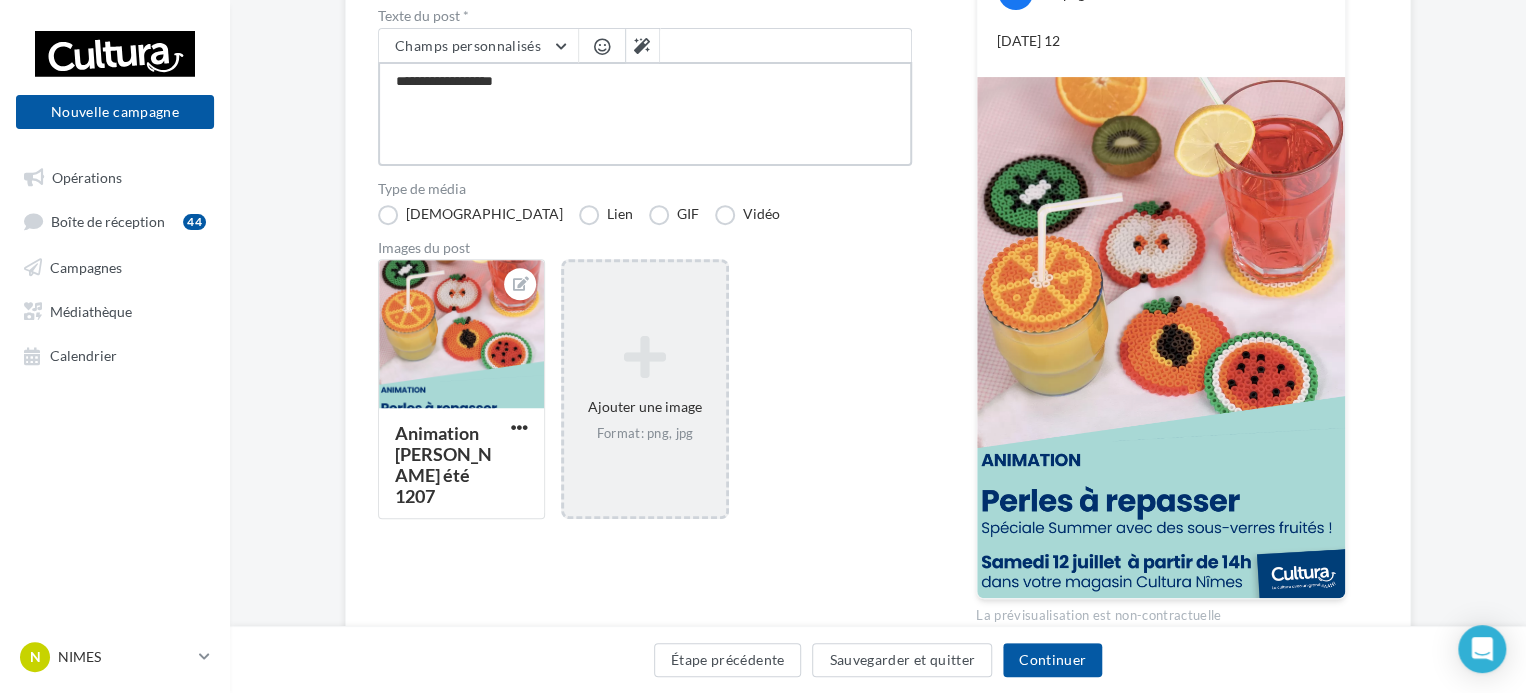 type on "**********" 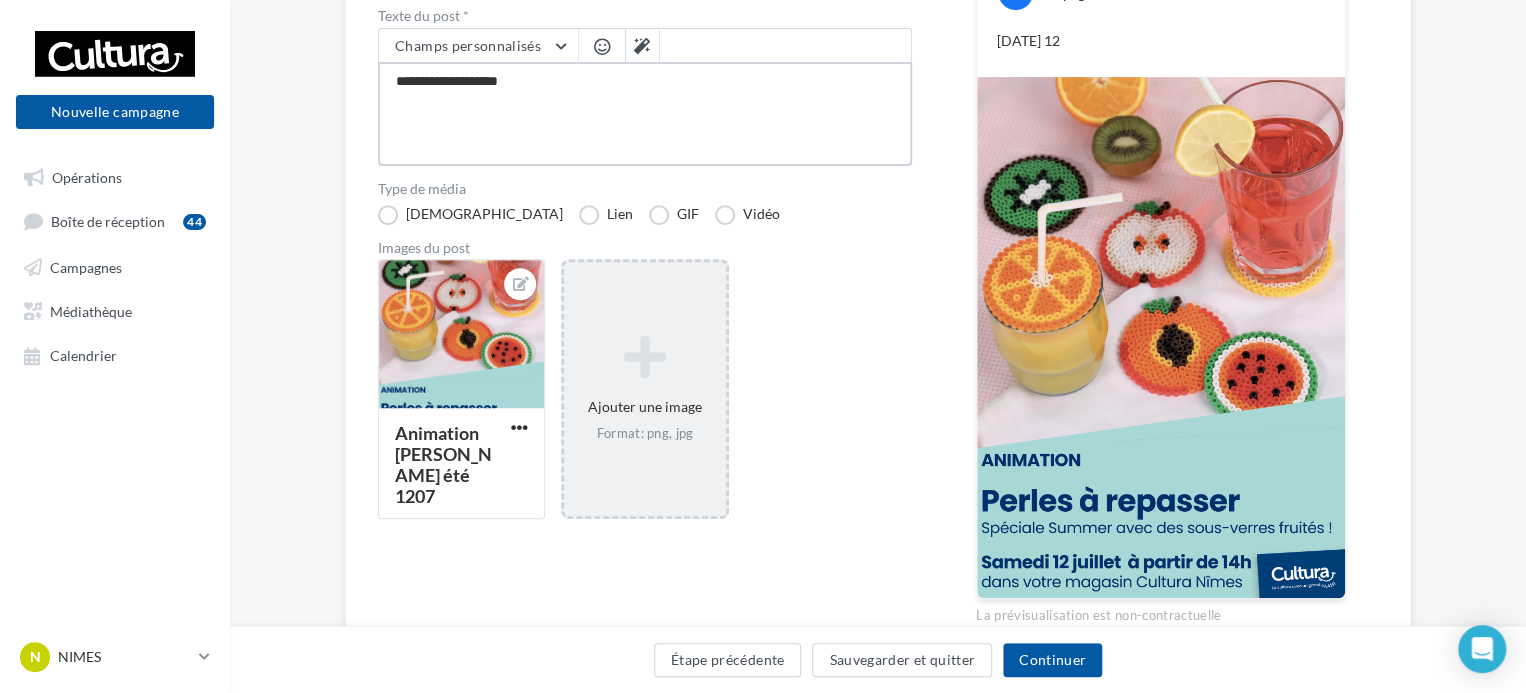 type on "**********" 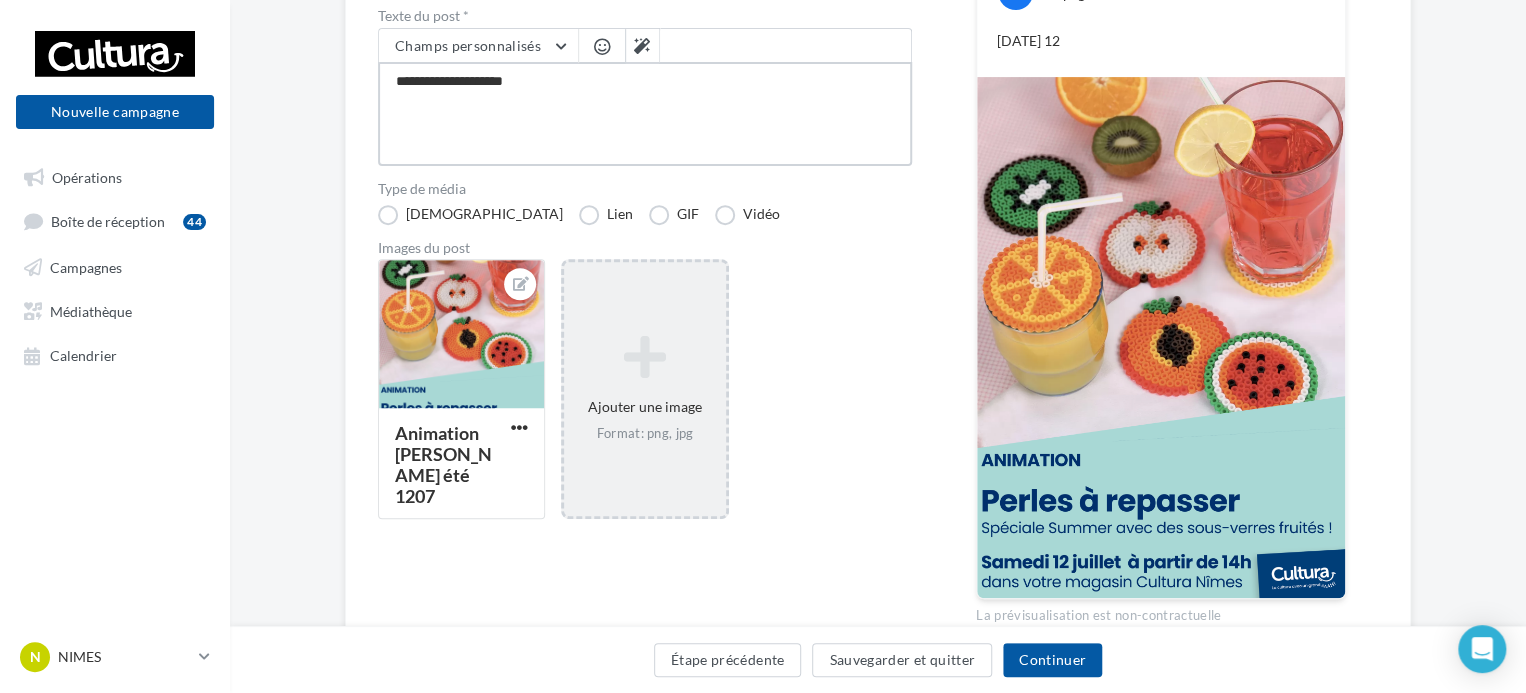 type on "**********" 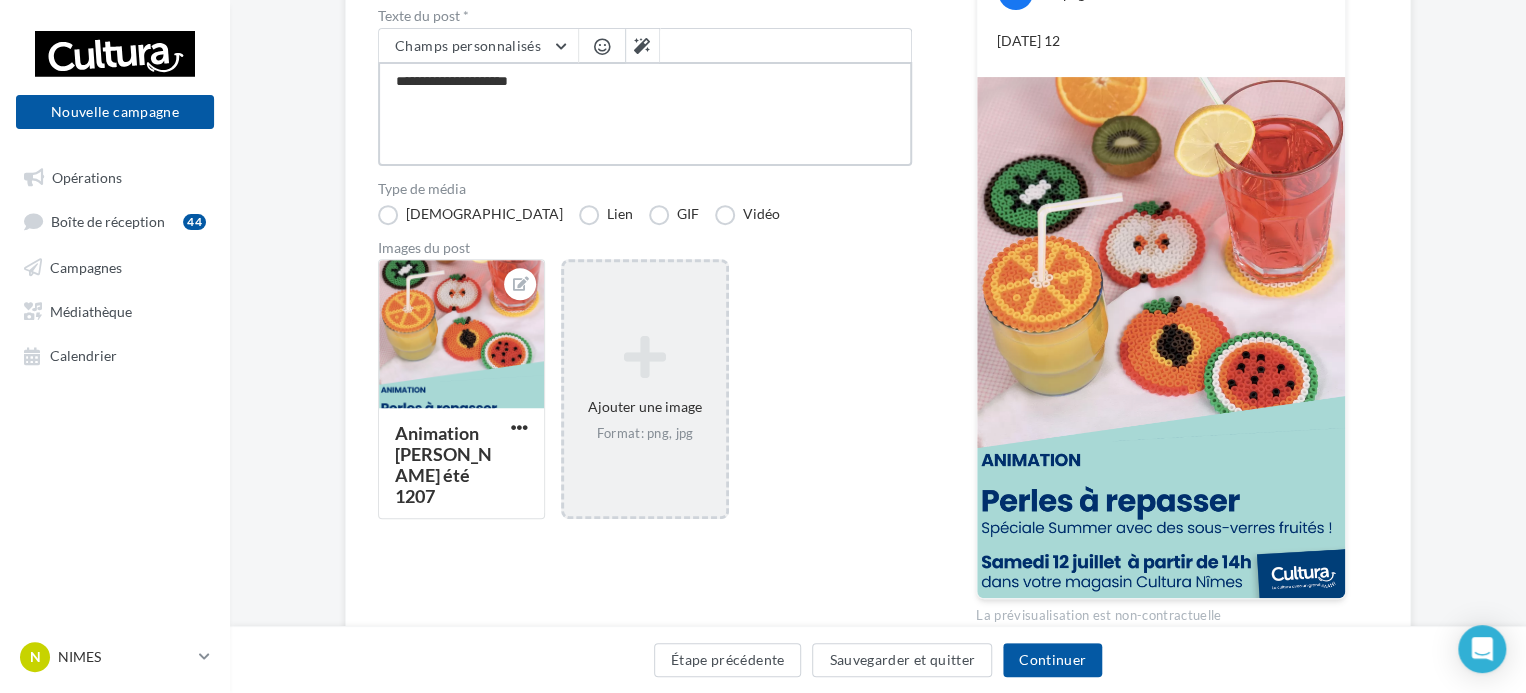 type on "**********" 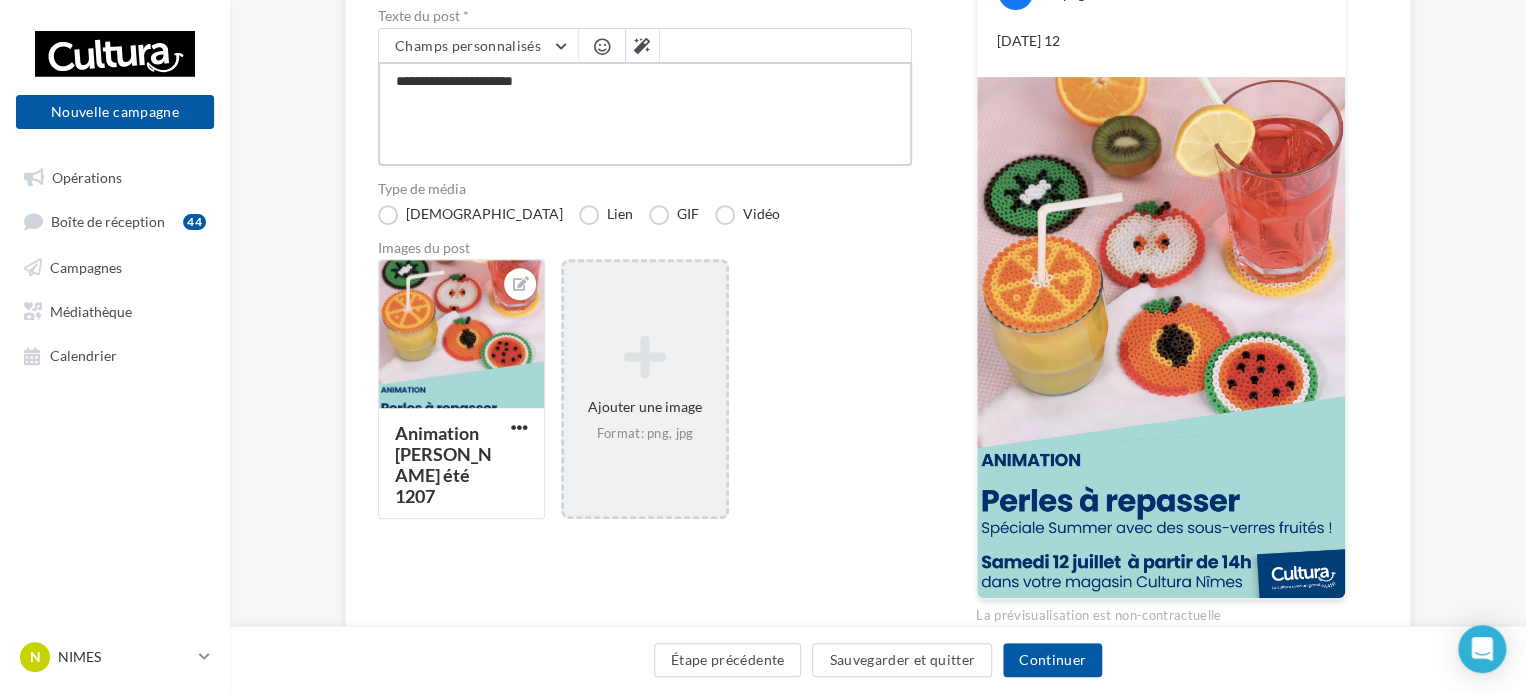 type on "**********" 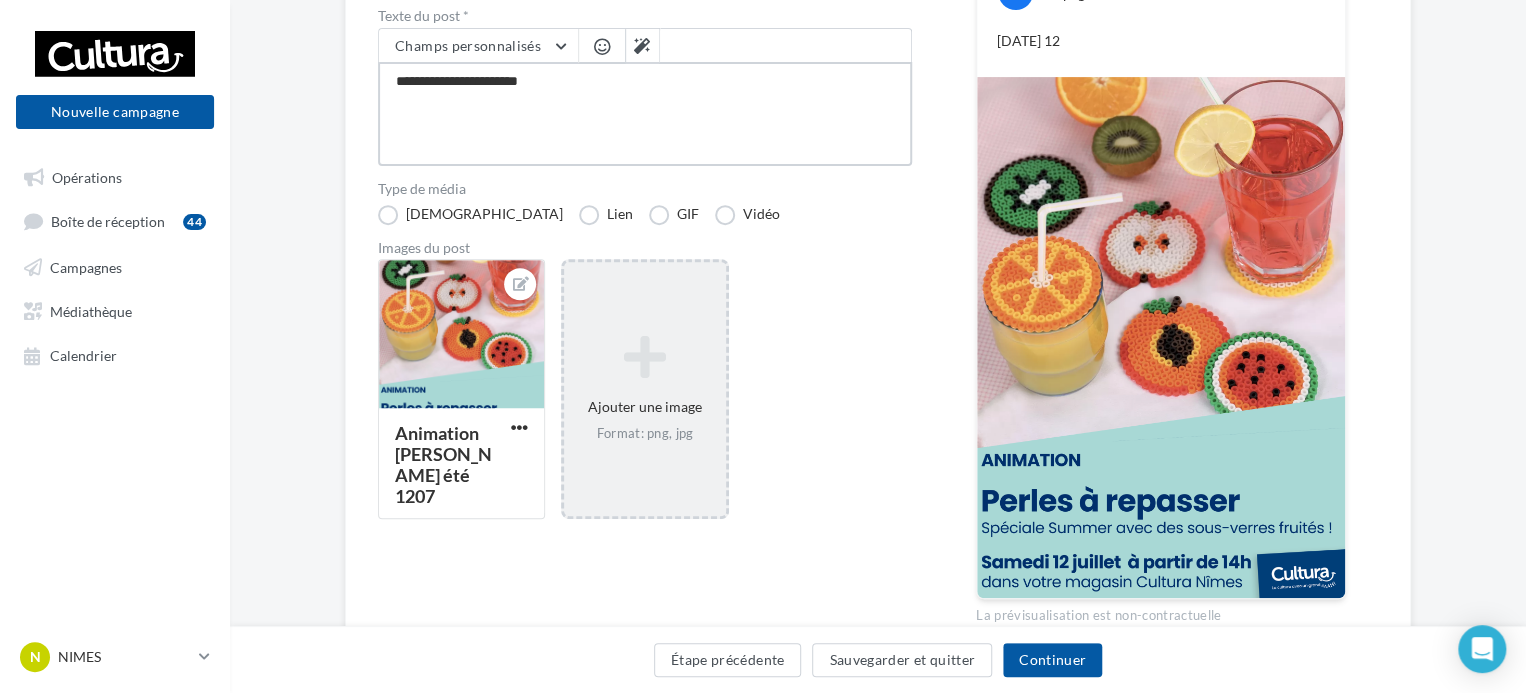 type on "**********" 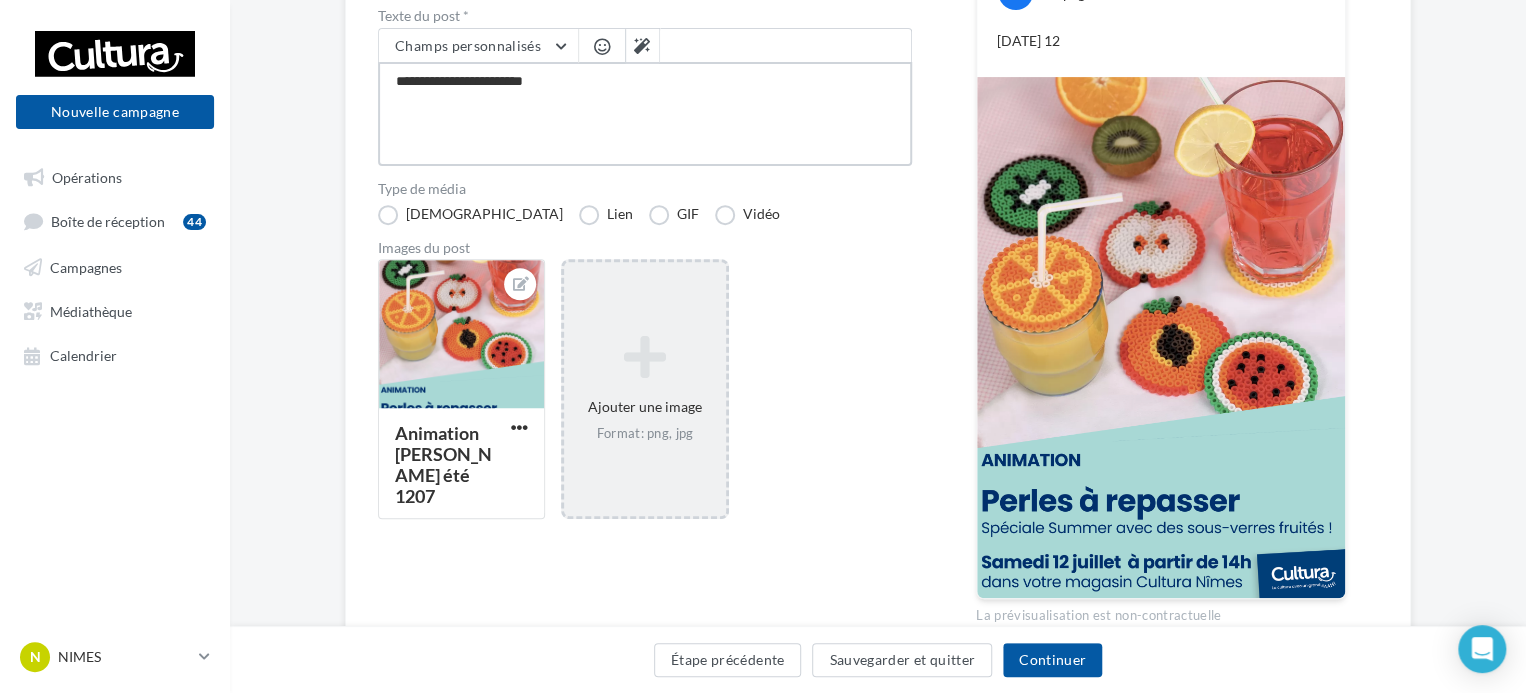 type on "**********" 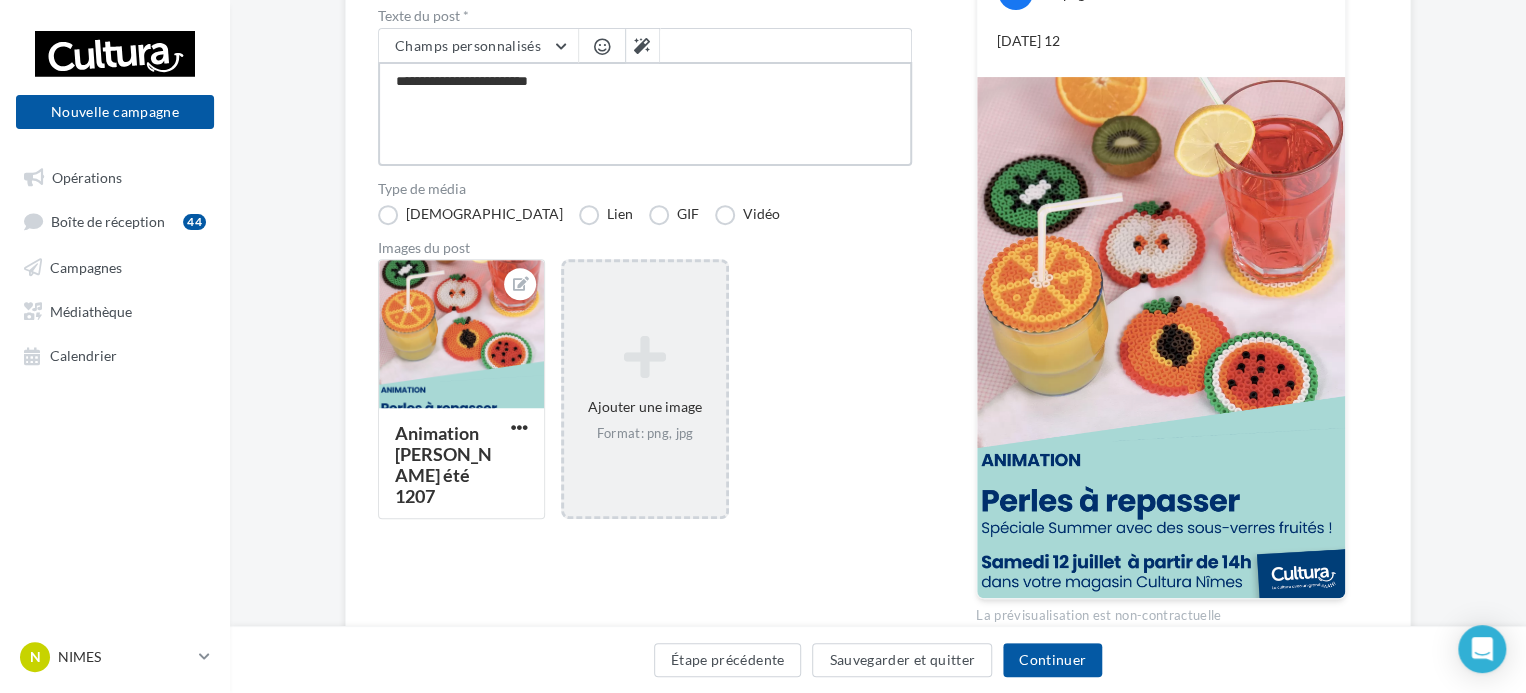 type on "**********" 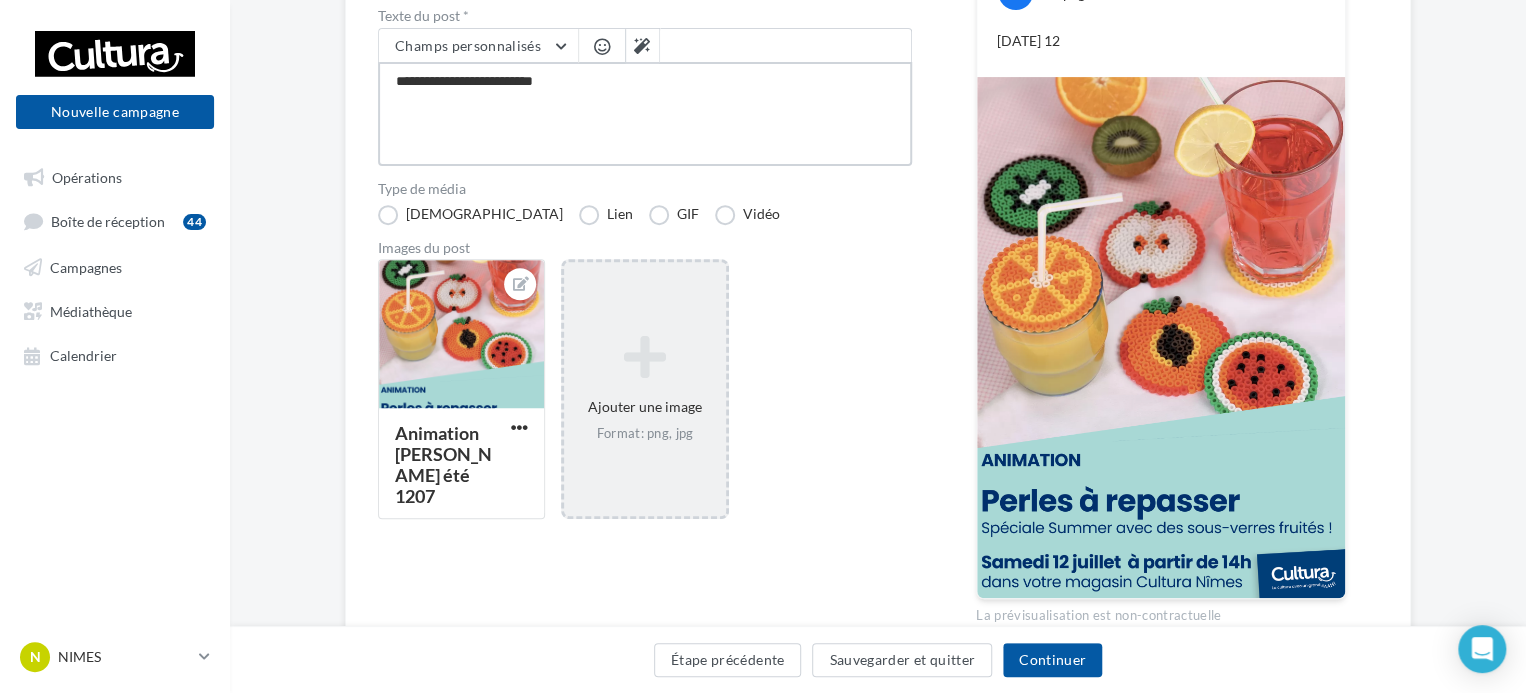 type on "**********" 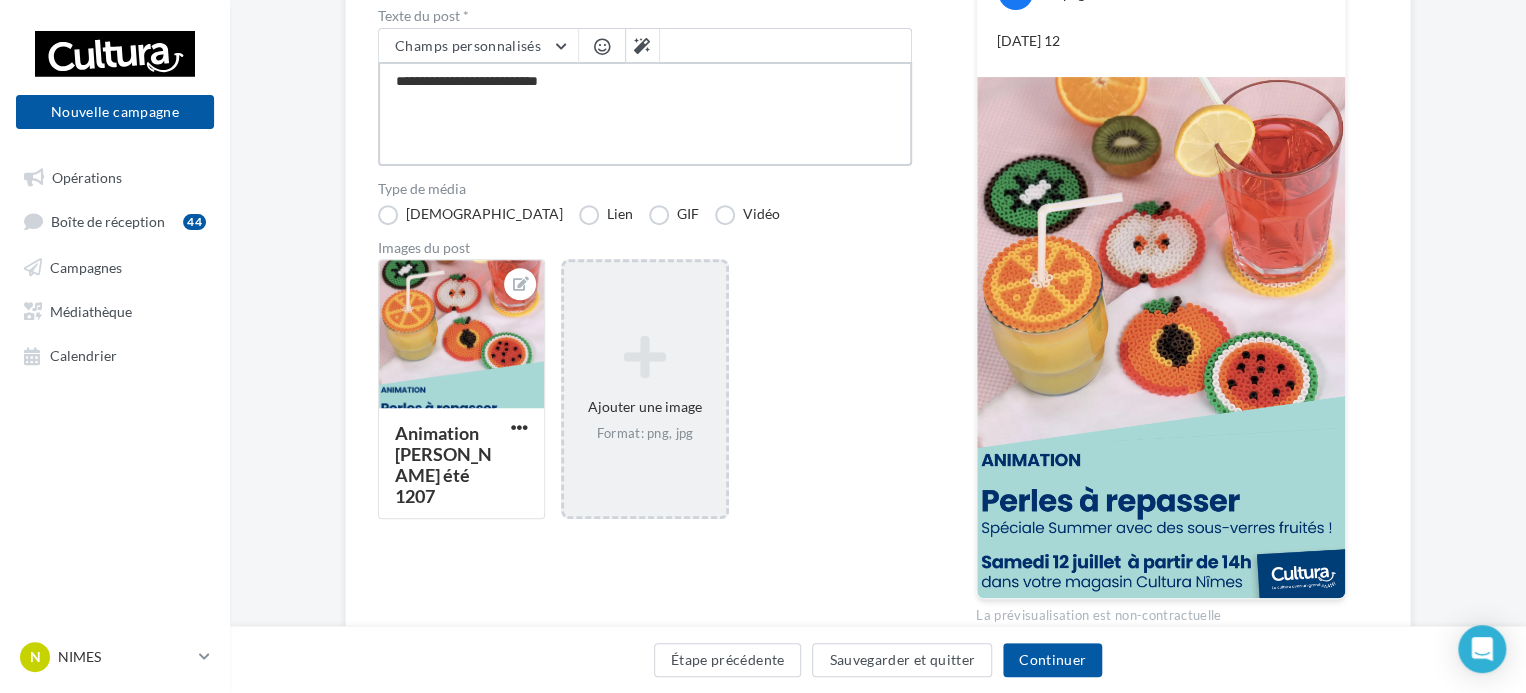 type on "**********" 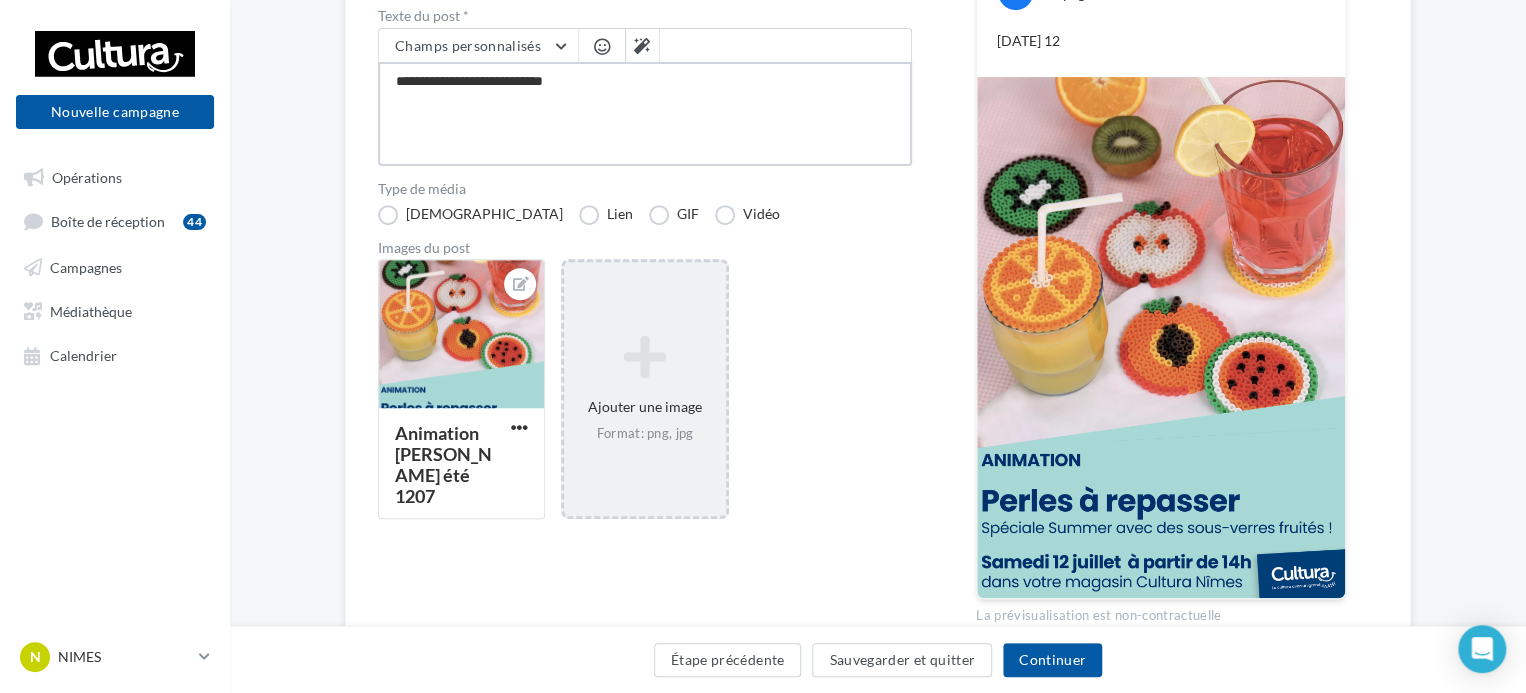 type on "**********" 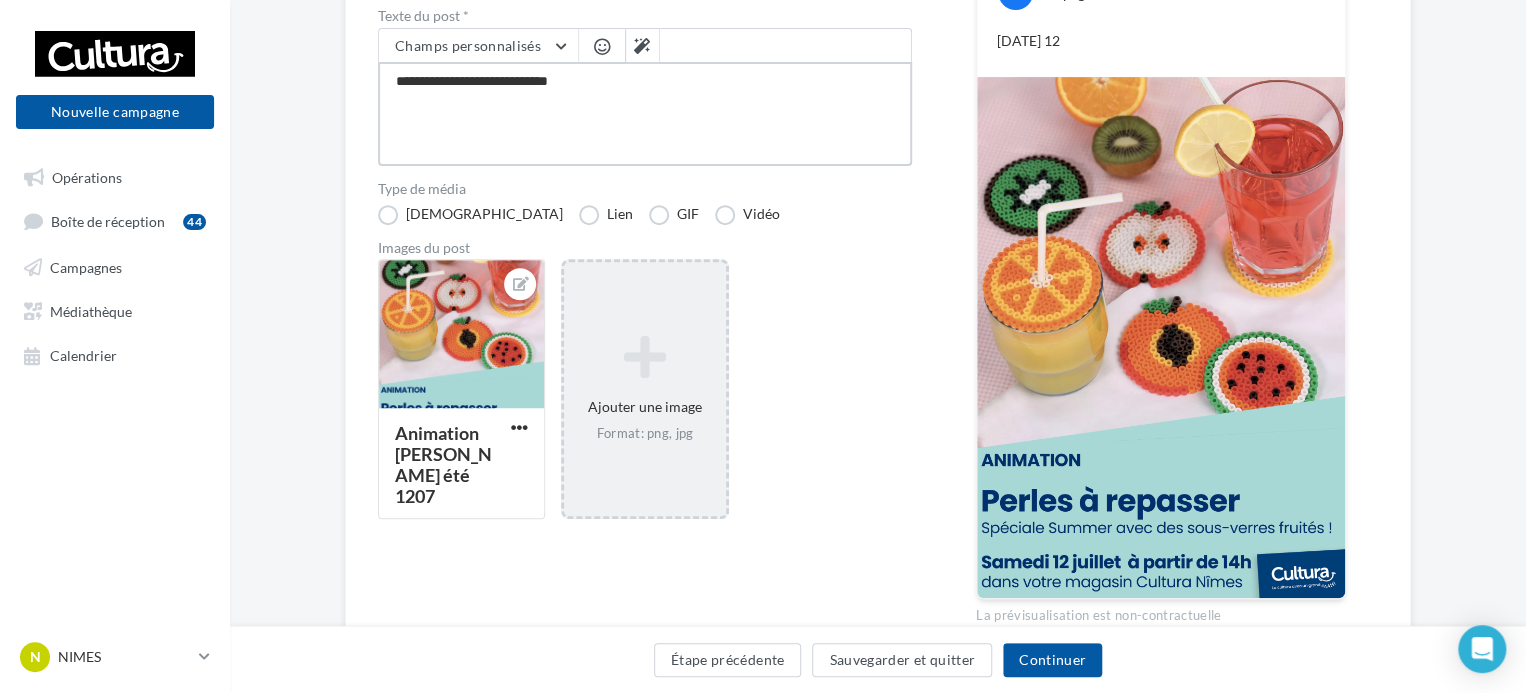 type on "**********" 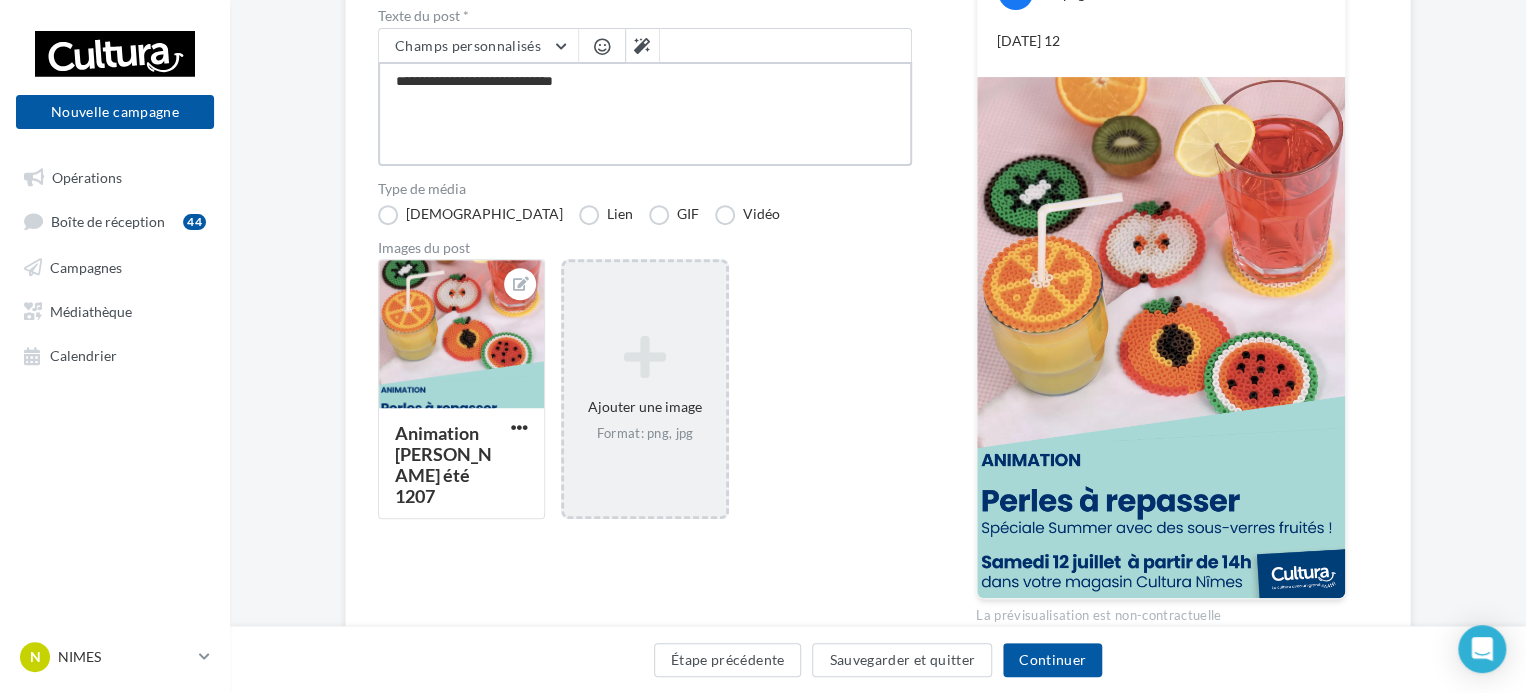 type on "**********" 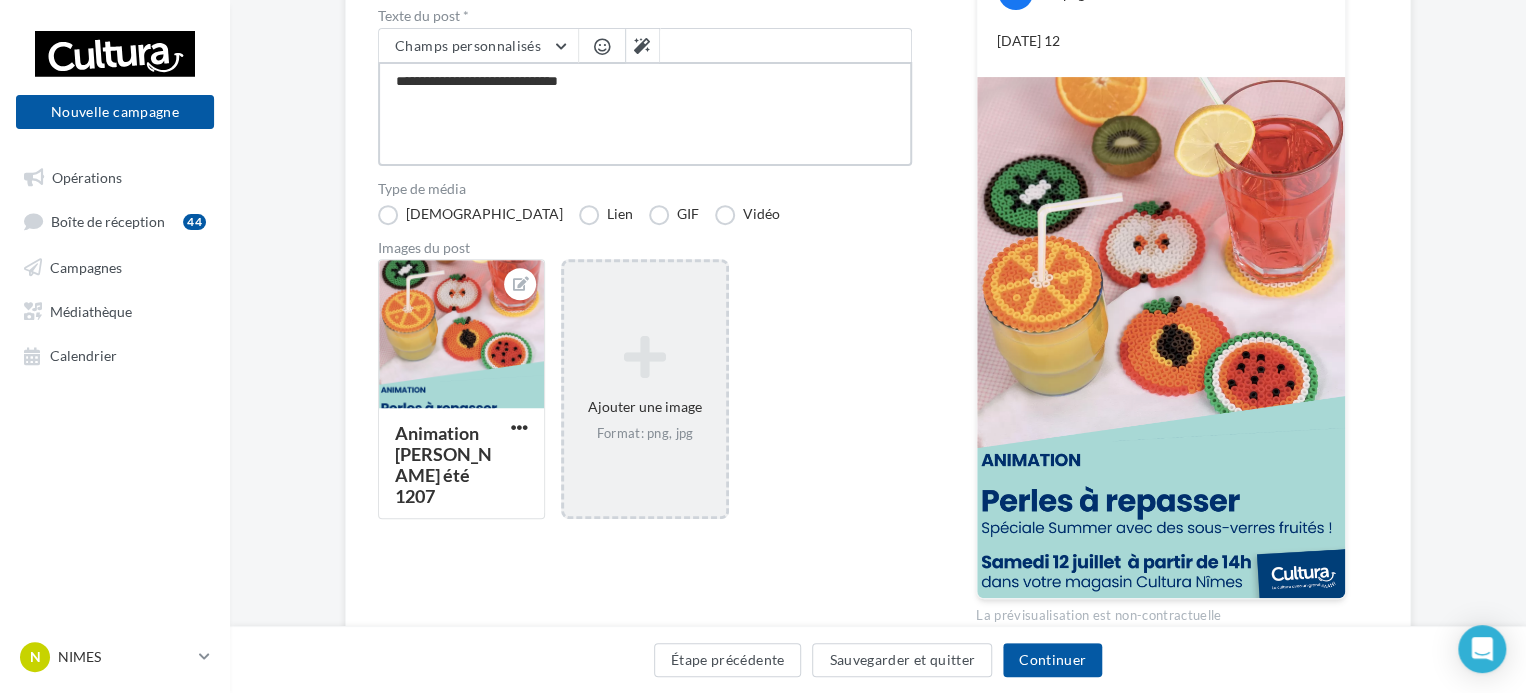 type on "**********" 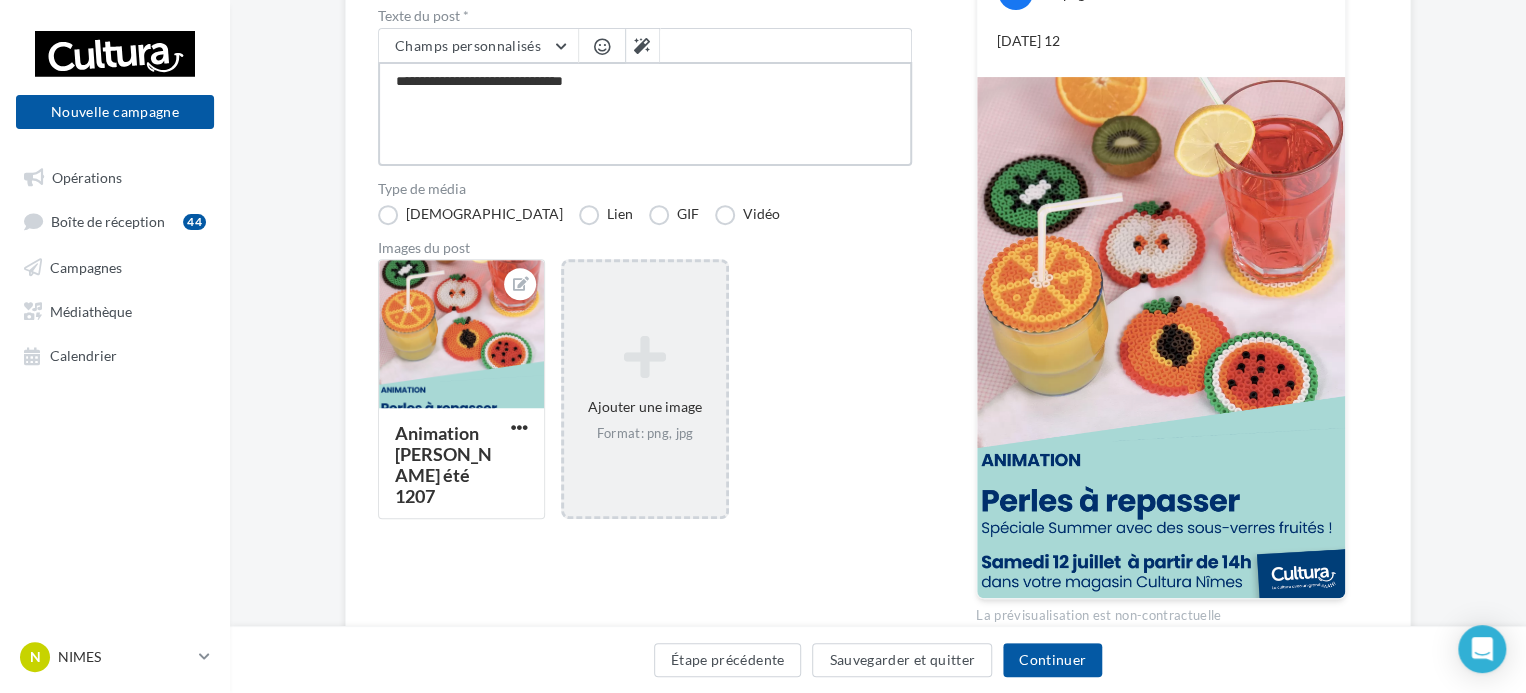 type on "**********" 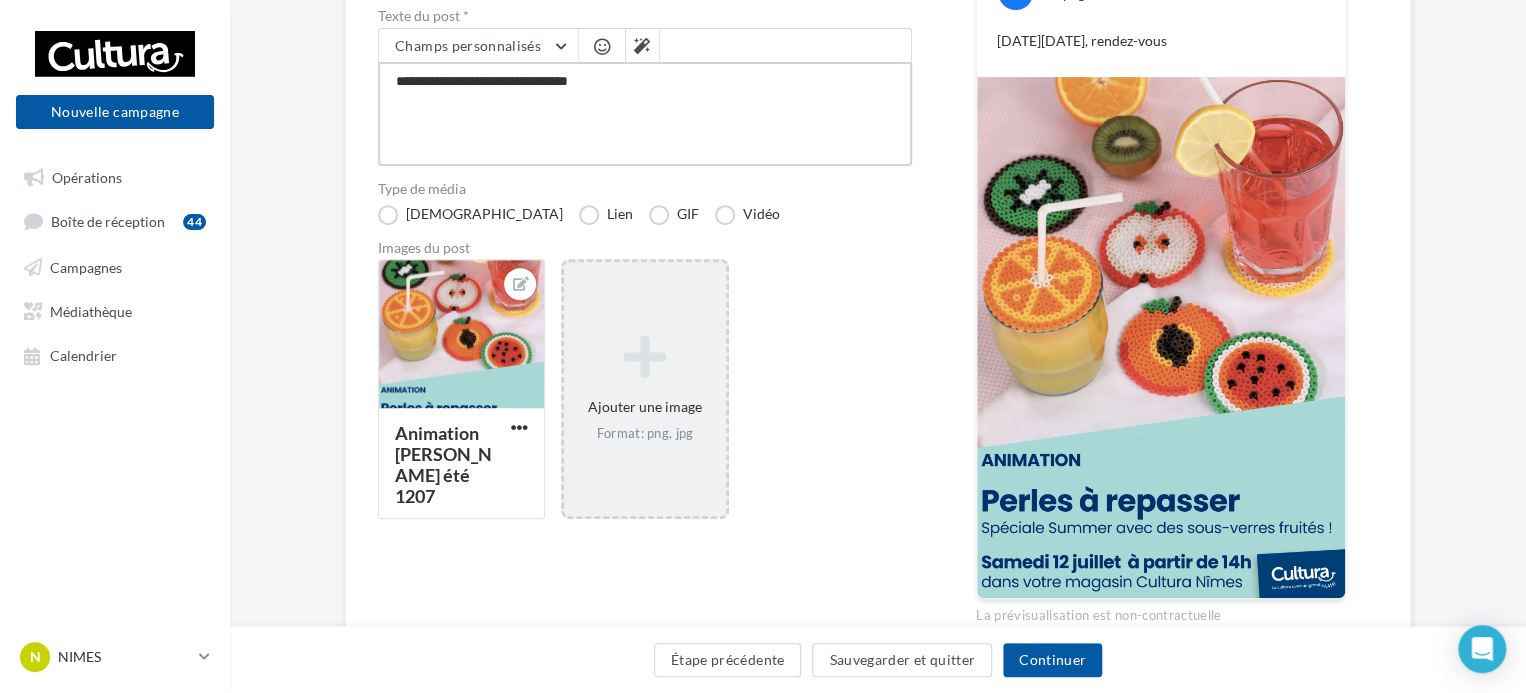 type on "**********" 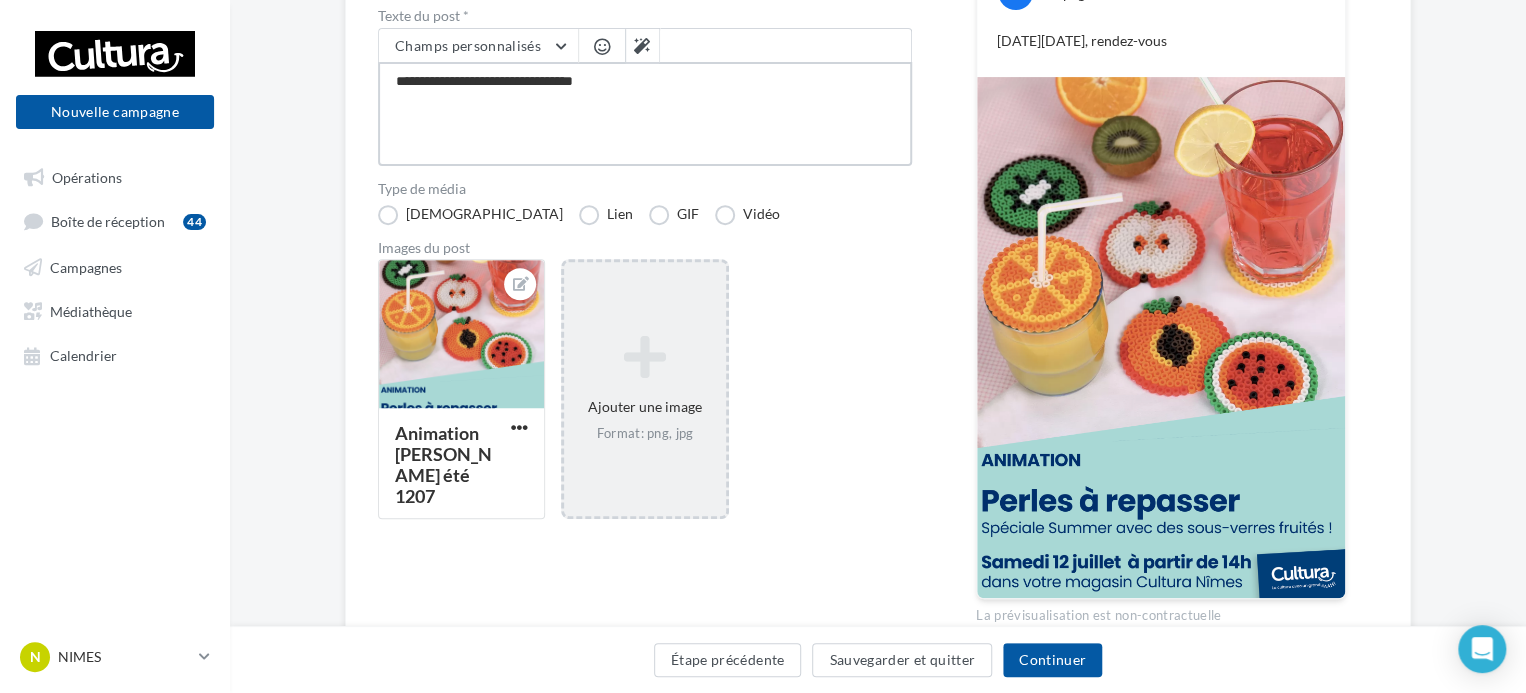 type on "**********" 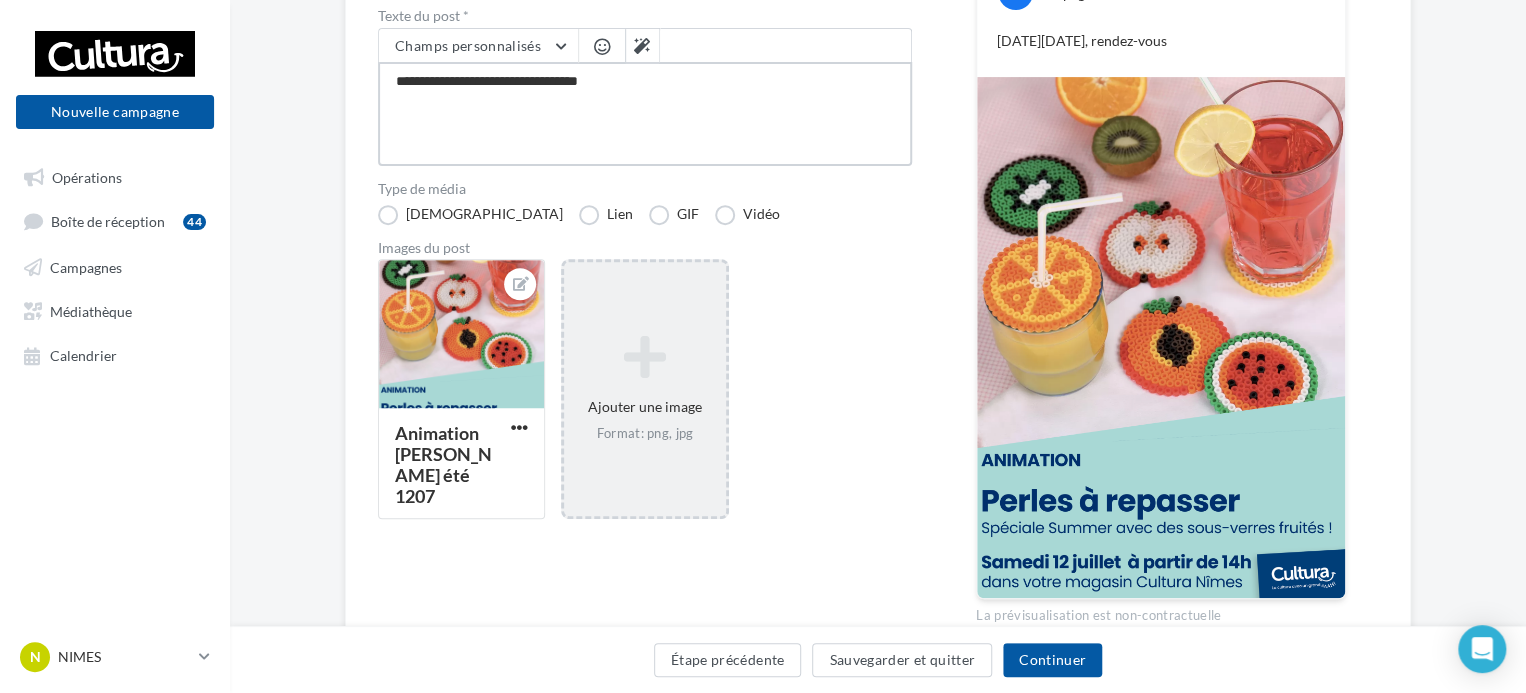 type on "**********" 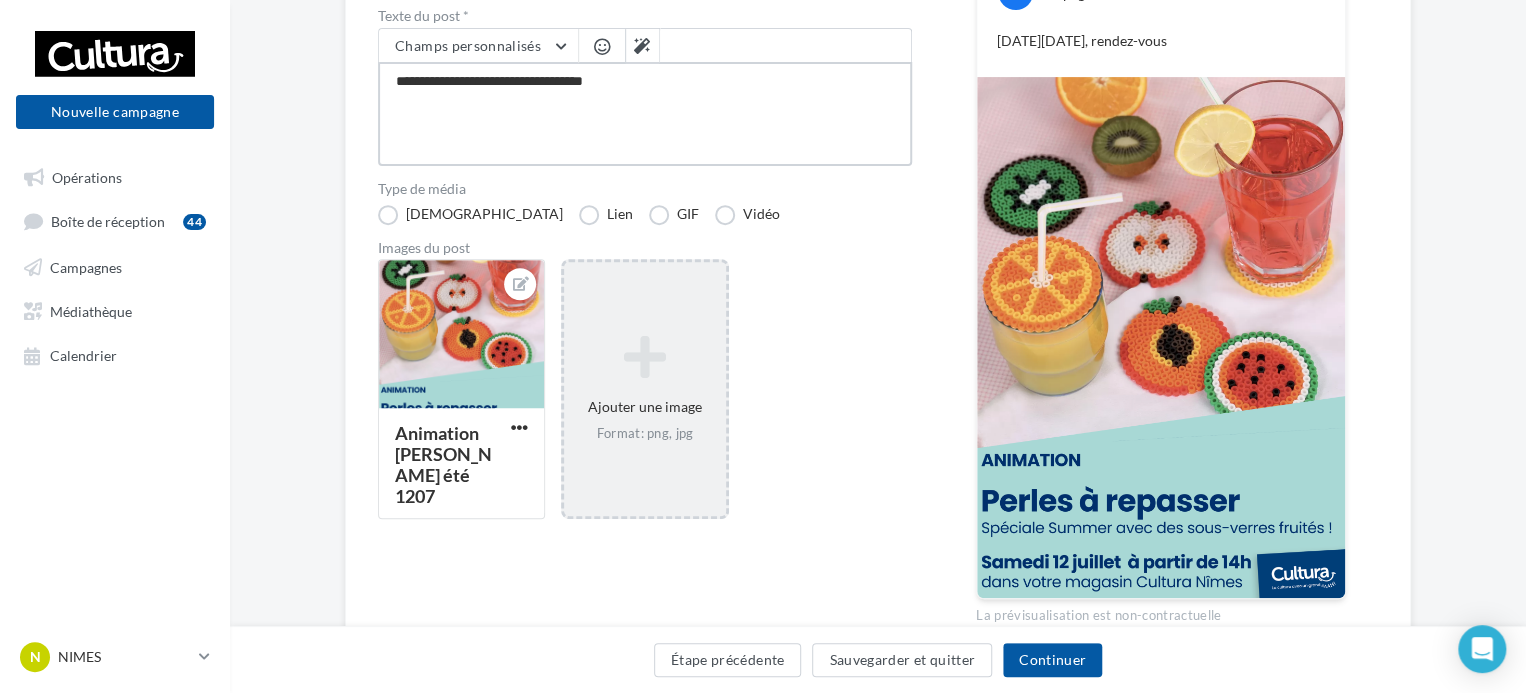 type on "**********" 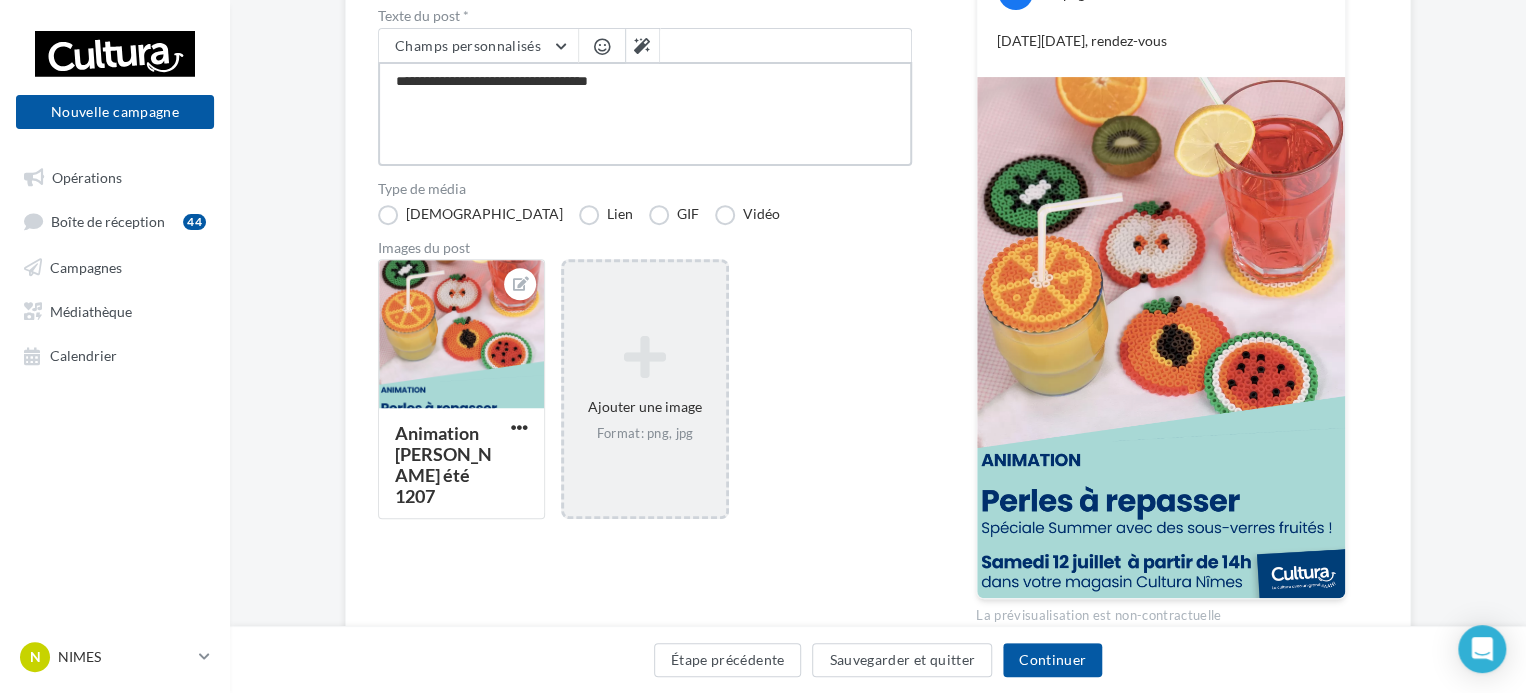 type on "**********" 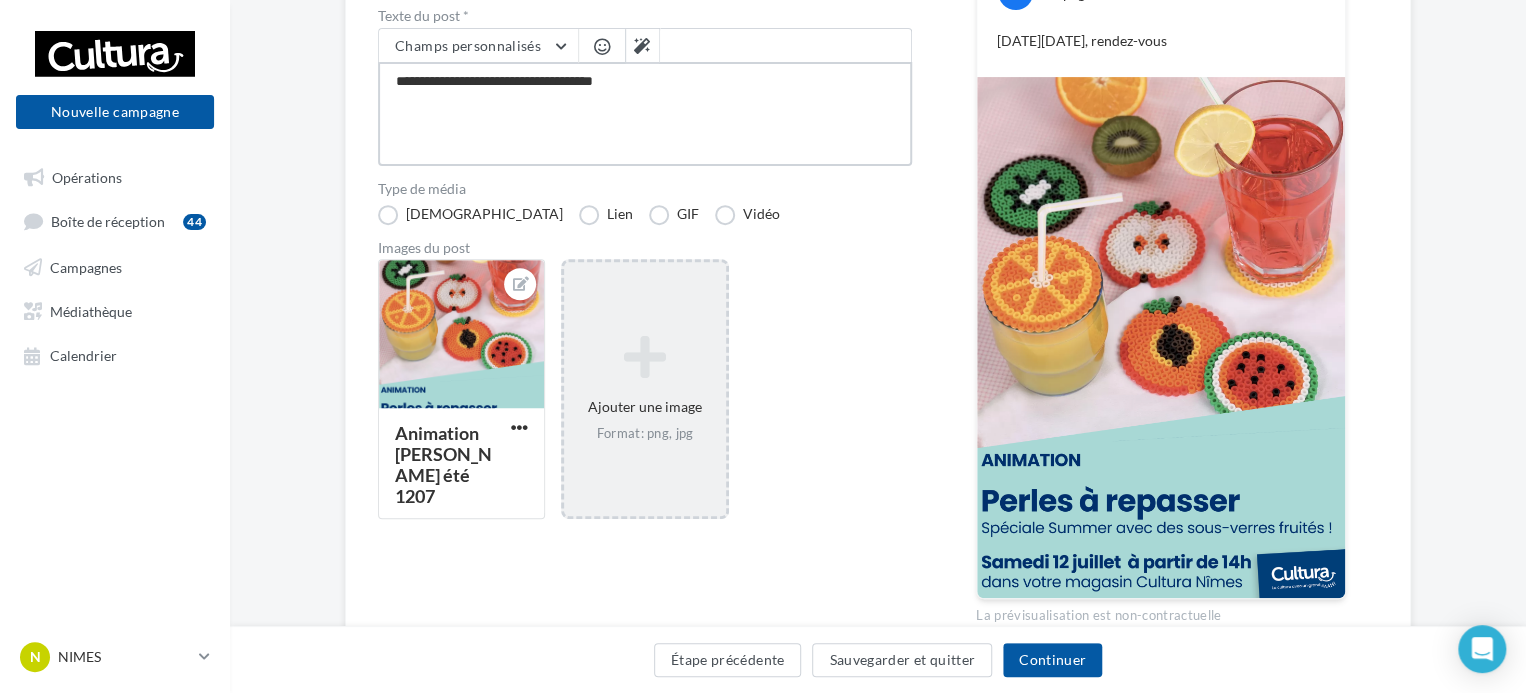 type on "**********" 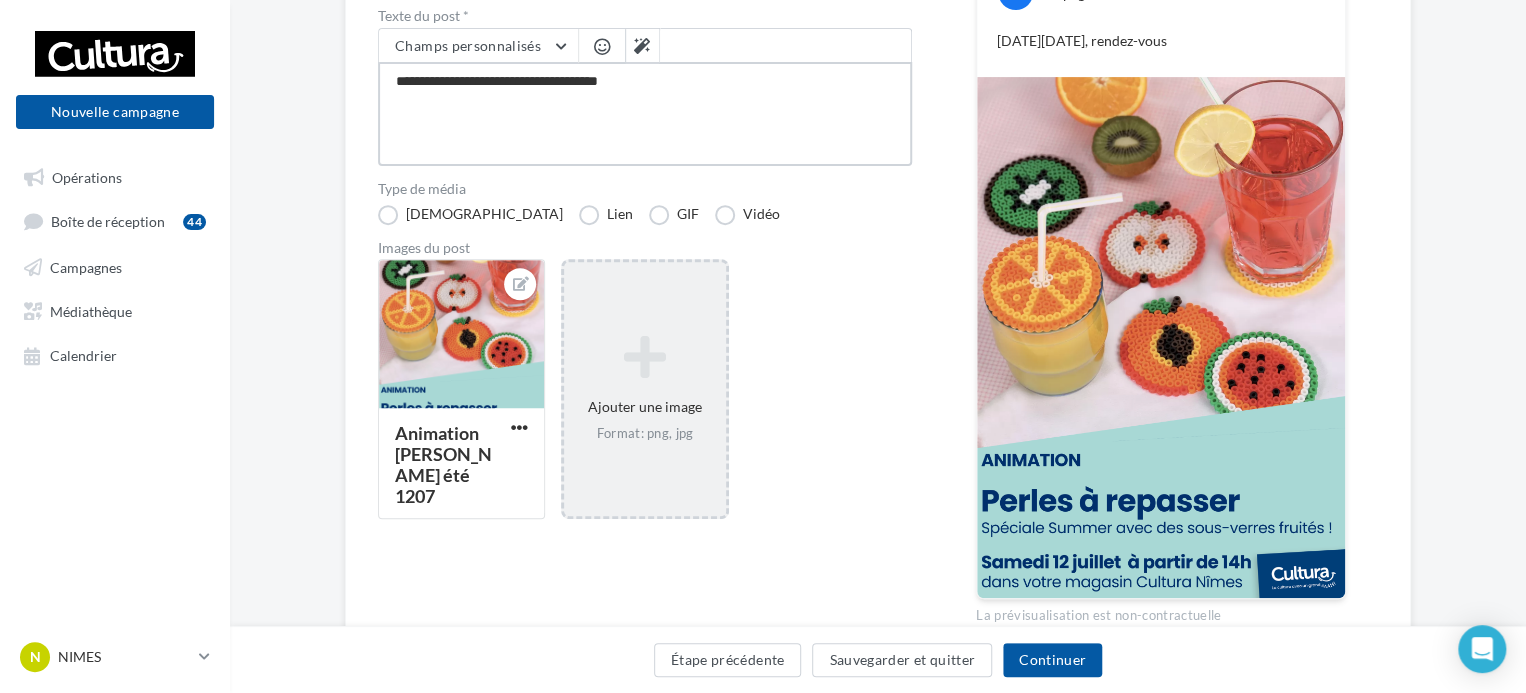type on "**********" 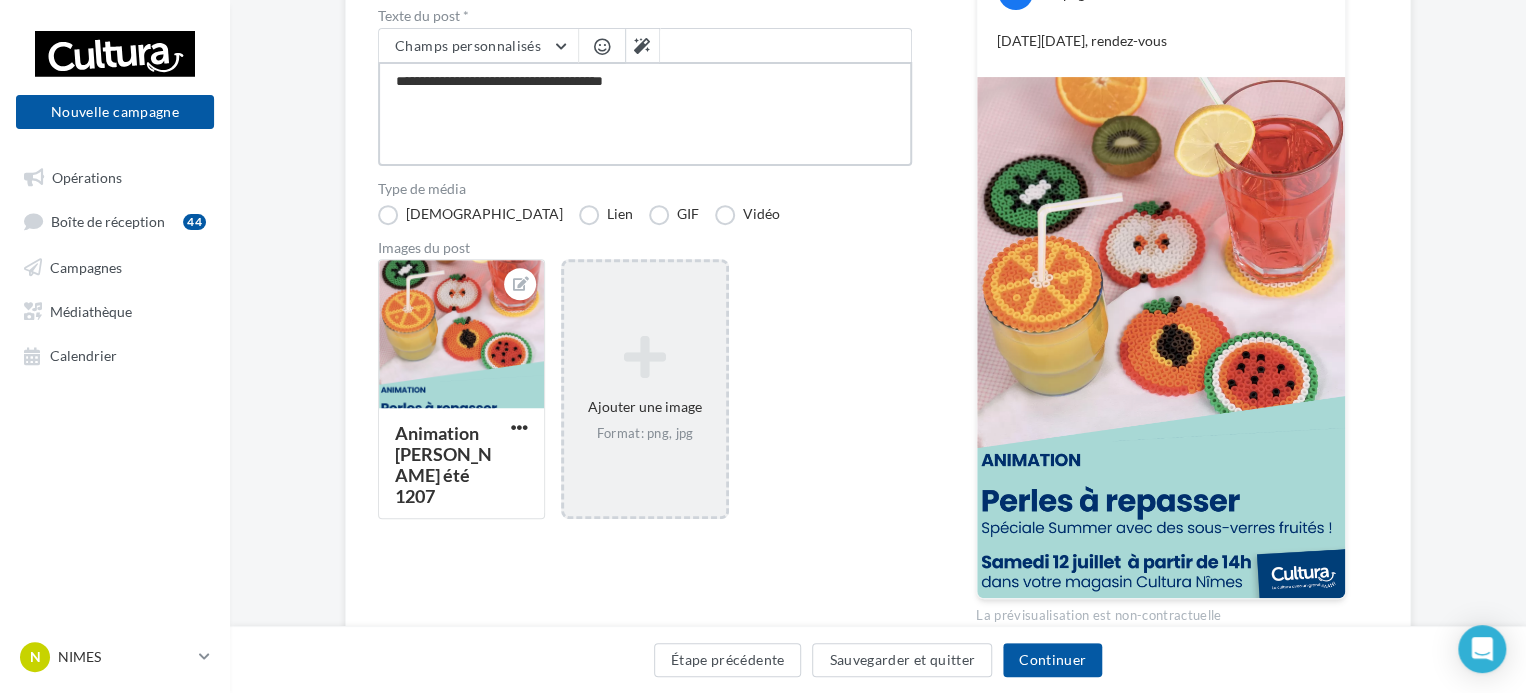 type on "**********" 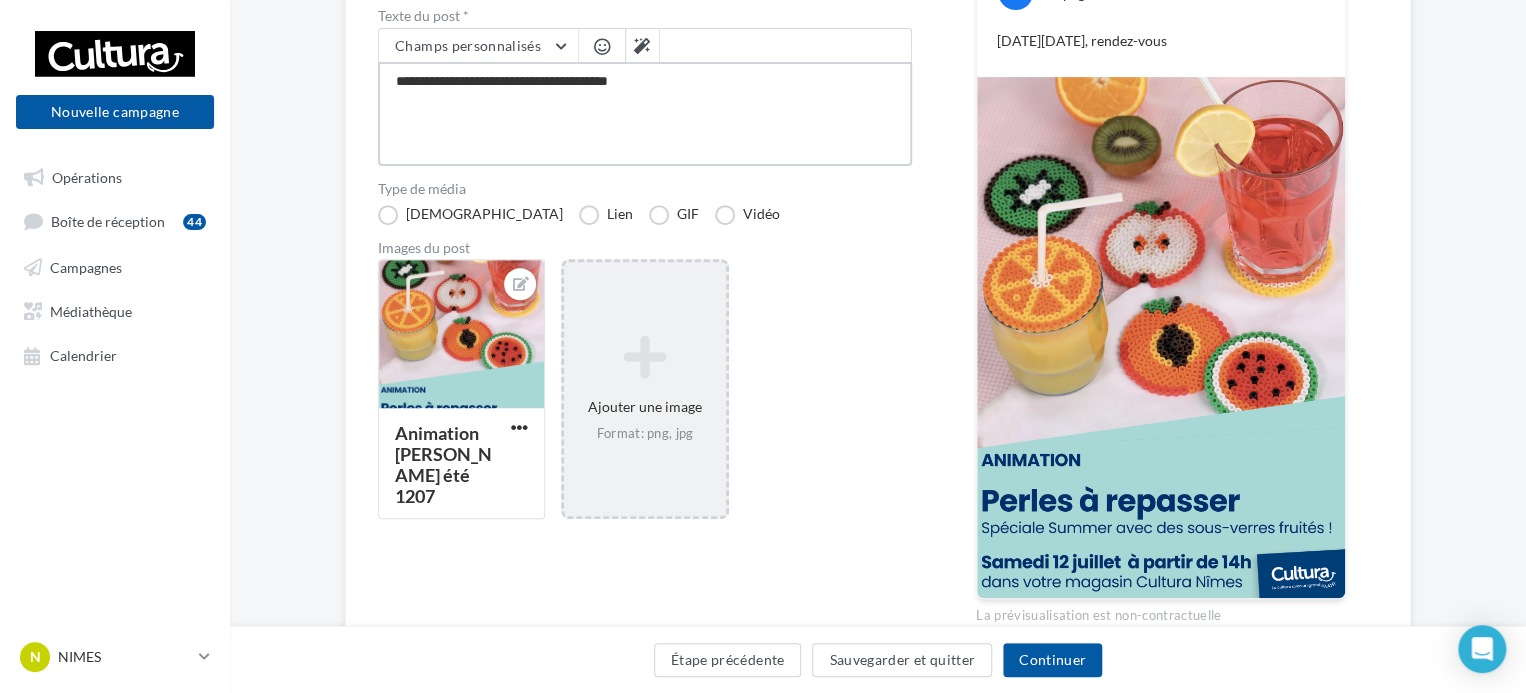 type on "**********" 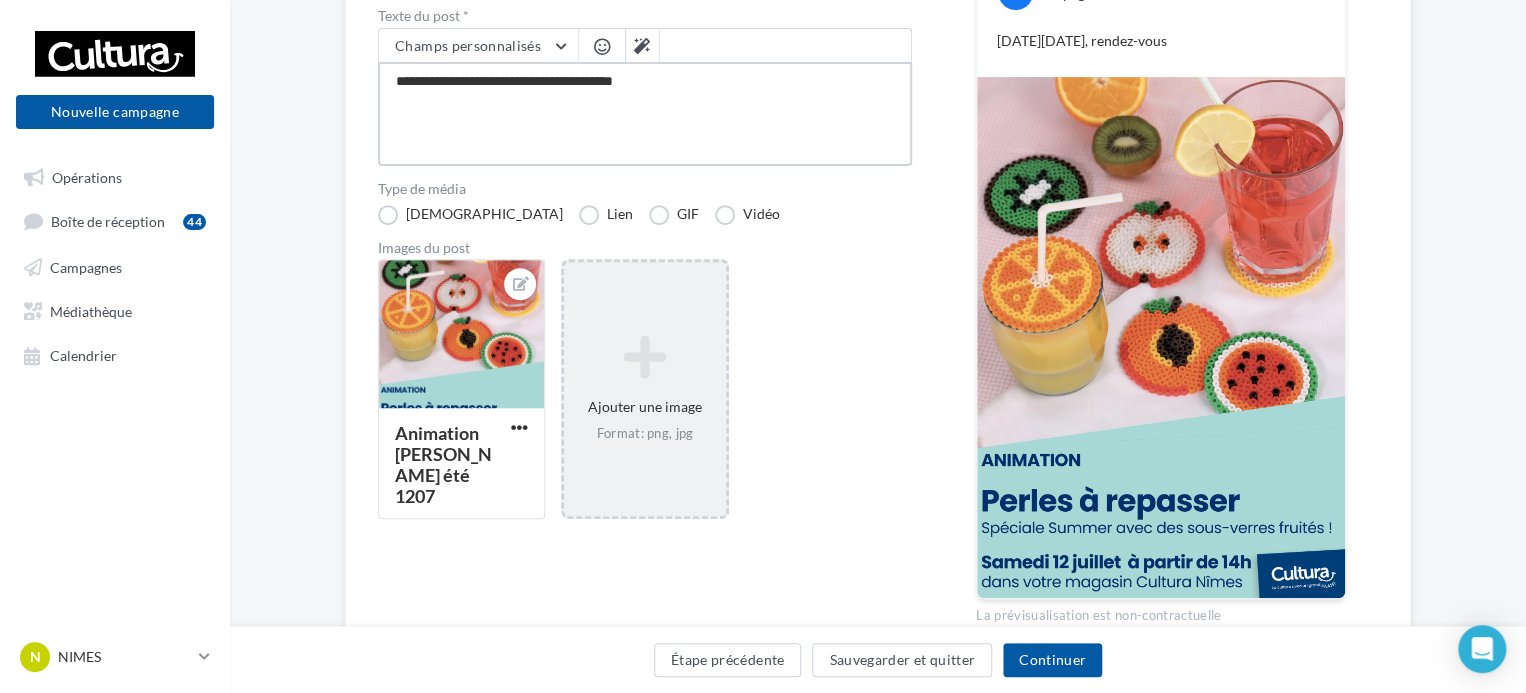 type on "**********" 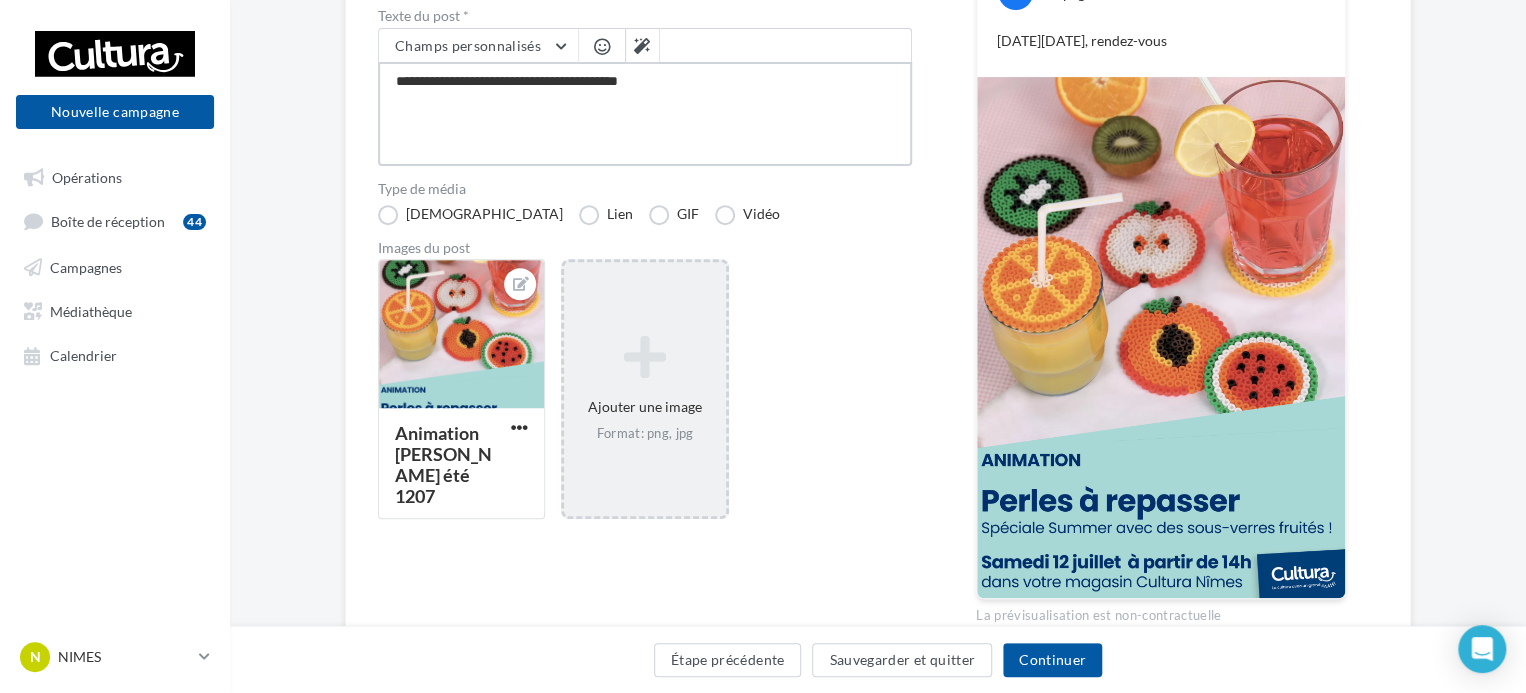 type on "**********" 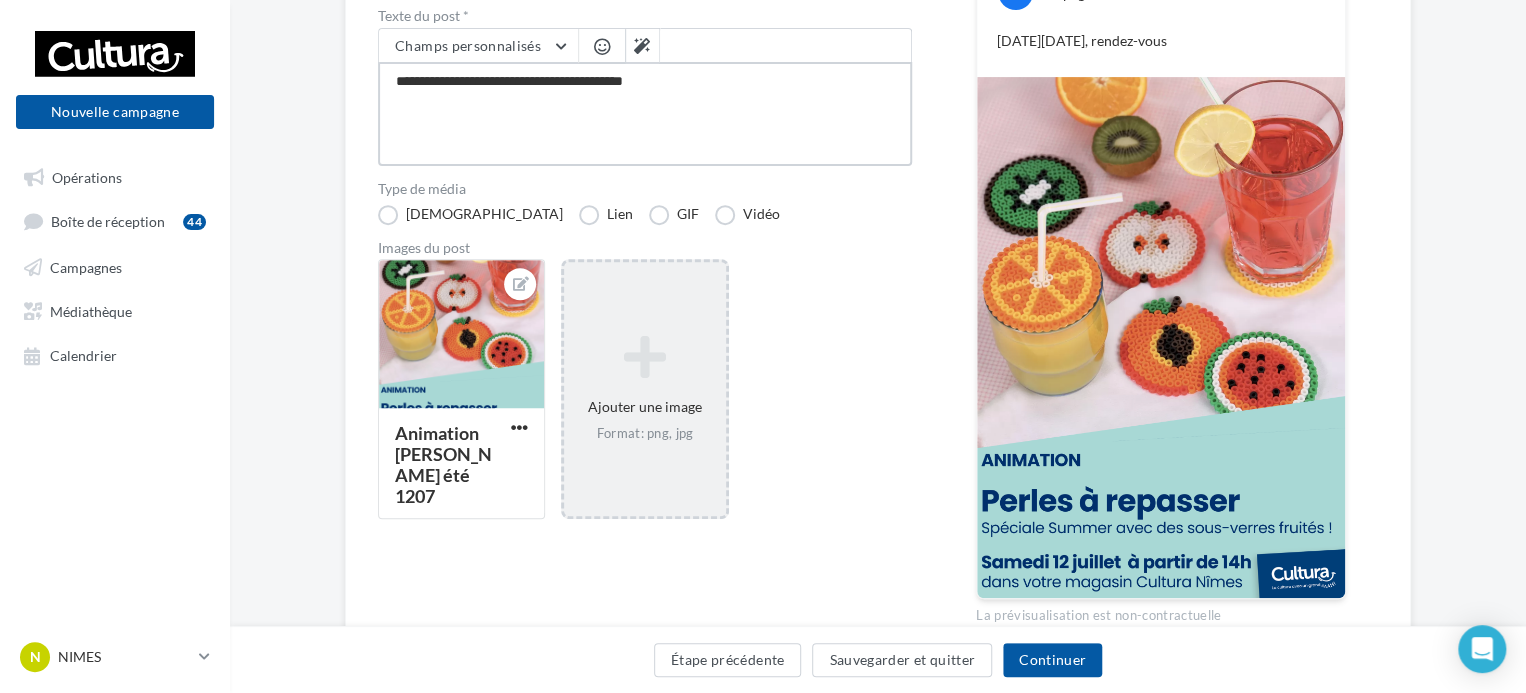 type on "**********" 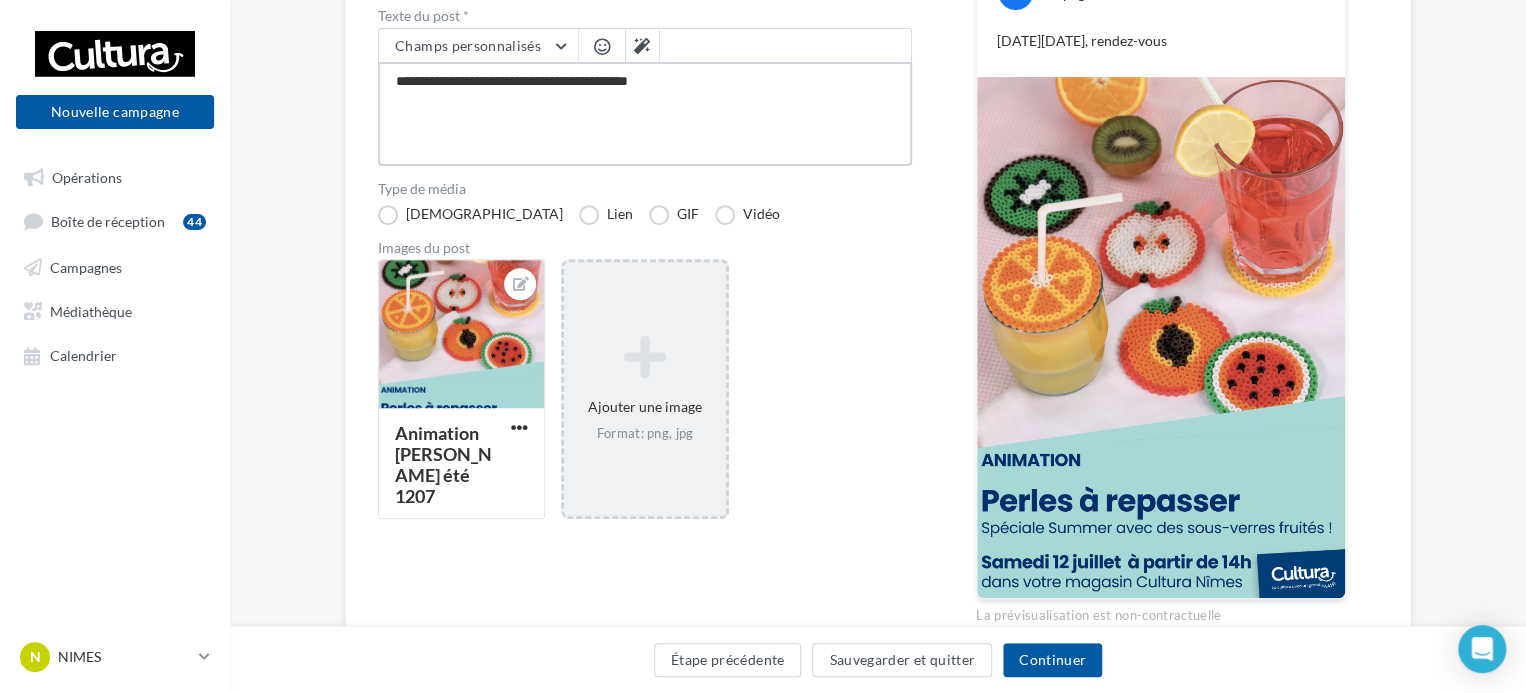 type on "**********" 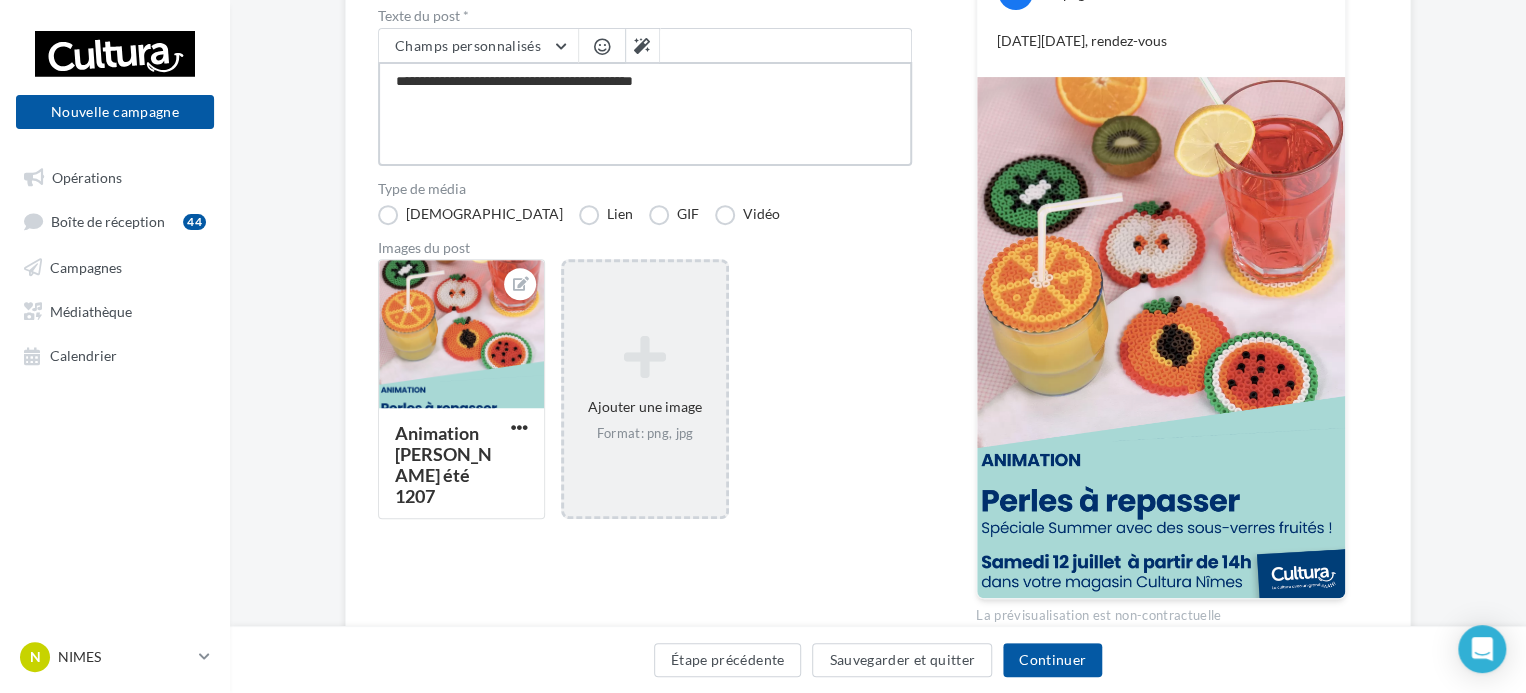 type on "**********" 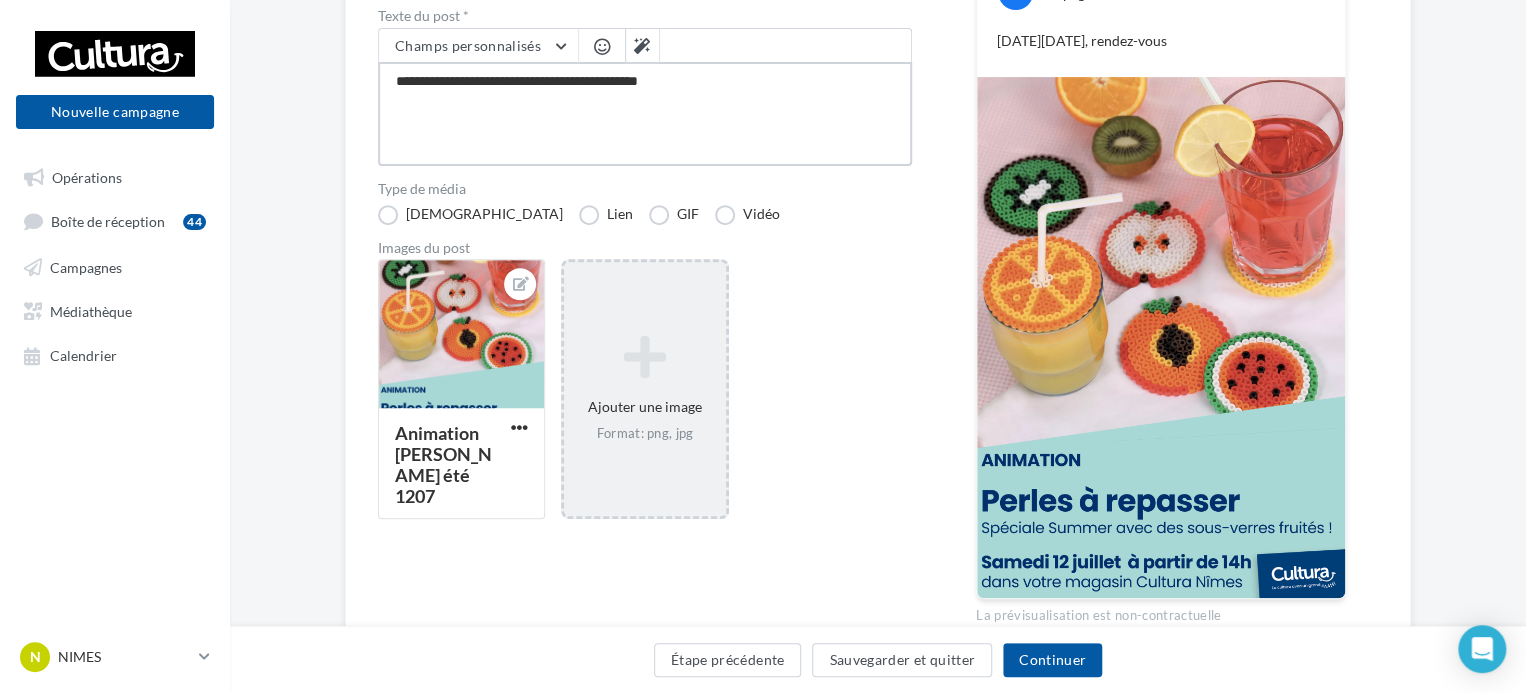 type on "**********" 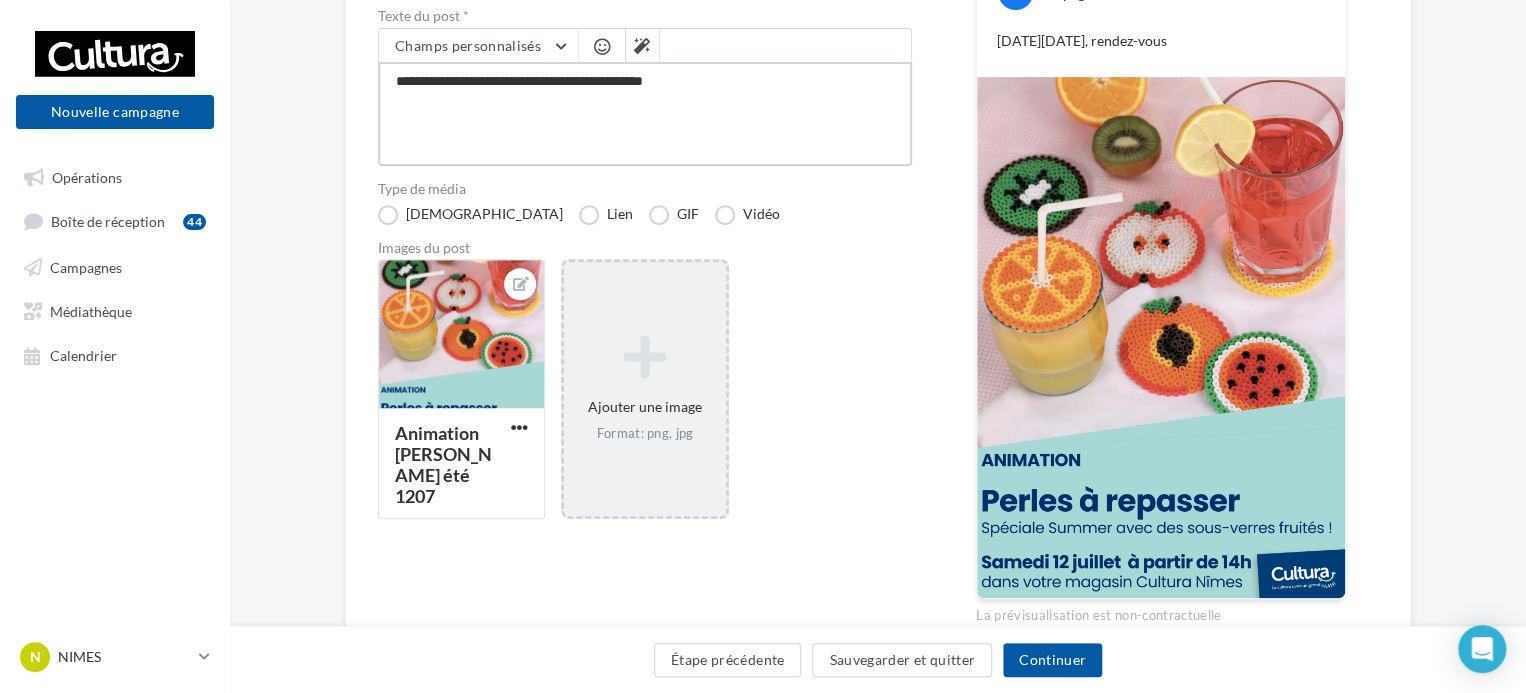type on "**********" 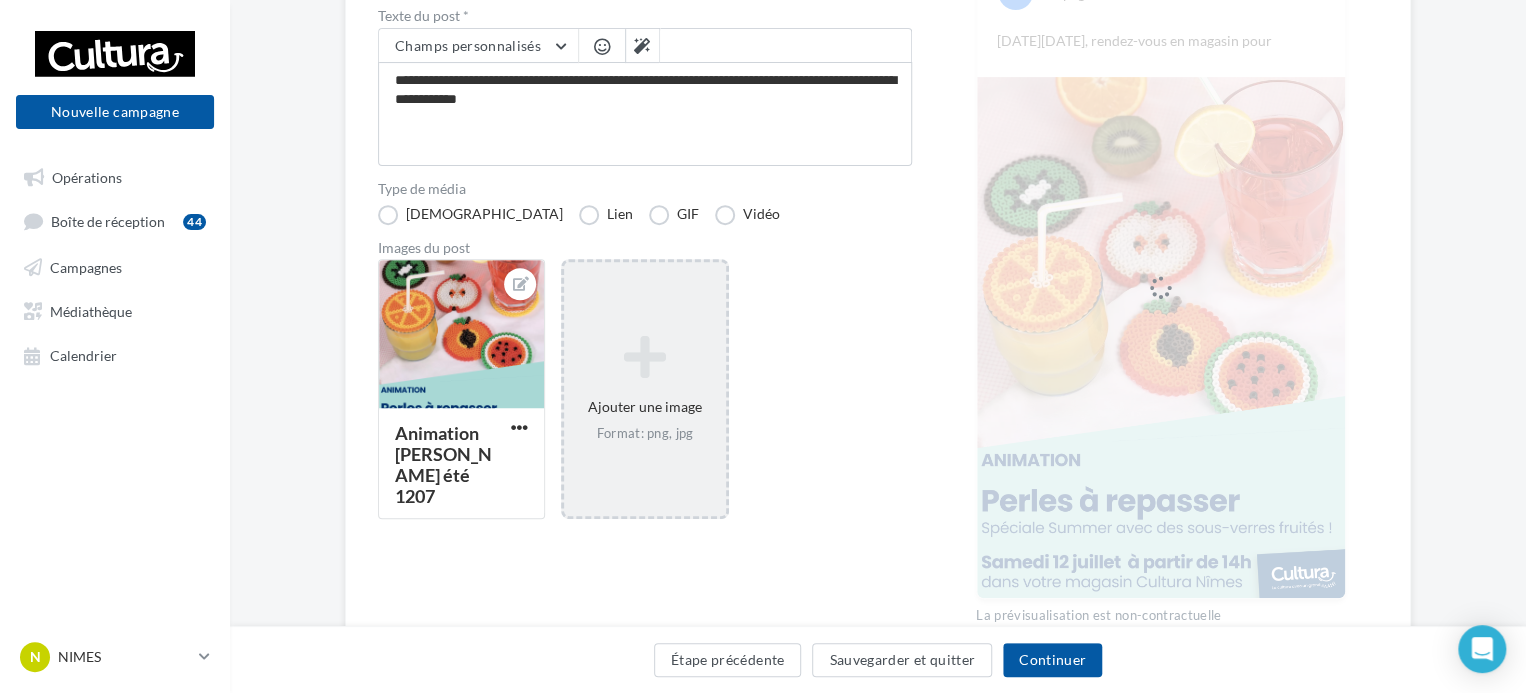 click at bounding box center (602, 46) 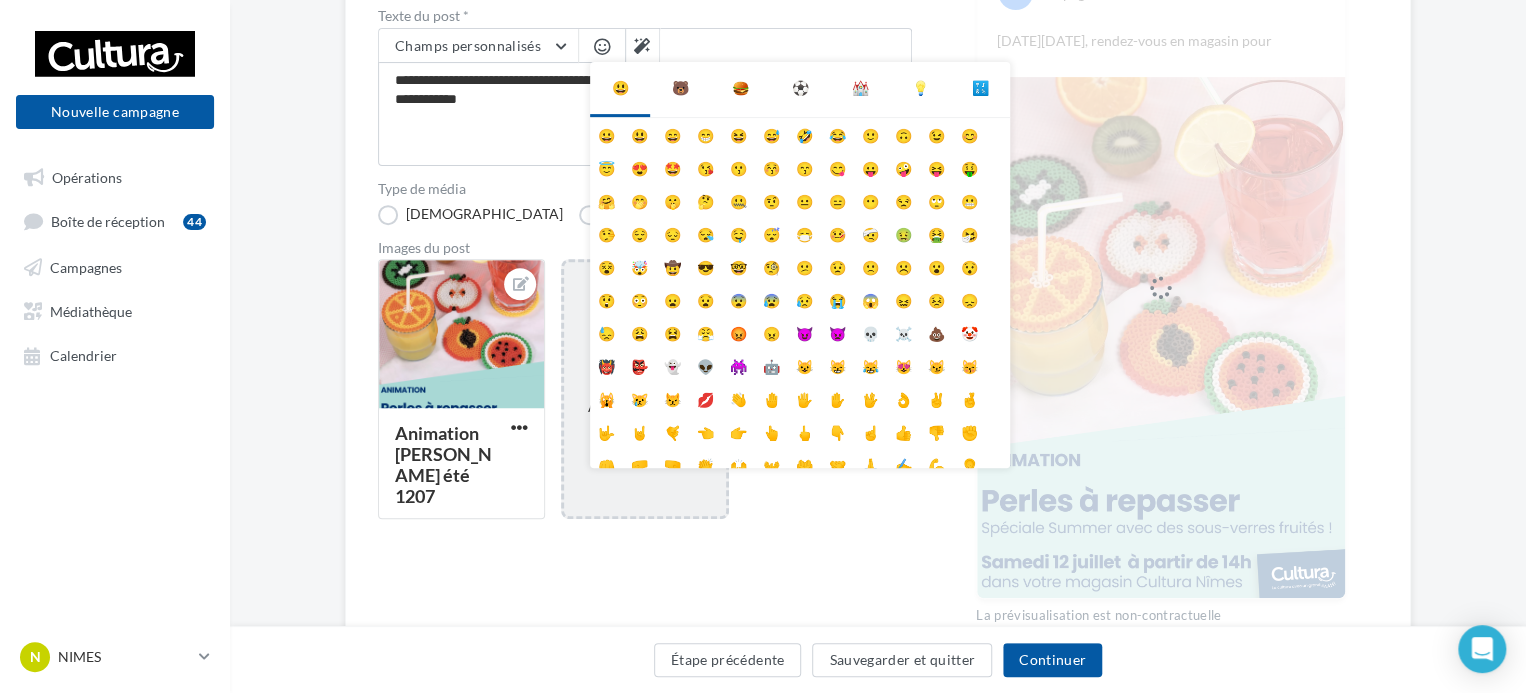 click on "🐻" at bounding box center [680, 88] 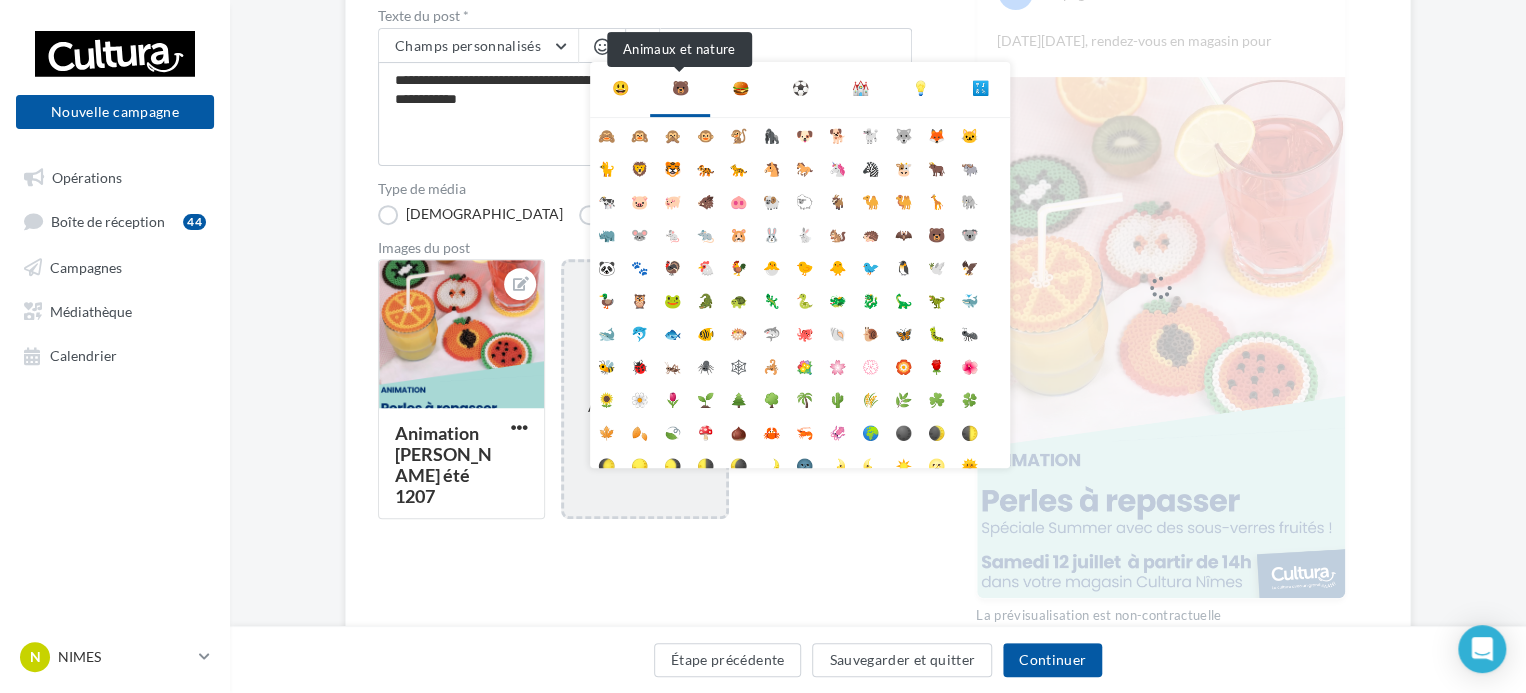 click on "🐻" at bounding box center [680, 88] 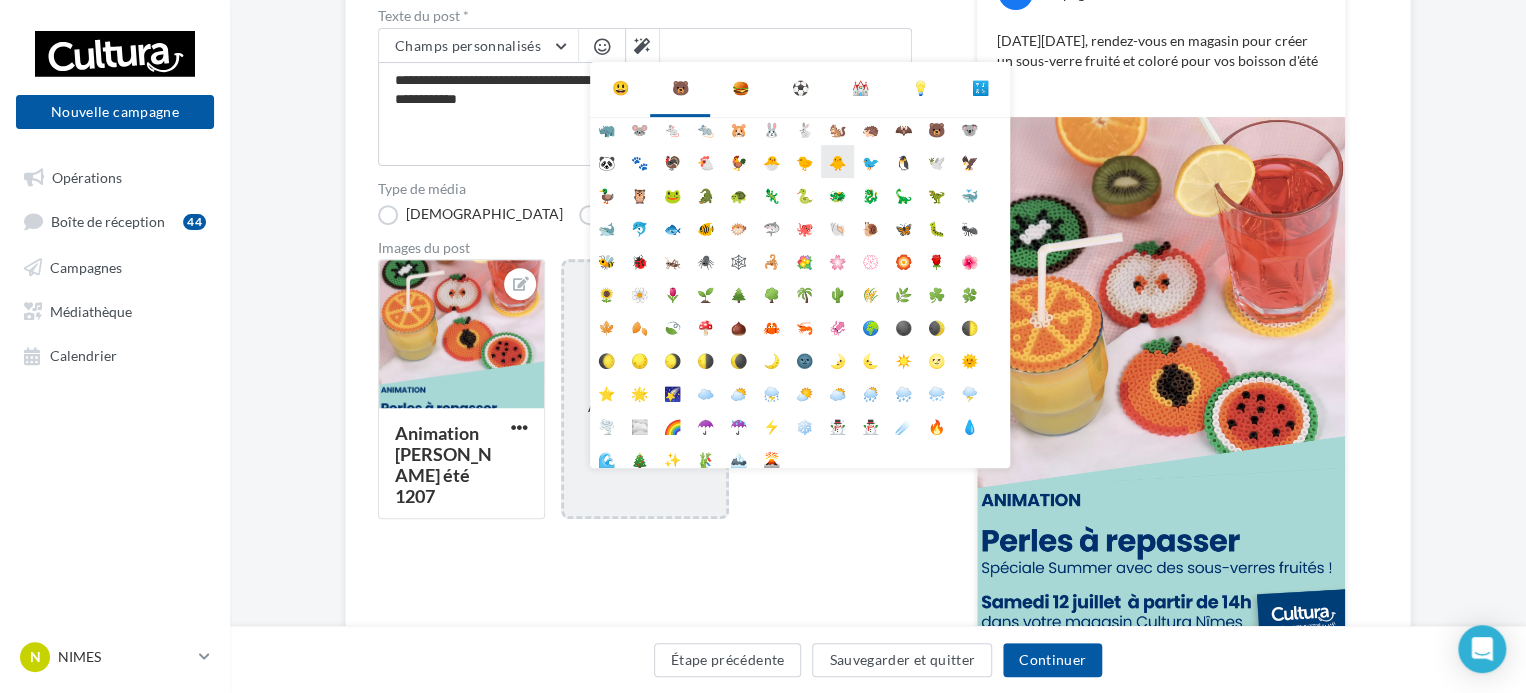 scroll, scrollTop: 112, scrollLeft: 0, axis: vertical 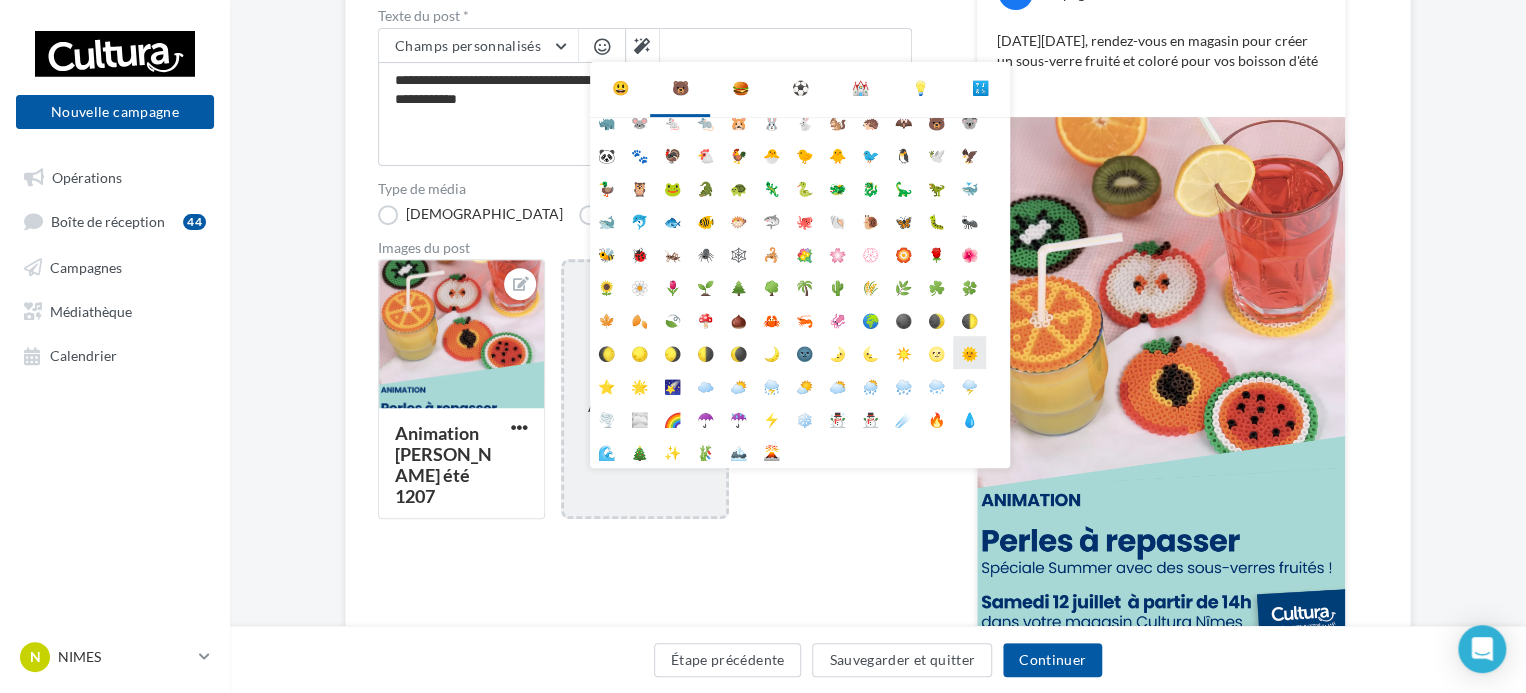click on "🌞" at bounding box center (969, 352) 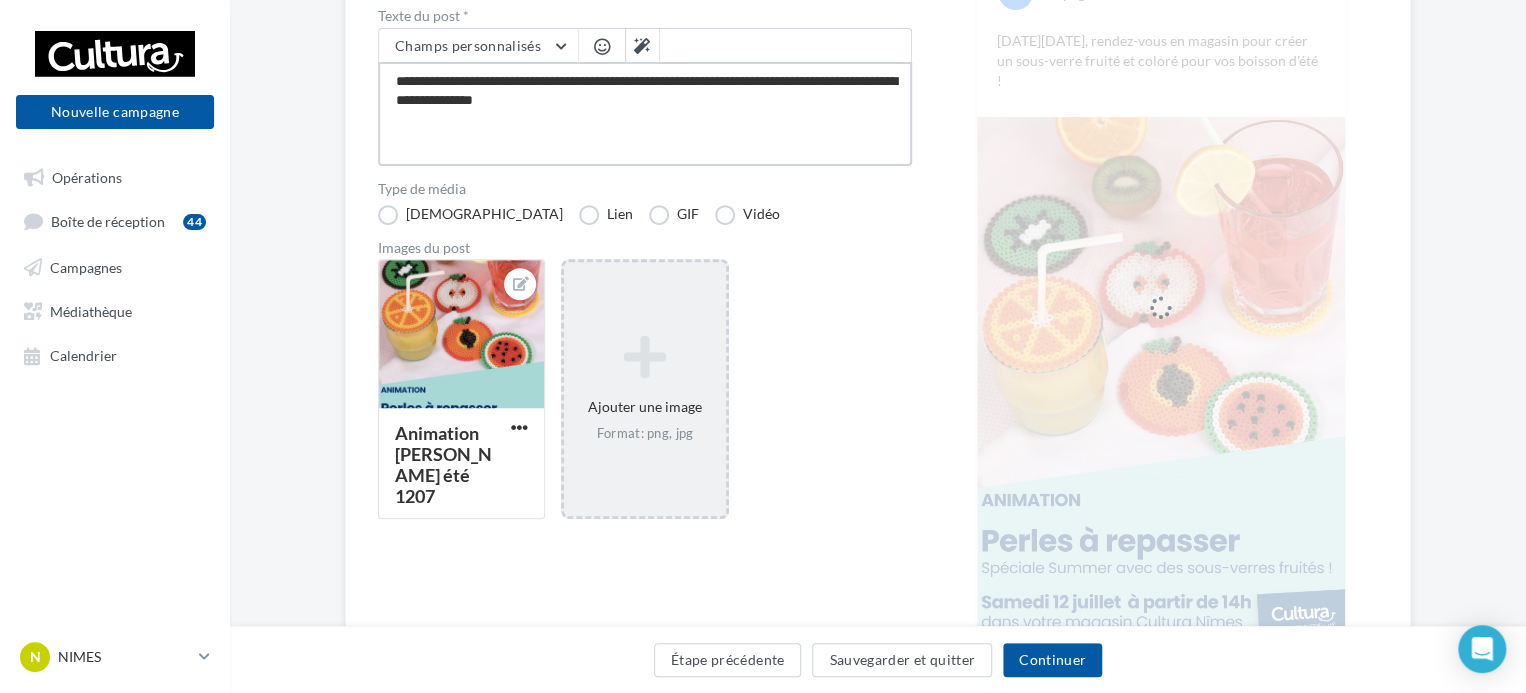 drag, startPoint x: 547, startPoint y: 100, endPoint x: 632, endPoint y: 107, distance: 85.28775 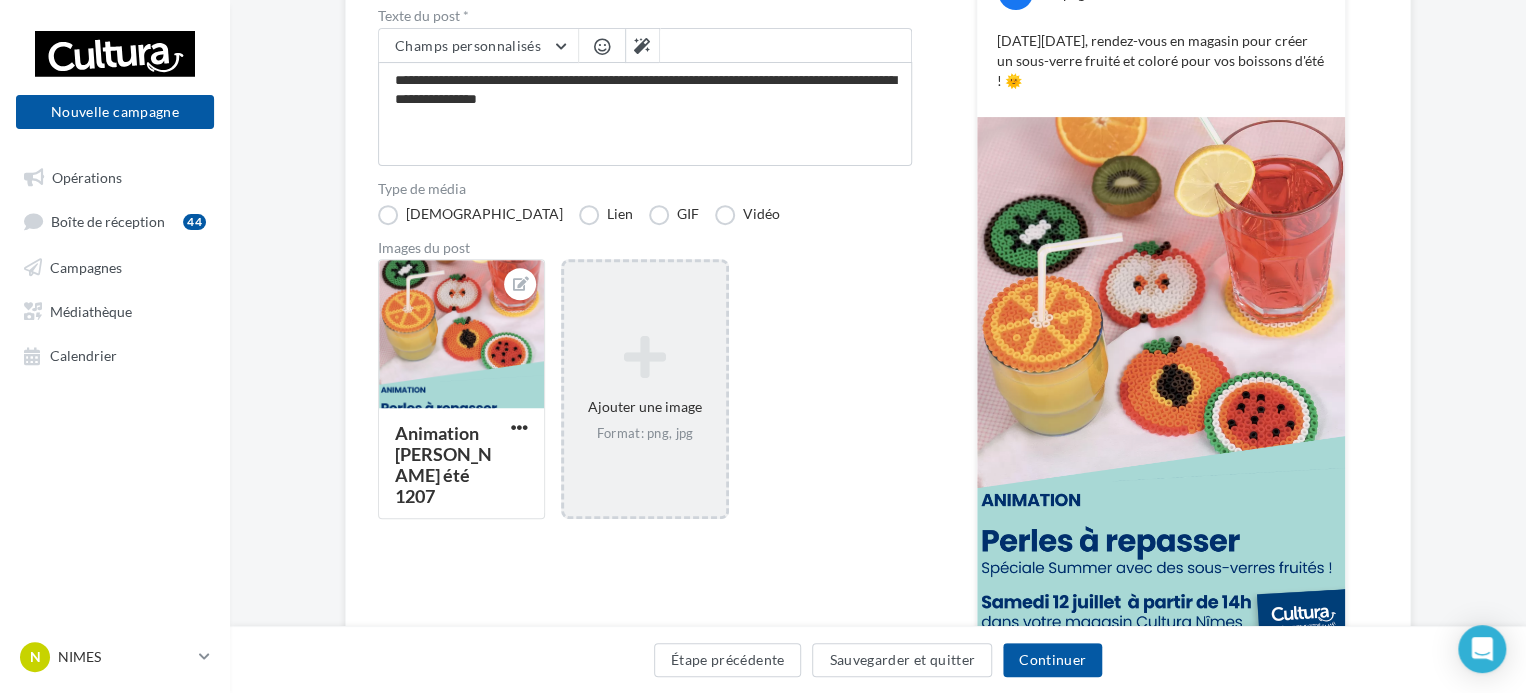 click on "Animation Perles Hama été 1207
Ajouter une image     Format: png, jpg" at bounding box center [653, 399] 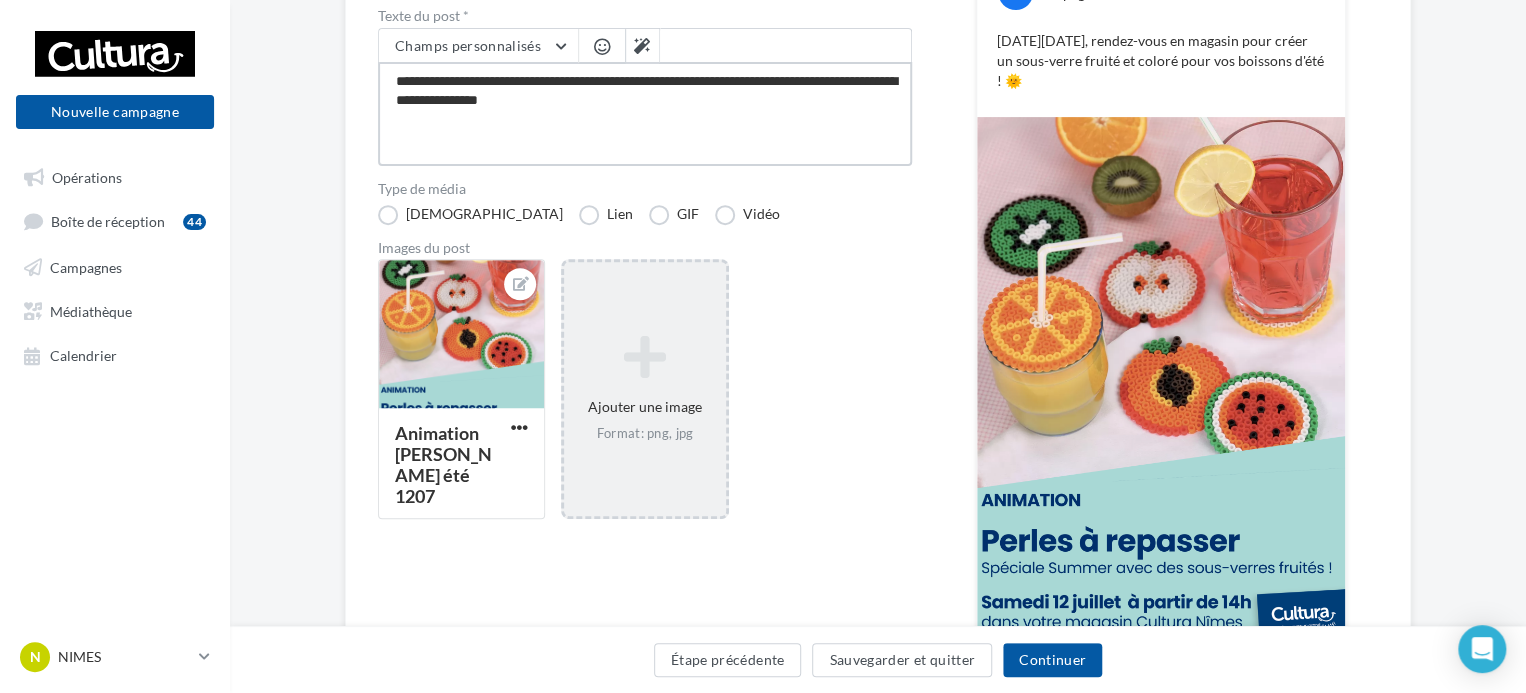 click on "**********" at bounding box center [645, 114] 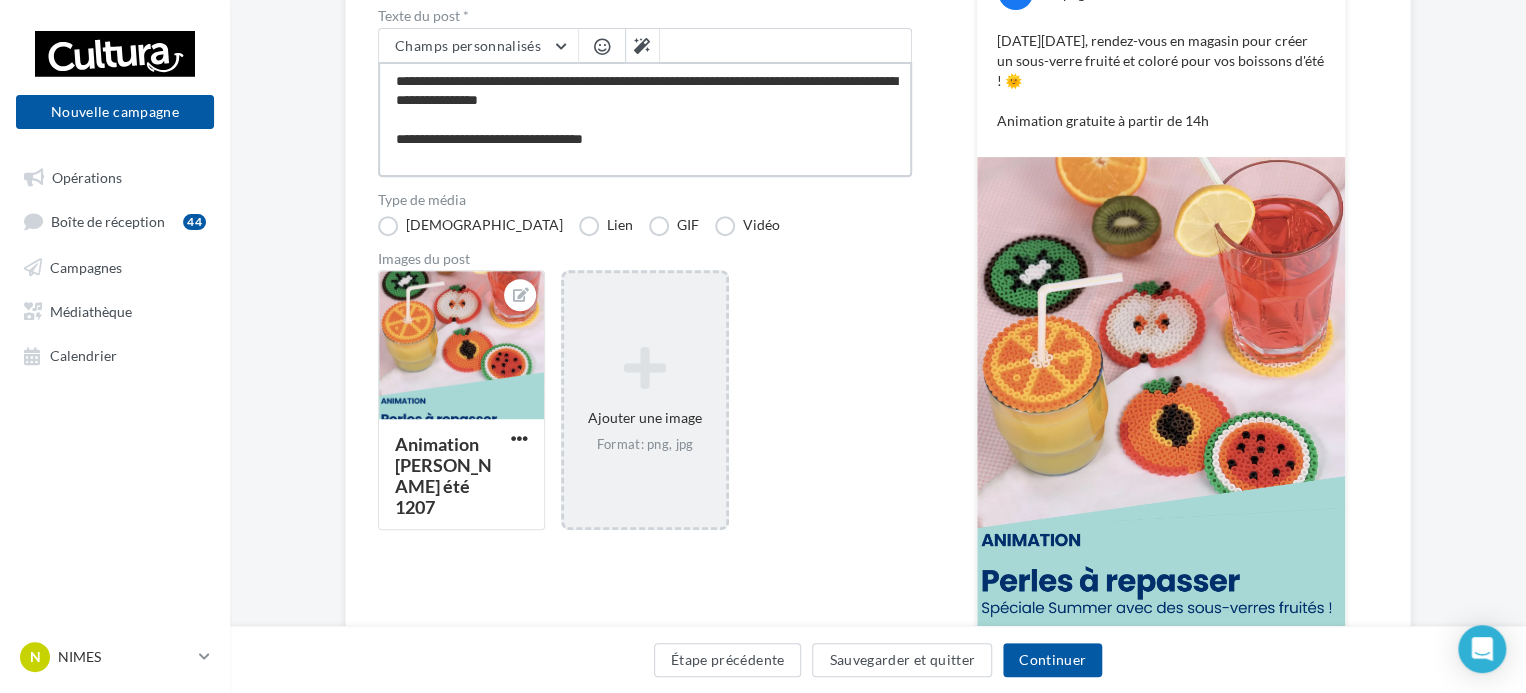 scroll, scrollTop: 10, scrollLeft: 0, axis: vertical 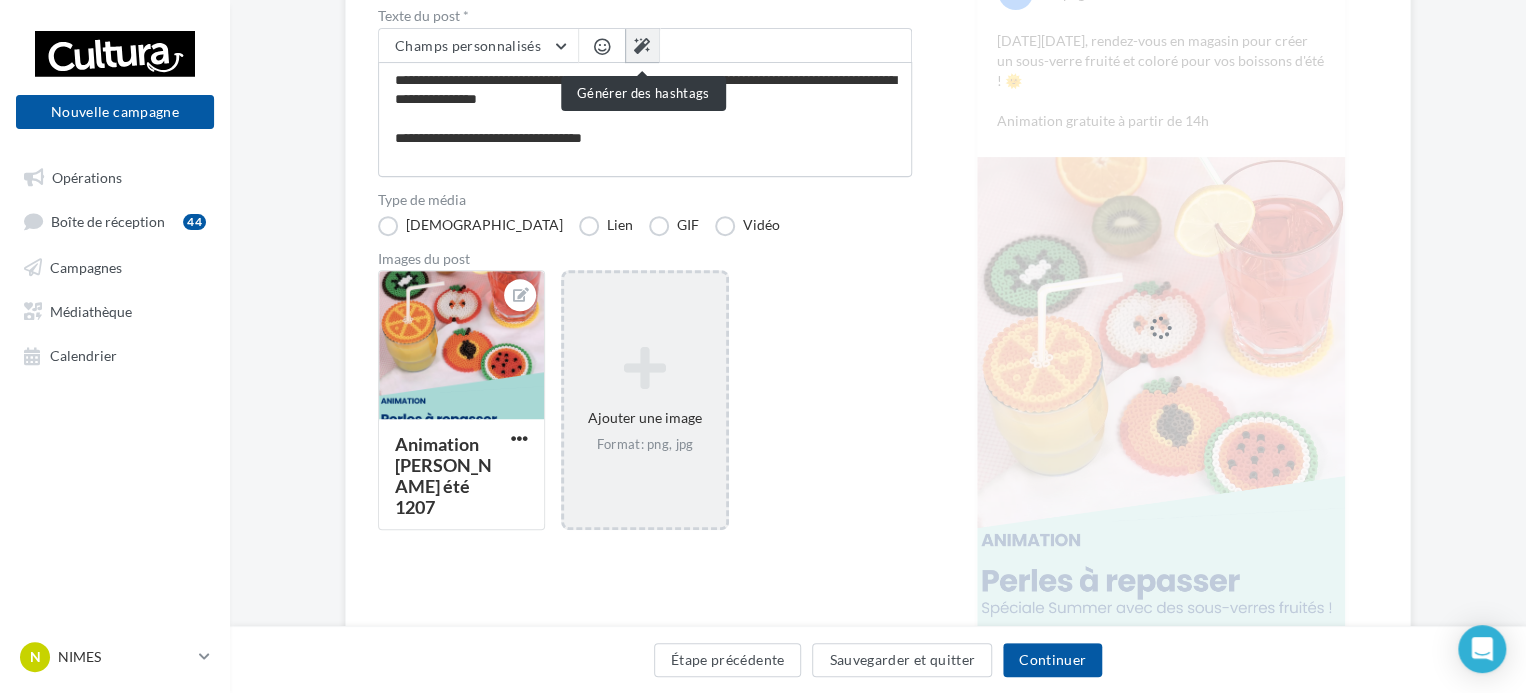 click at bounding box center (642, 46) 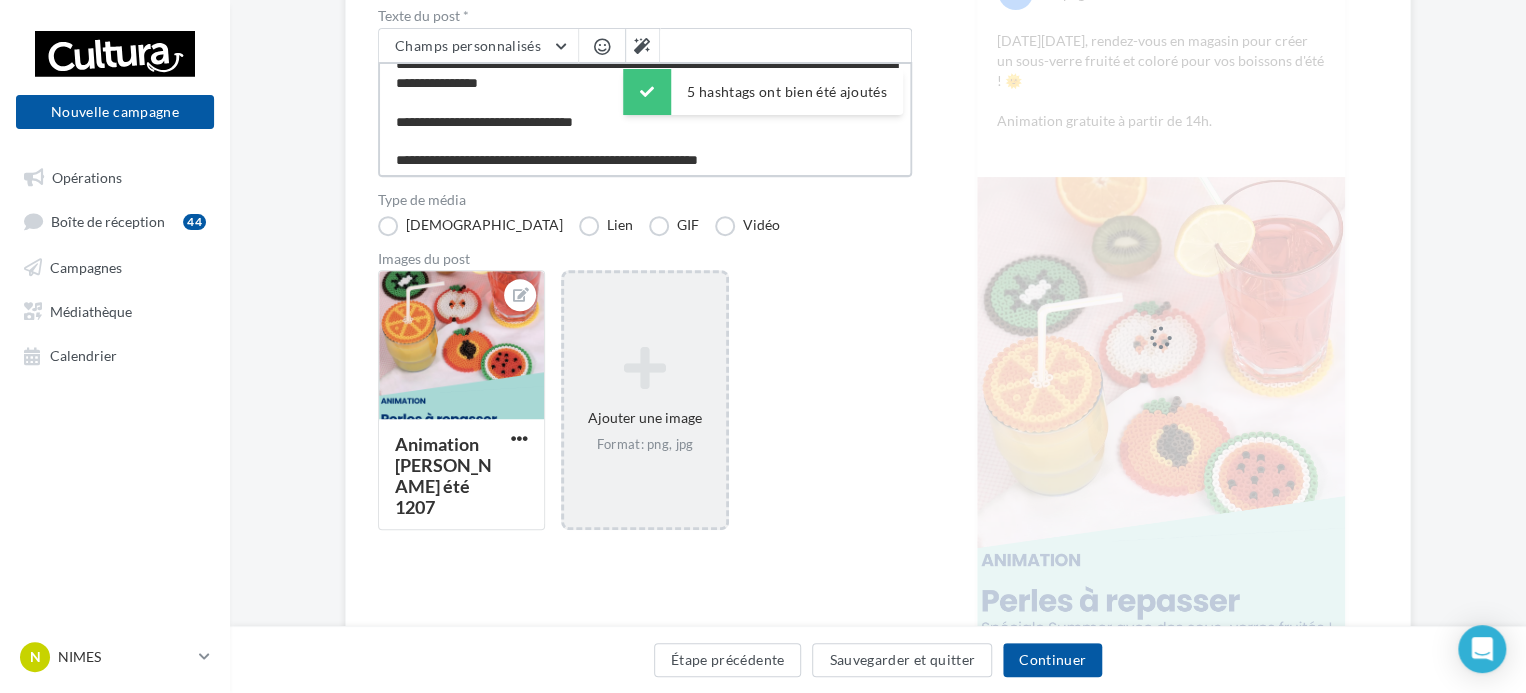 click on "**********" at bounding box center [645, 119] 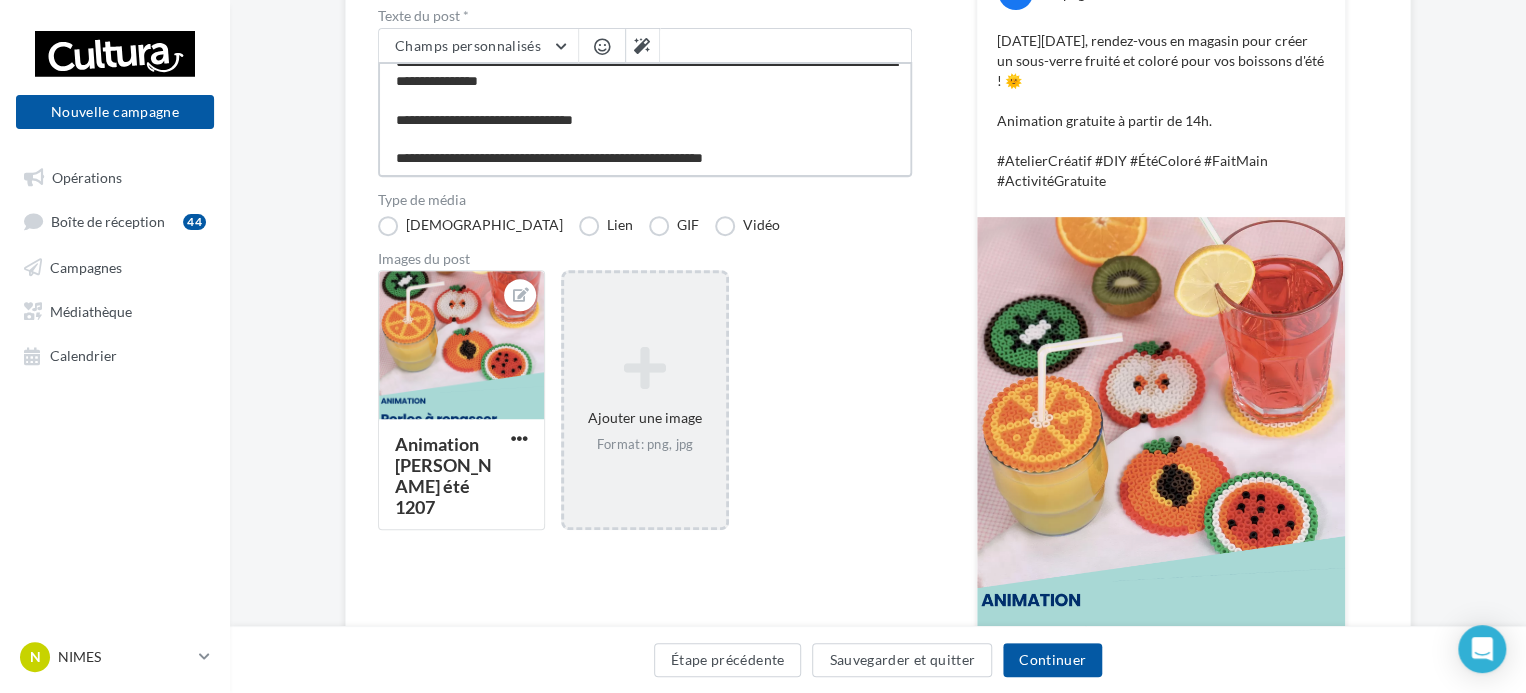 scroll, scrollTop: 0, scrollLeft: 0, axis: both 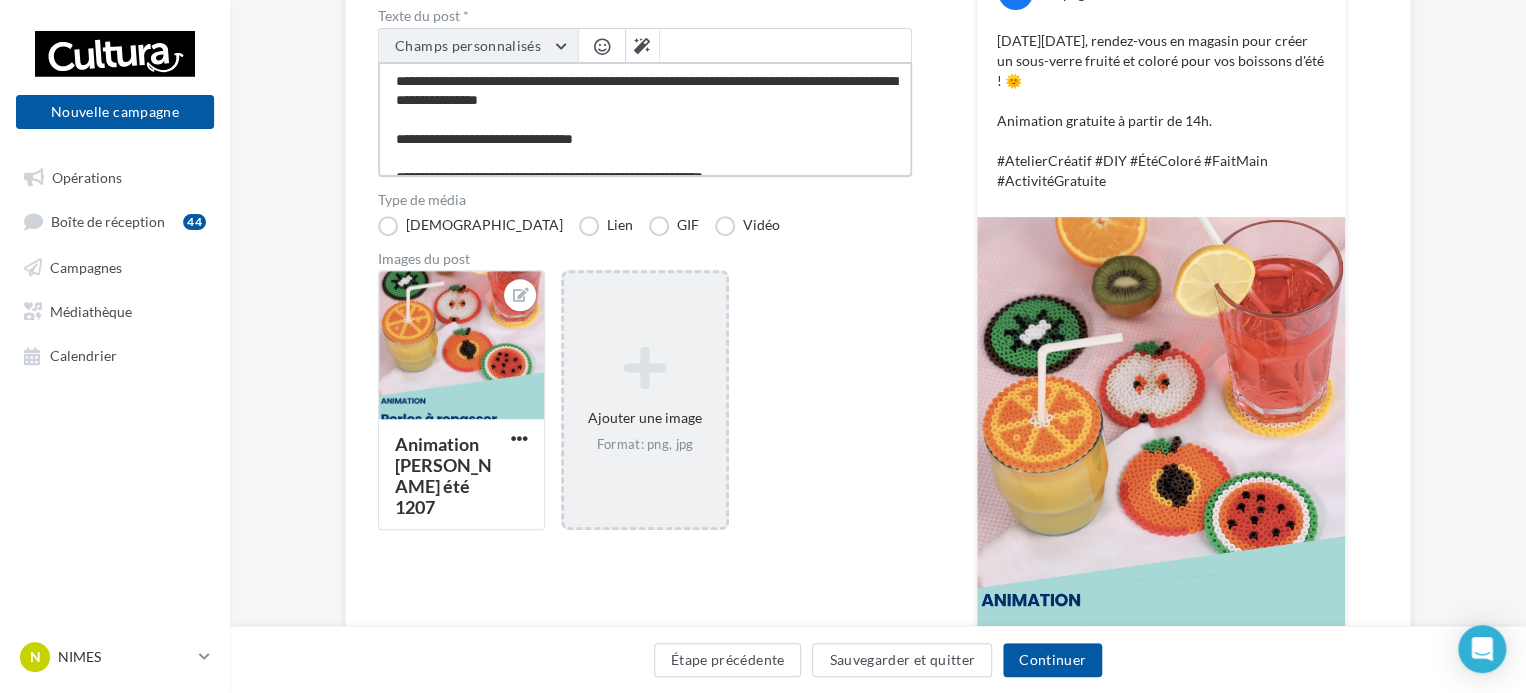 drag, startPoint x: 795, startPoint y: 170, endPoint x: 384, endPoint y: 55, distance: 426.78568 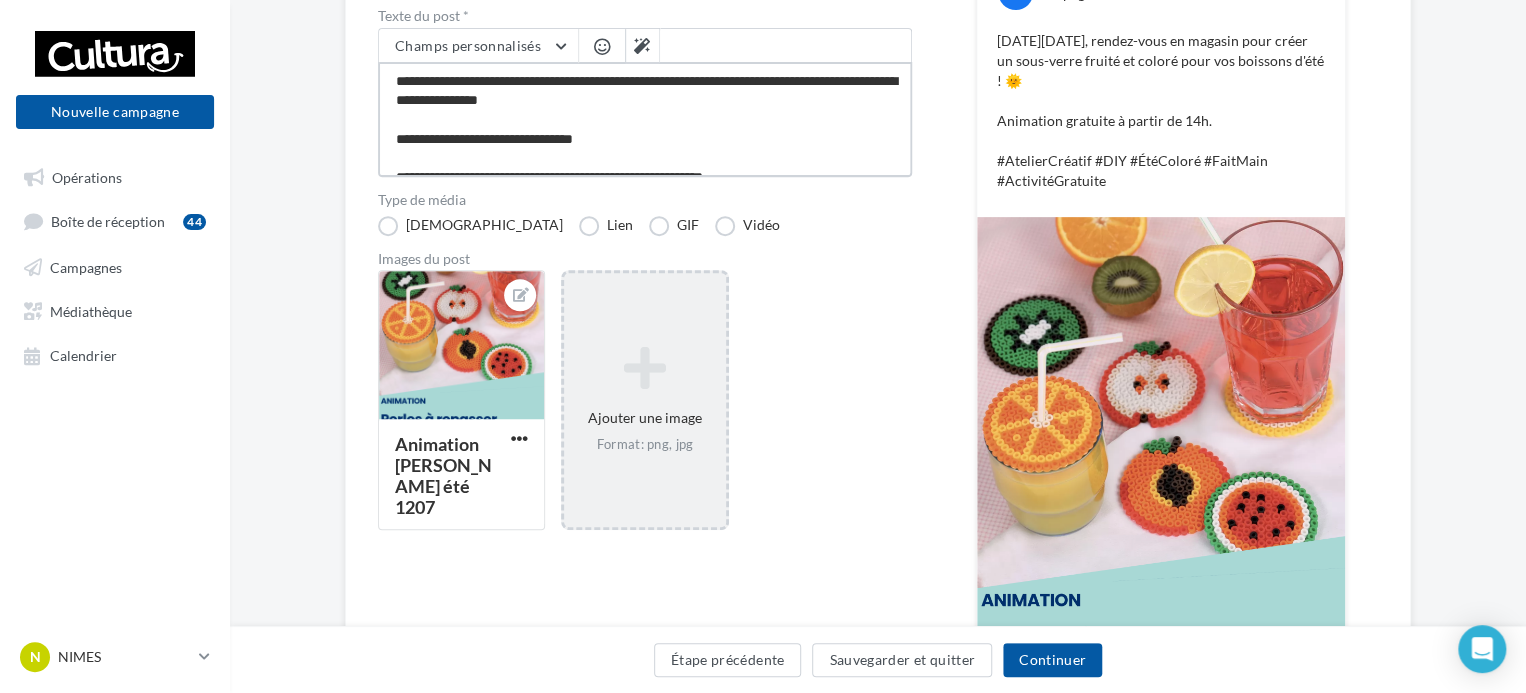 click on "**********" at bounding box center (645, 119) 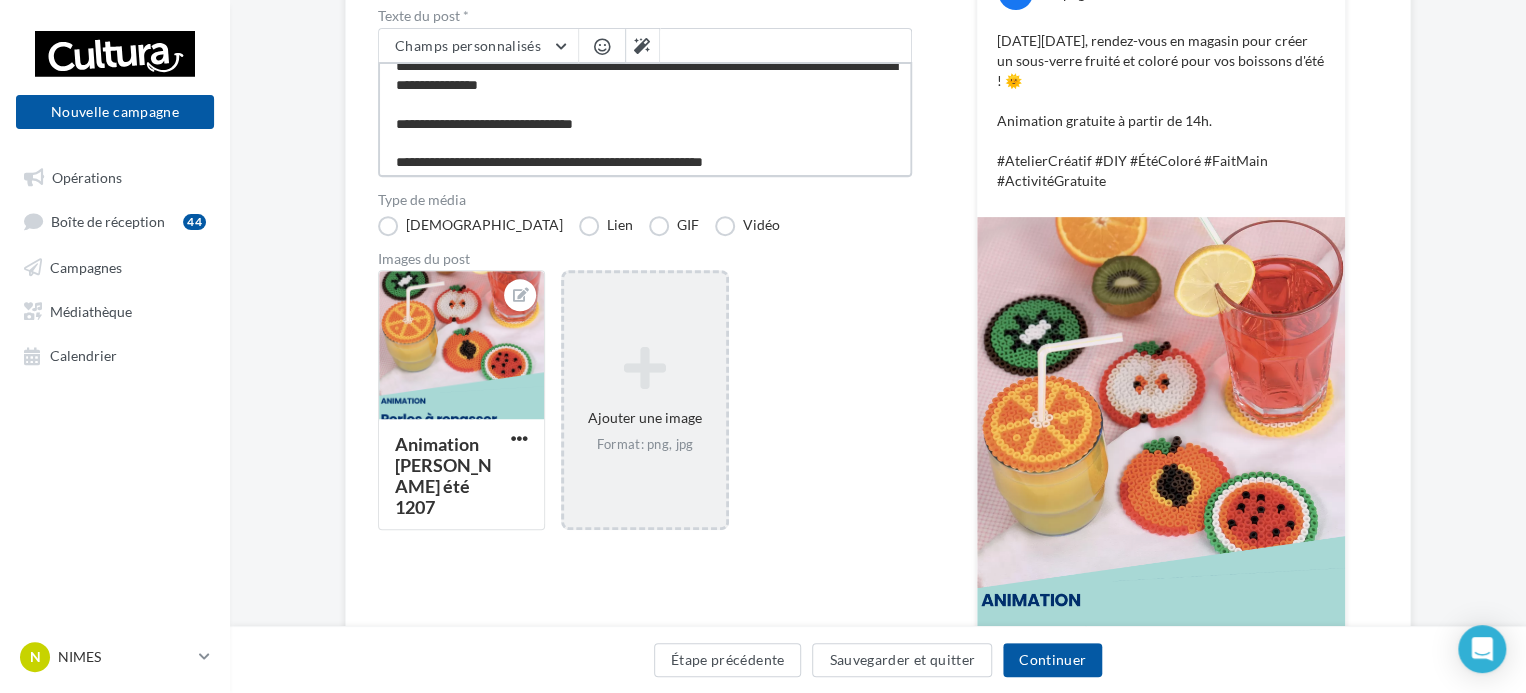 scroll, scrollTop: 19, scrollLeft: 0, axis: vertical 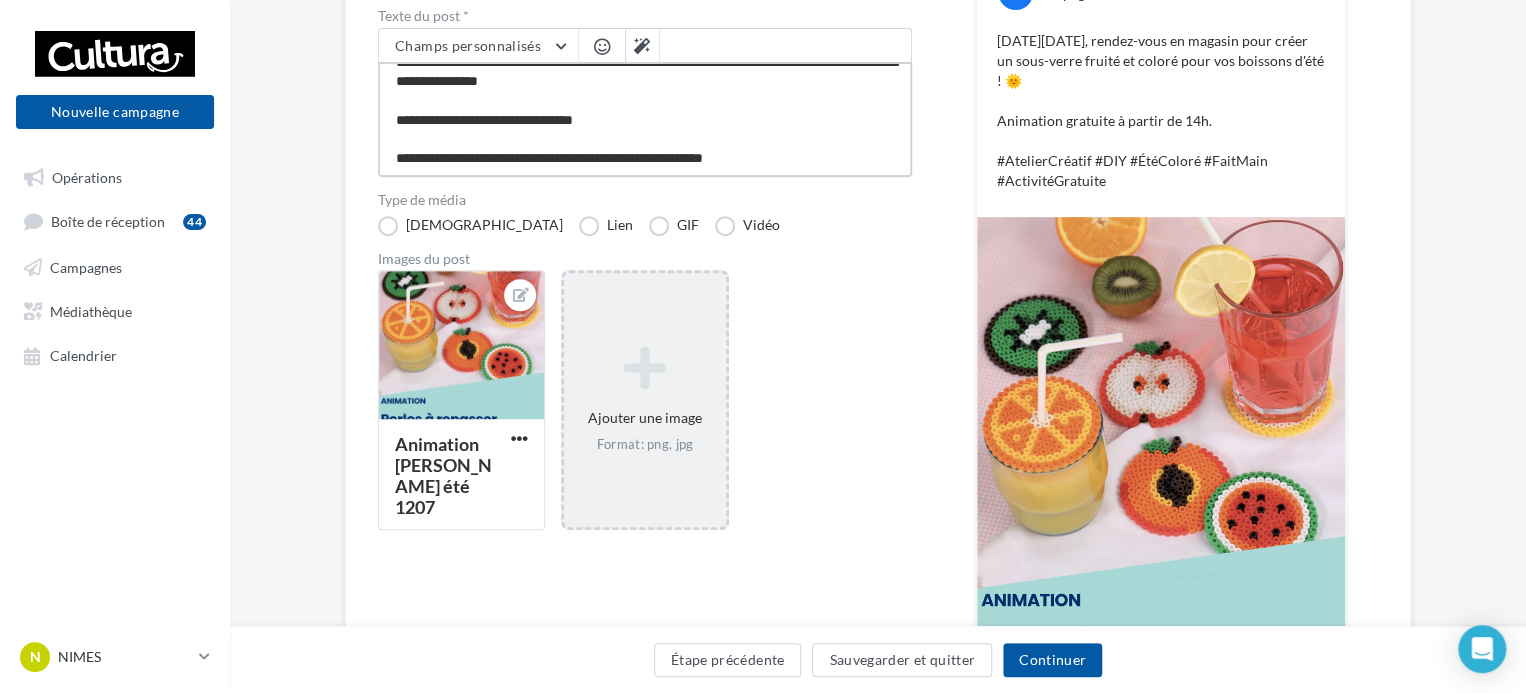 click on "**********" at bounding box center (645, 119) 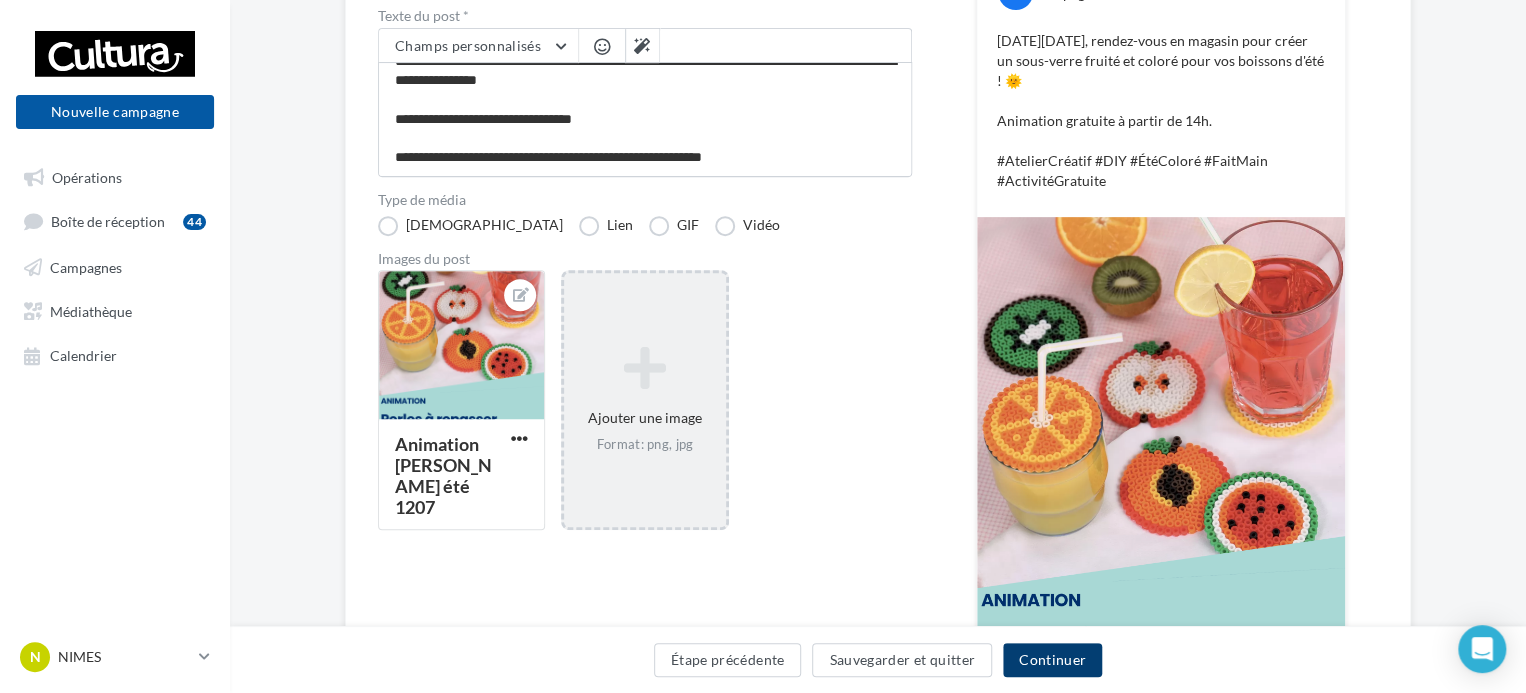 click on "Continuer" at bounding box center (1052, 660) 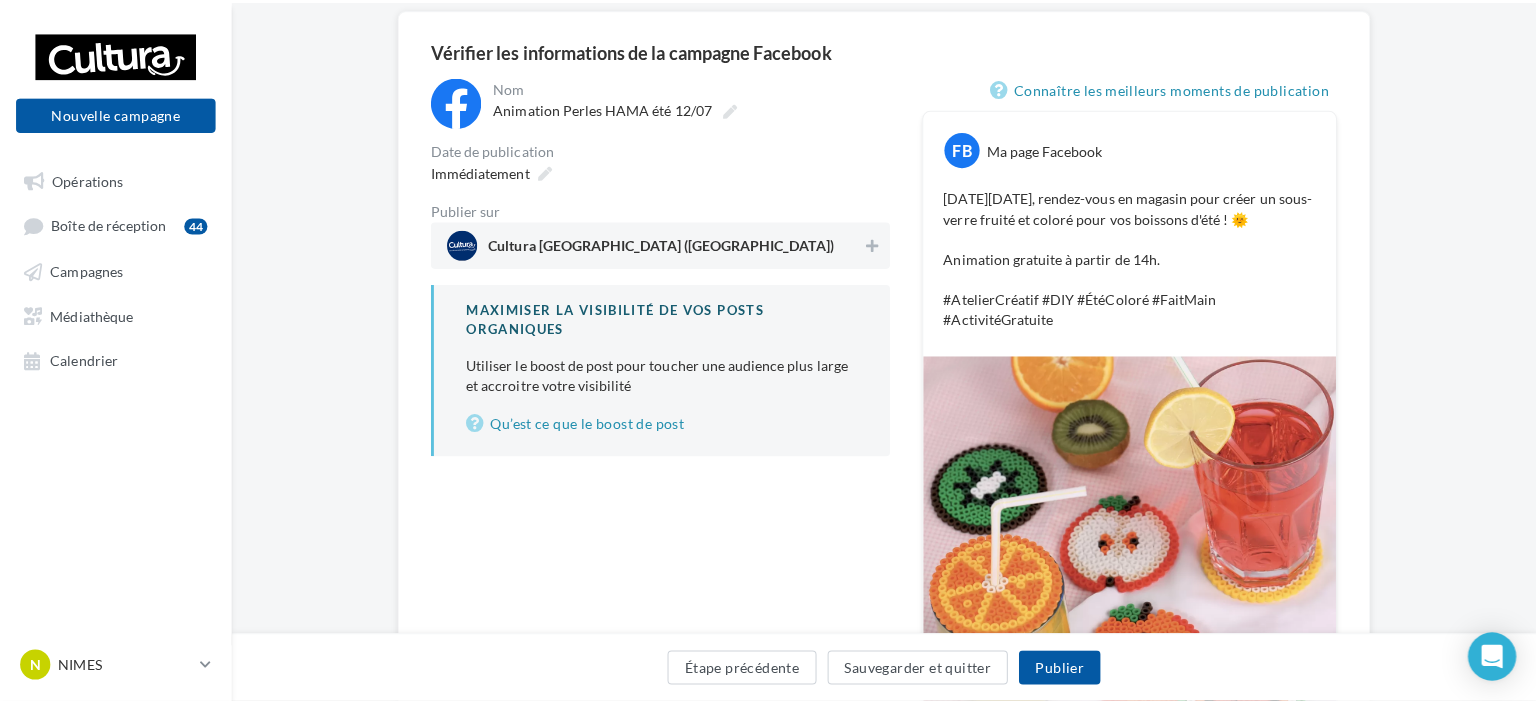 scroll, scrollTop: 120, scrollLeft: 0, axis: vertical 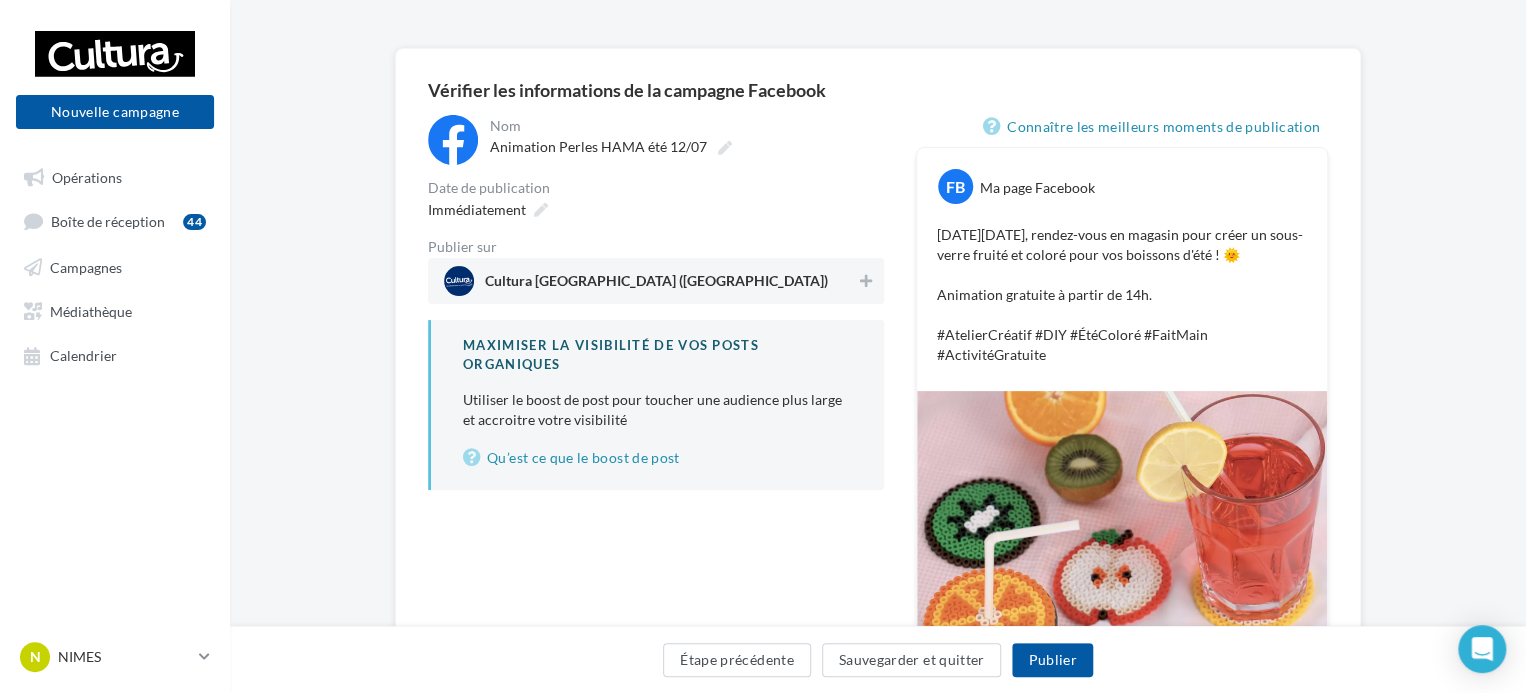 click on "Cultura Nîmes (Nîmes)" at bounding box center (650, 281) 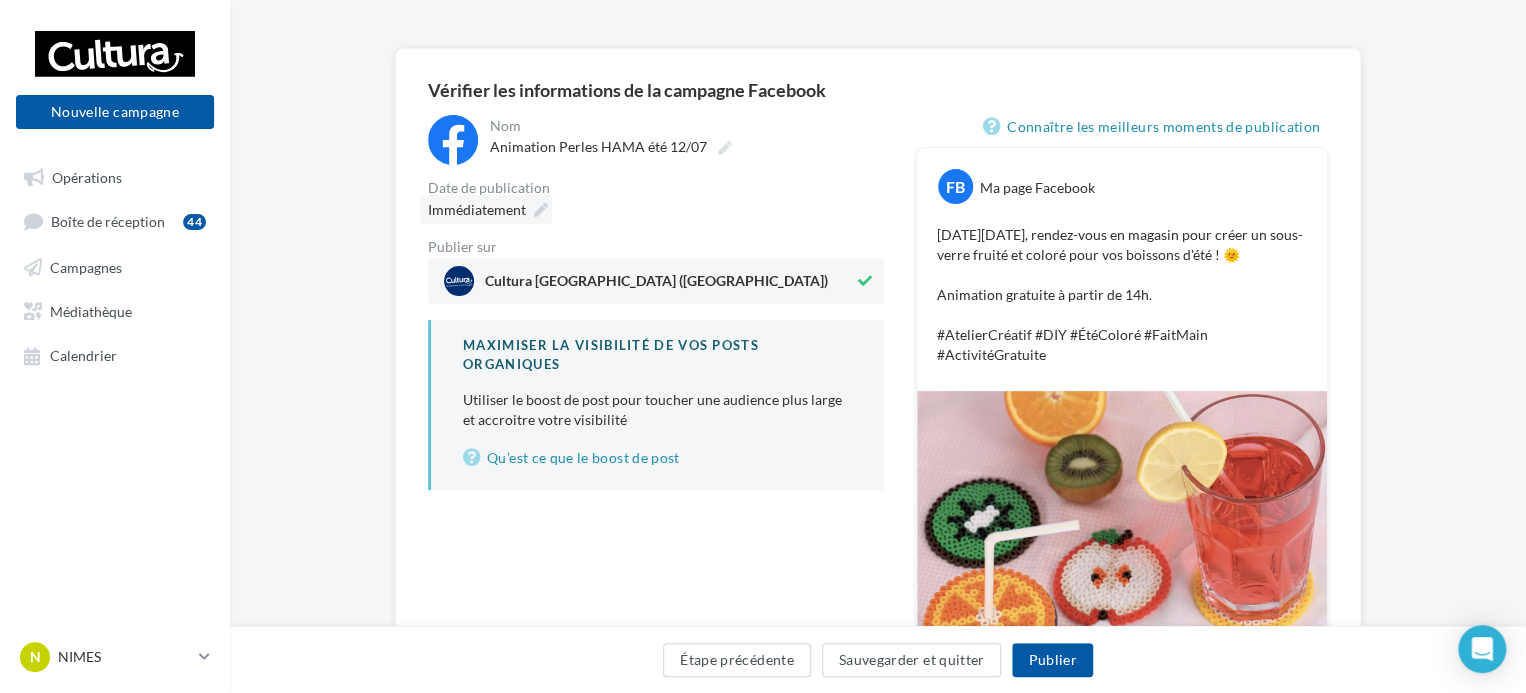 click at bounding box center (541, 210) 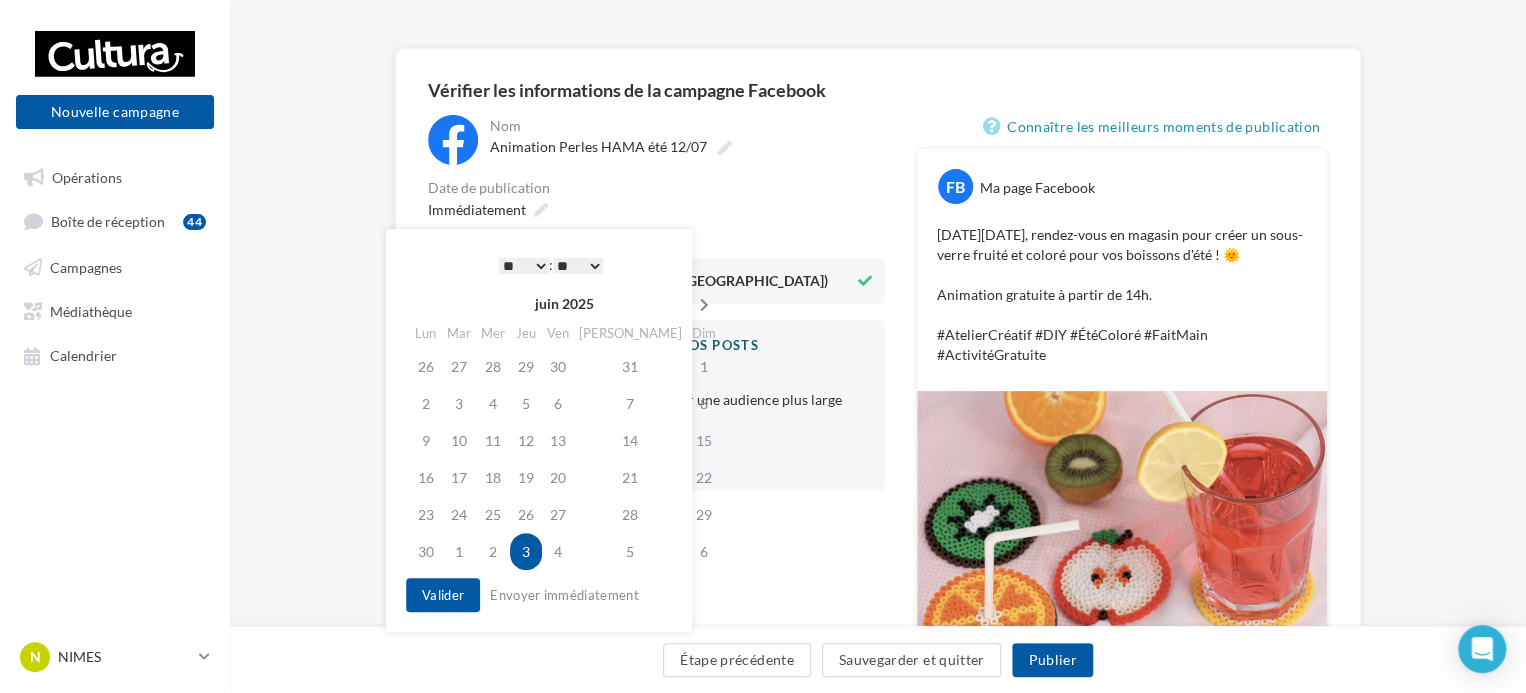 click at bounding box center [704, 305] 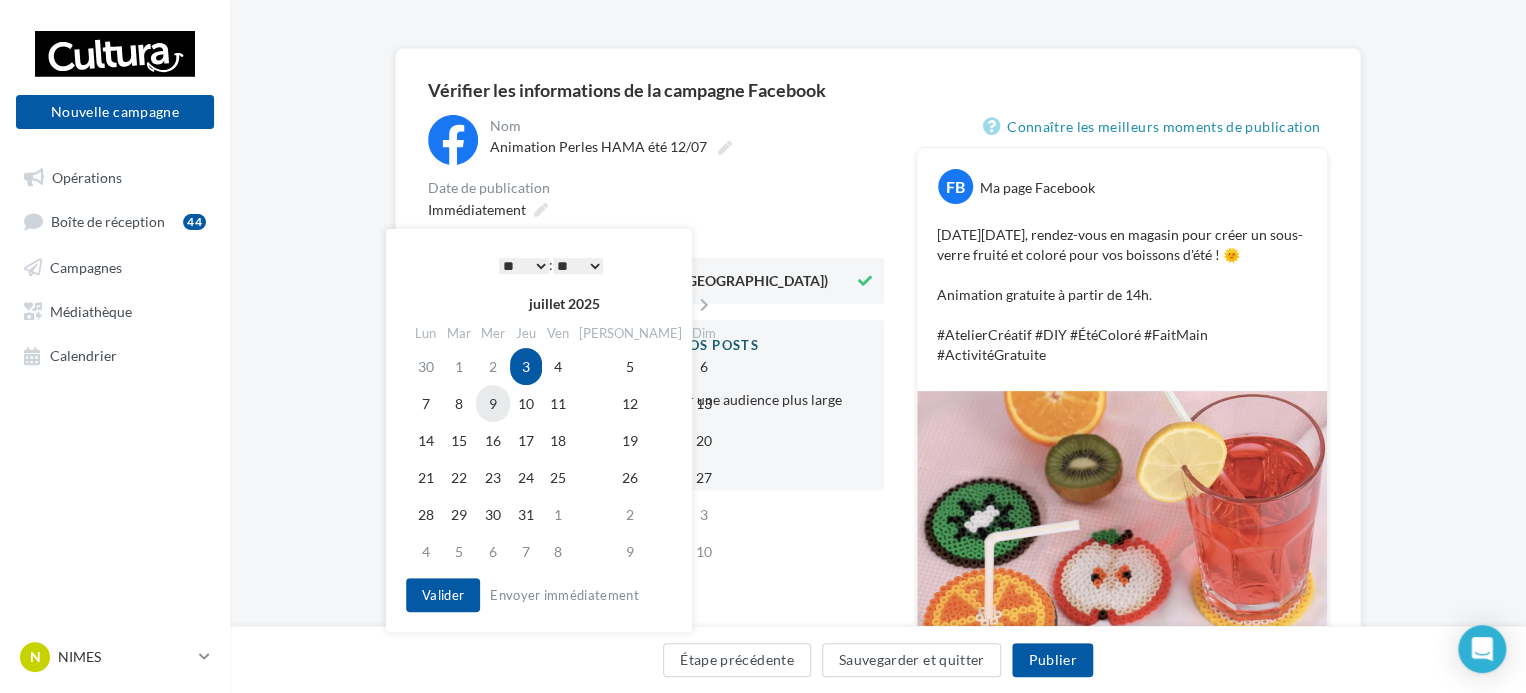 click on "9" at bounding box center [493, 403] 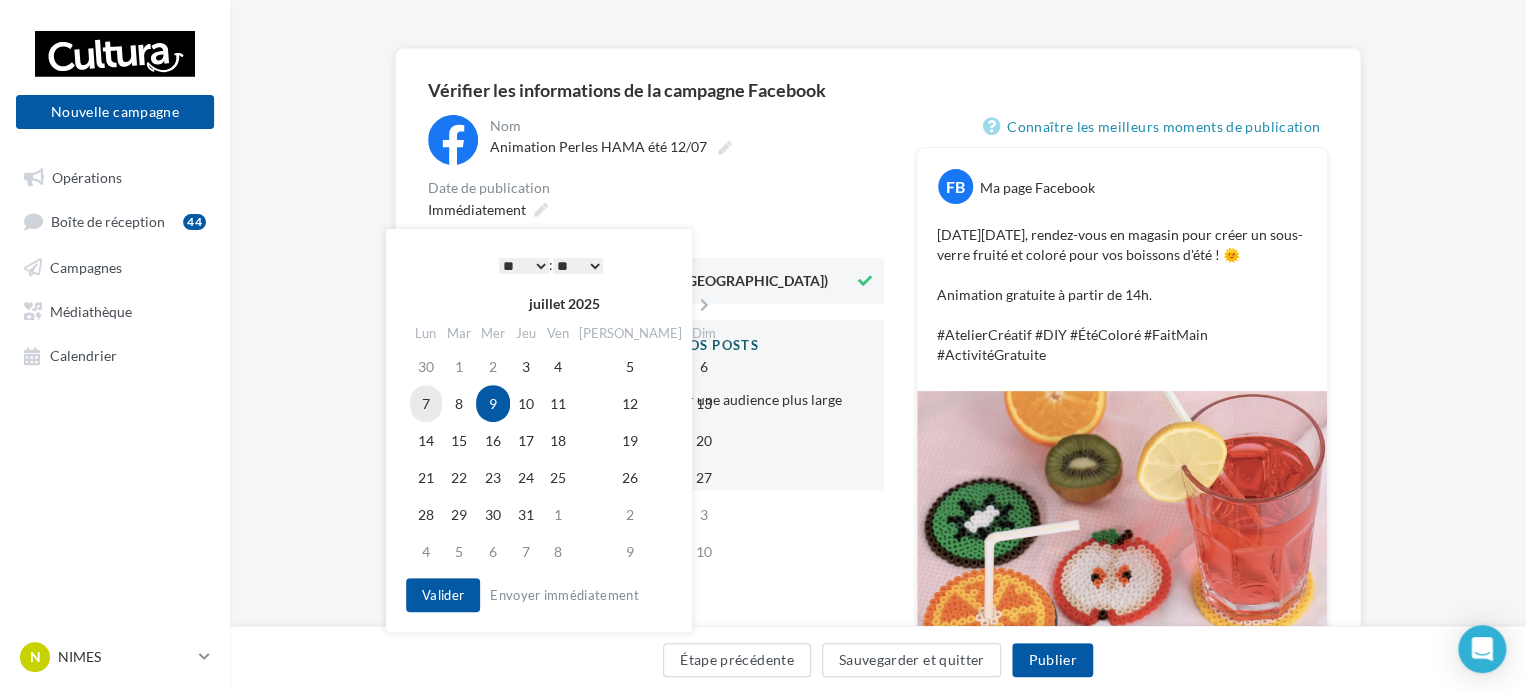 click on "7" at bounding box center [426, 403] 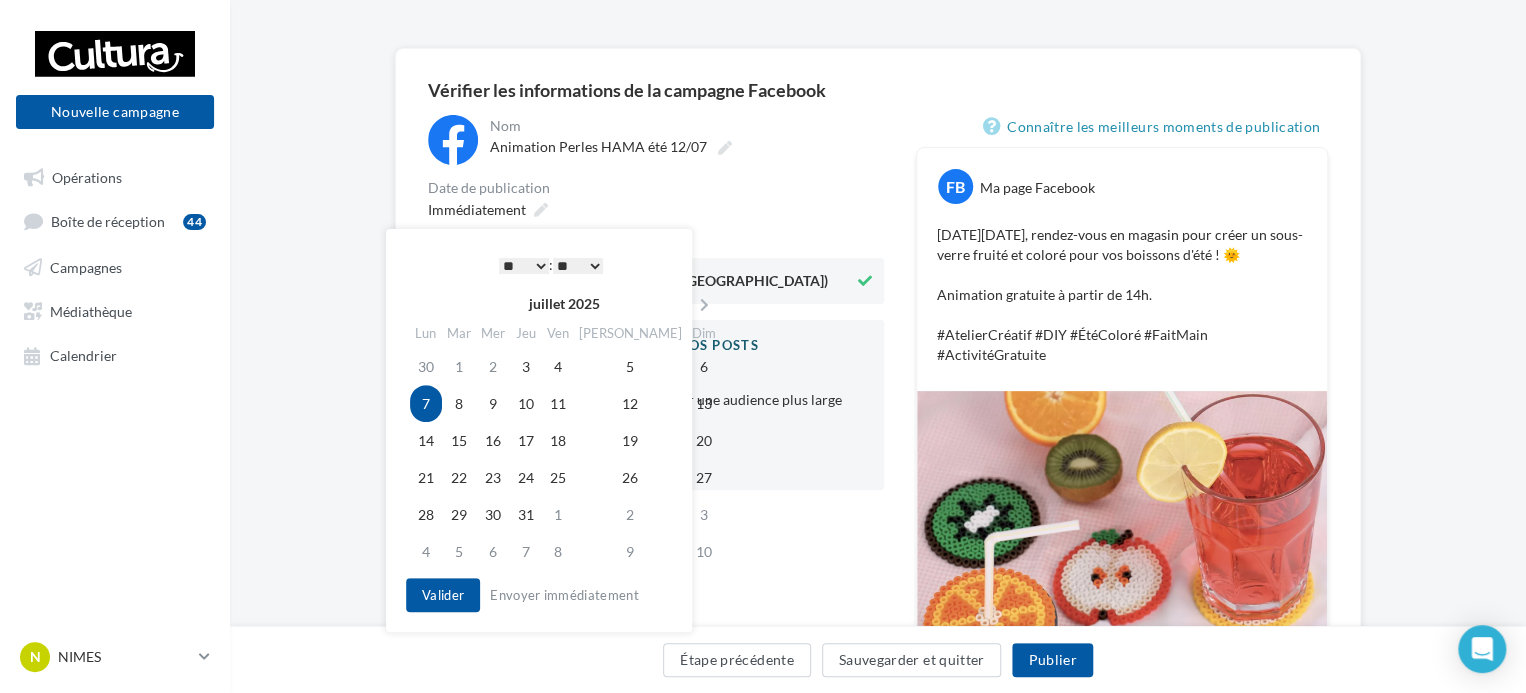 click on "* * * * * * * * * * ** ** ** ** ** ** ** ** ** ** ** ** ** **" at bounding box center (524, 266) 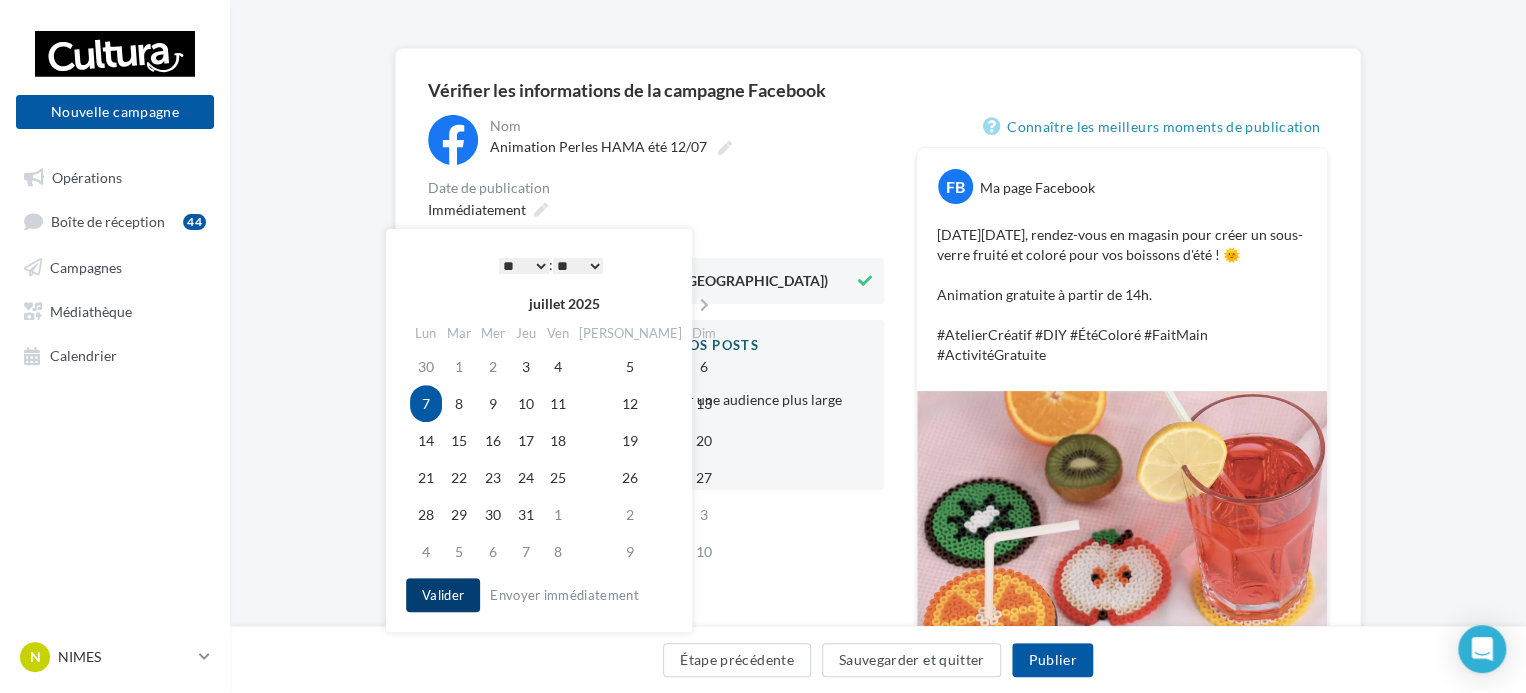 click on "Valider" at bounding box center [443, 595] 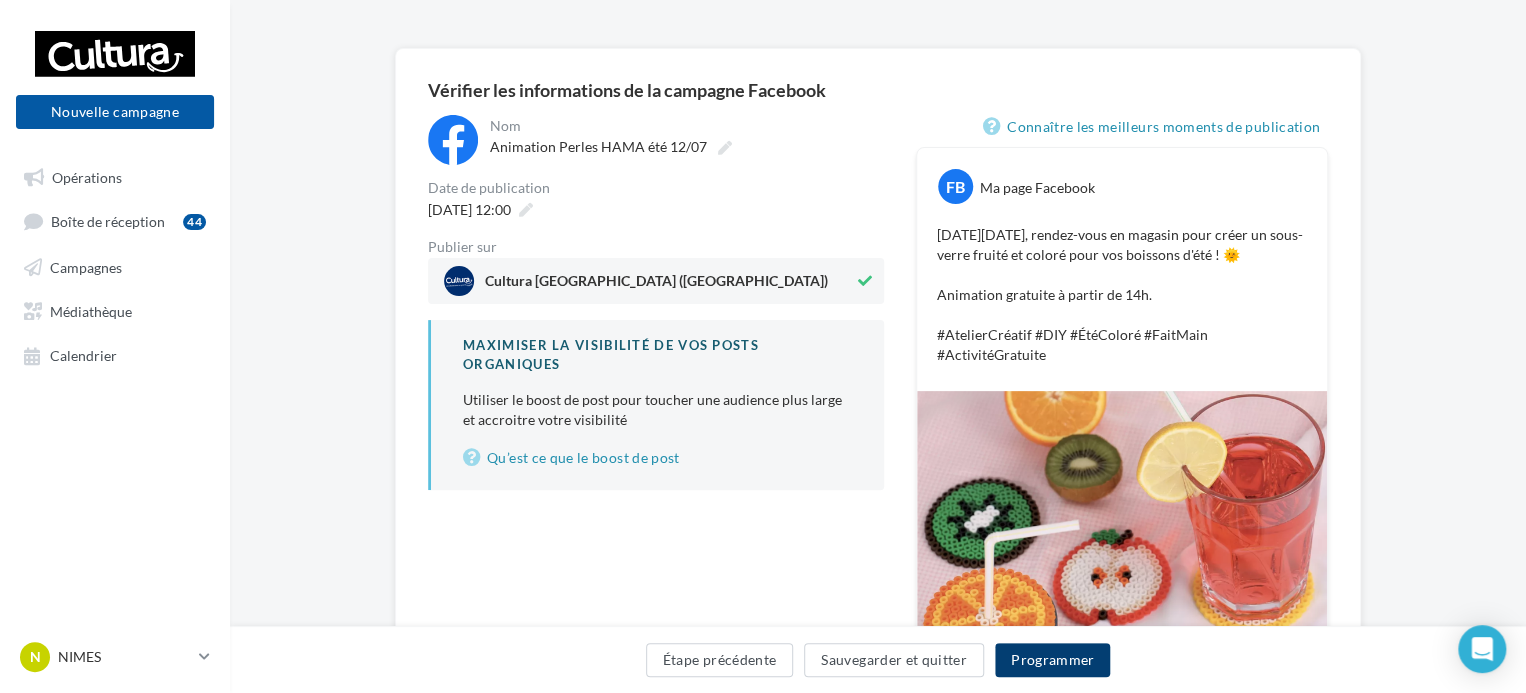 click on "Programmer" at bounding box center [1053, 660] 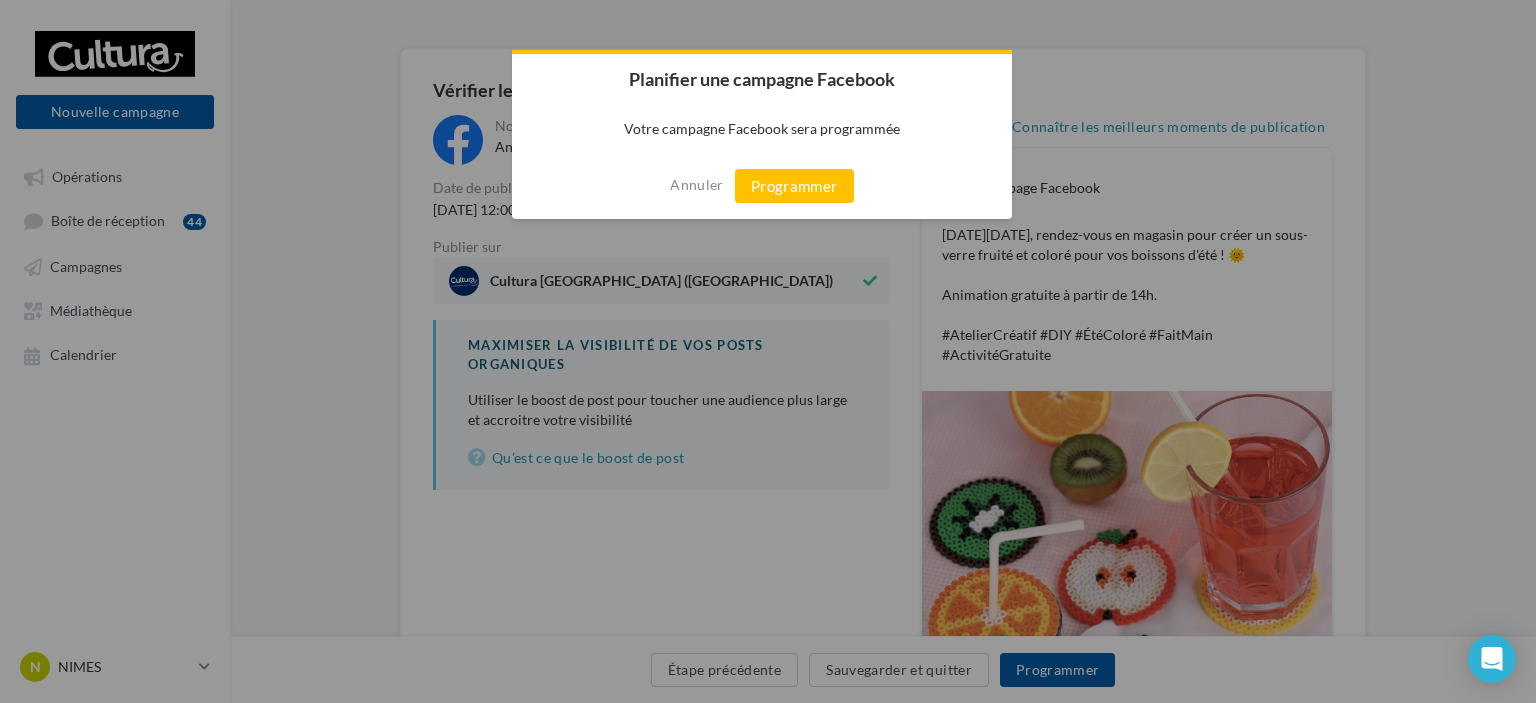 click on "Annuler
Programmer" at bounding box center [762, 186] 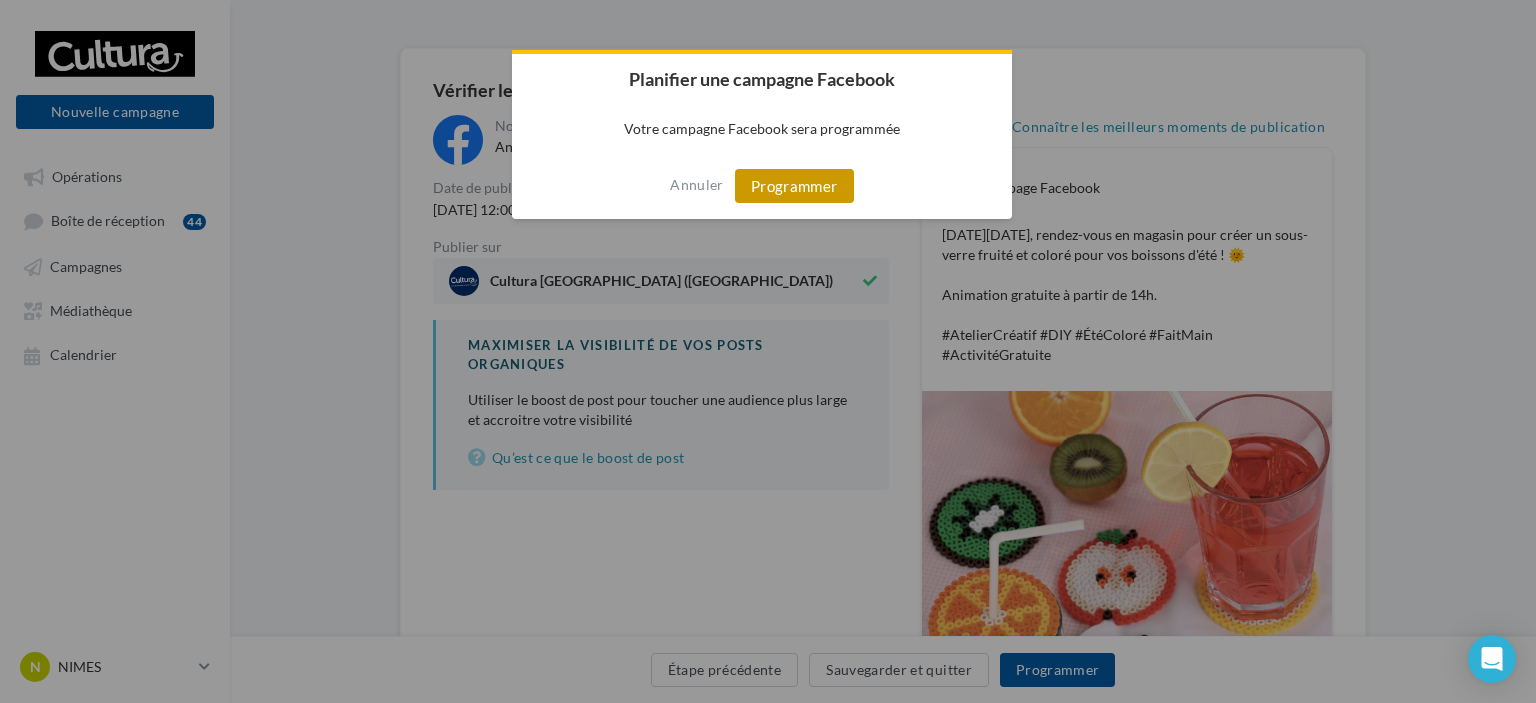 click on "Programmer" at bounding box center [794, 186] 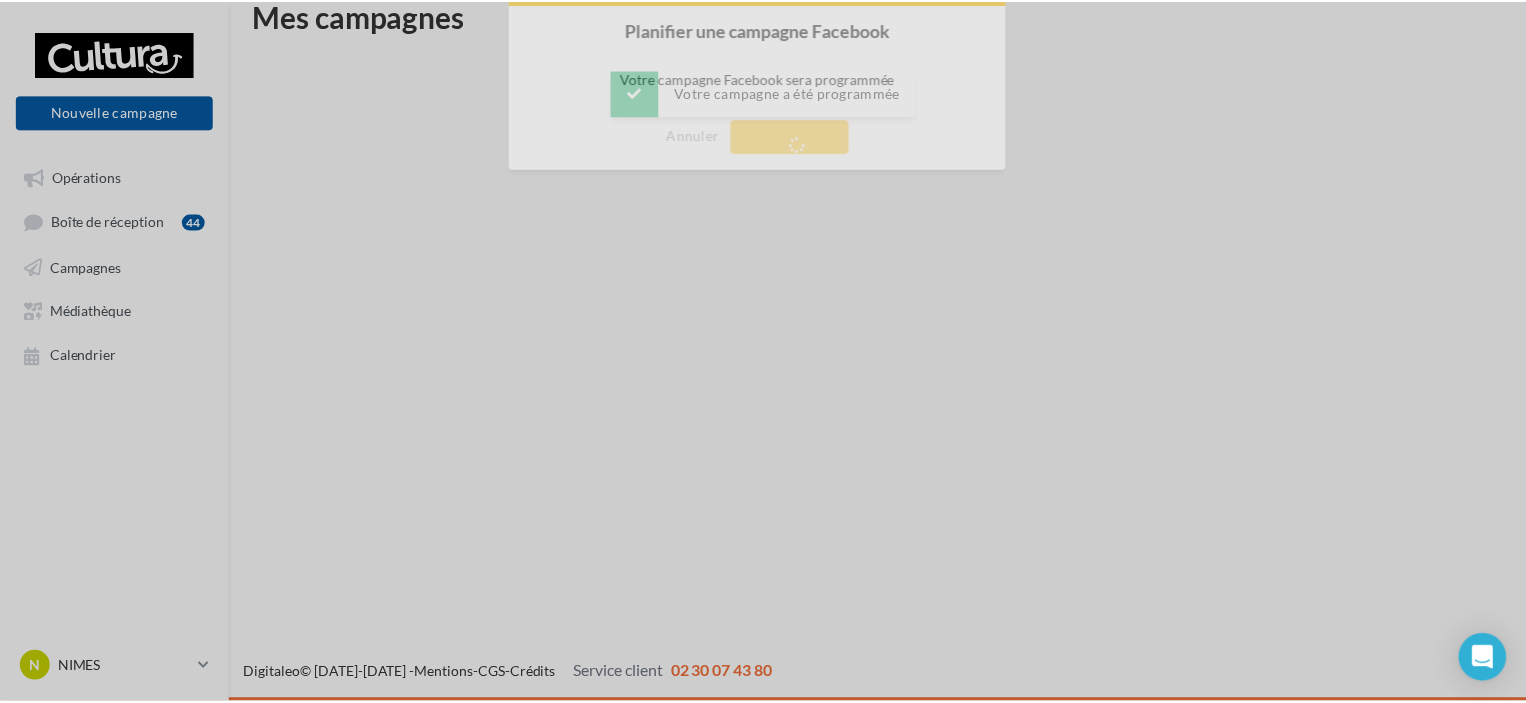 scroll, scrollTop: 32, scrollLeft: 0, axis: vertical 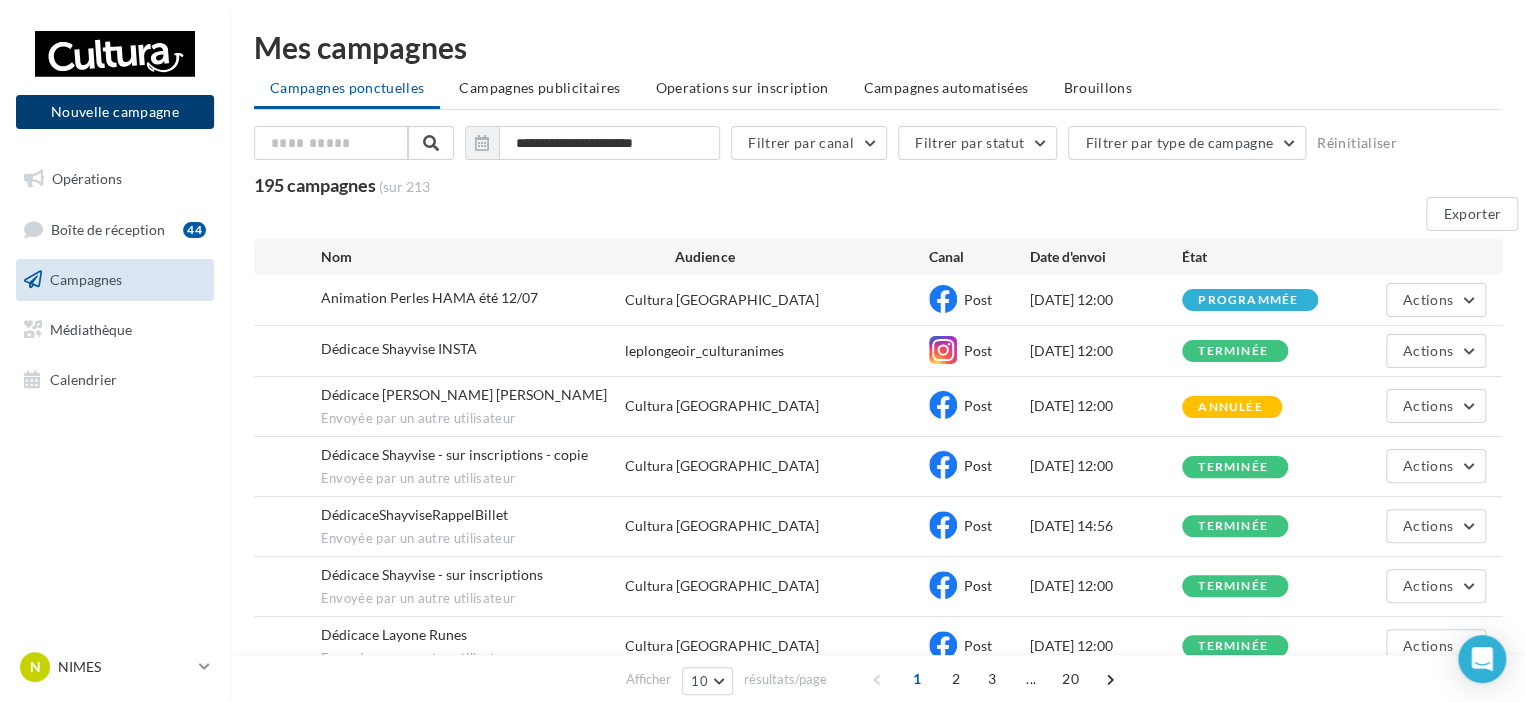 click on "Nouvelle campagne" at bounding box center (115, 112) 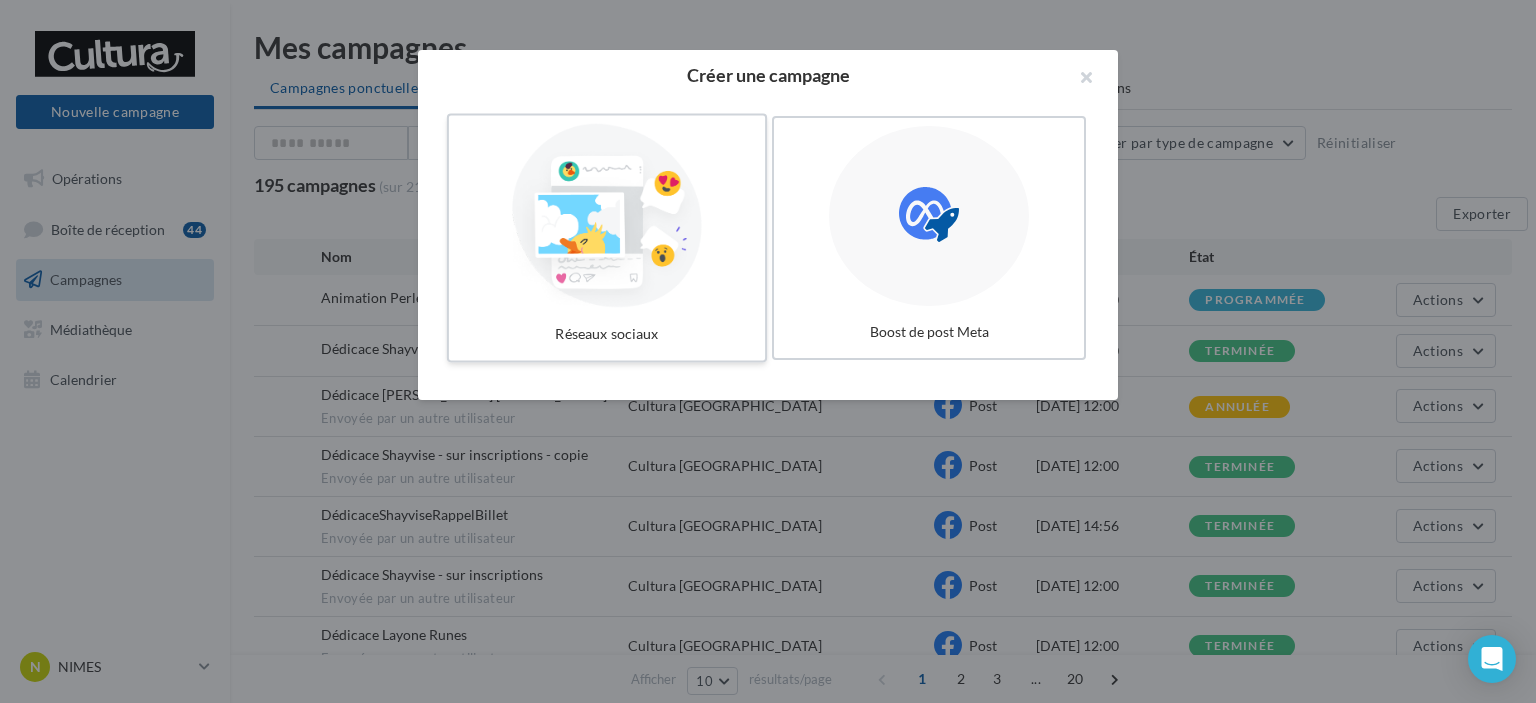 click at bounding box center [607, 216] 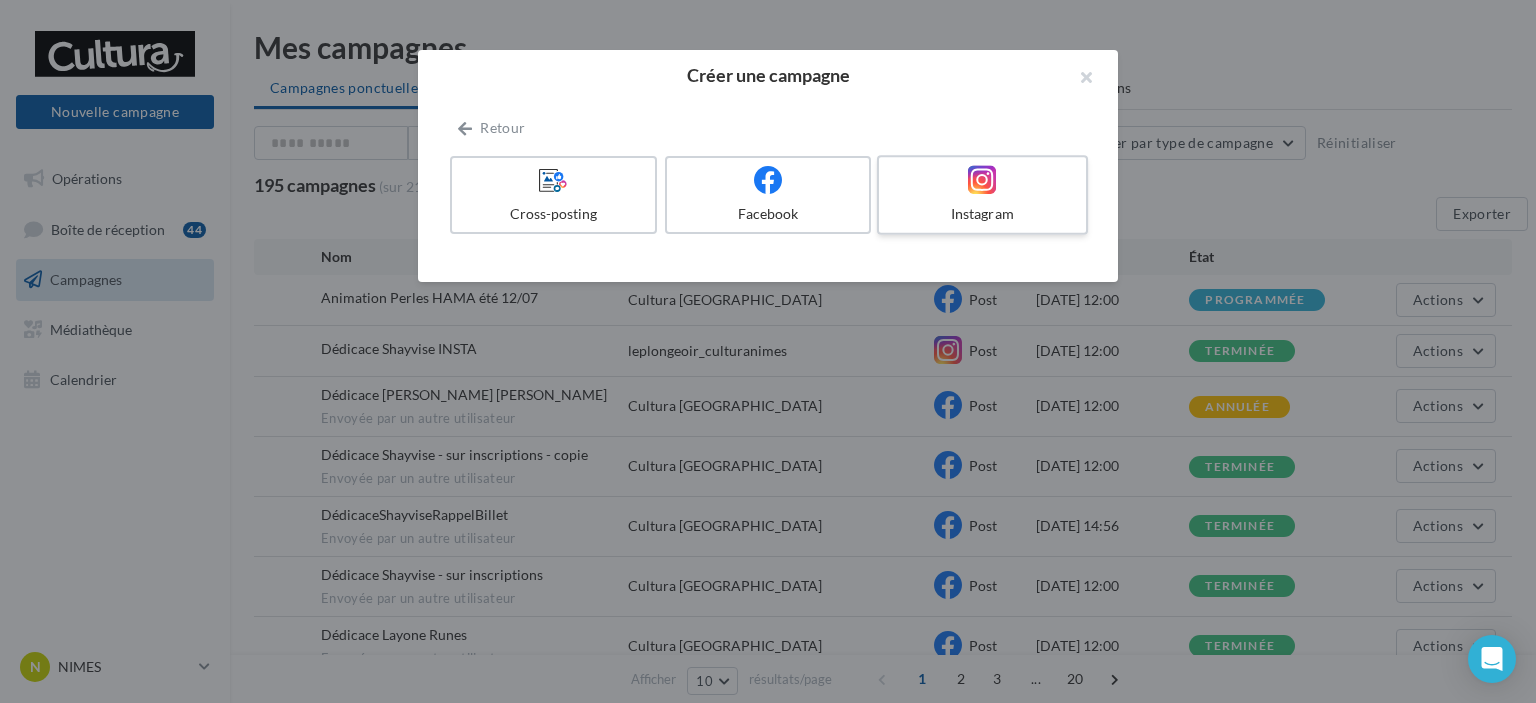 click on "Instagram" at bounding box center [982, 195] 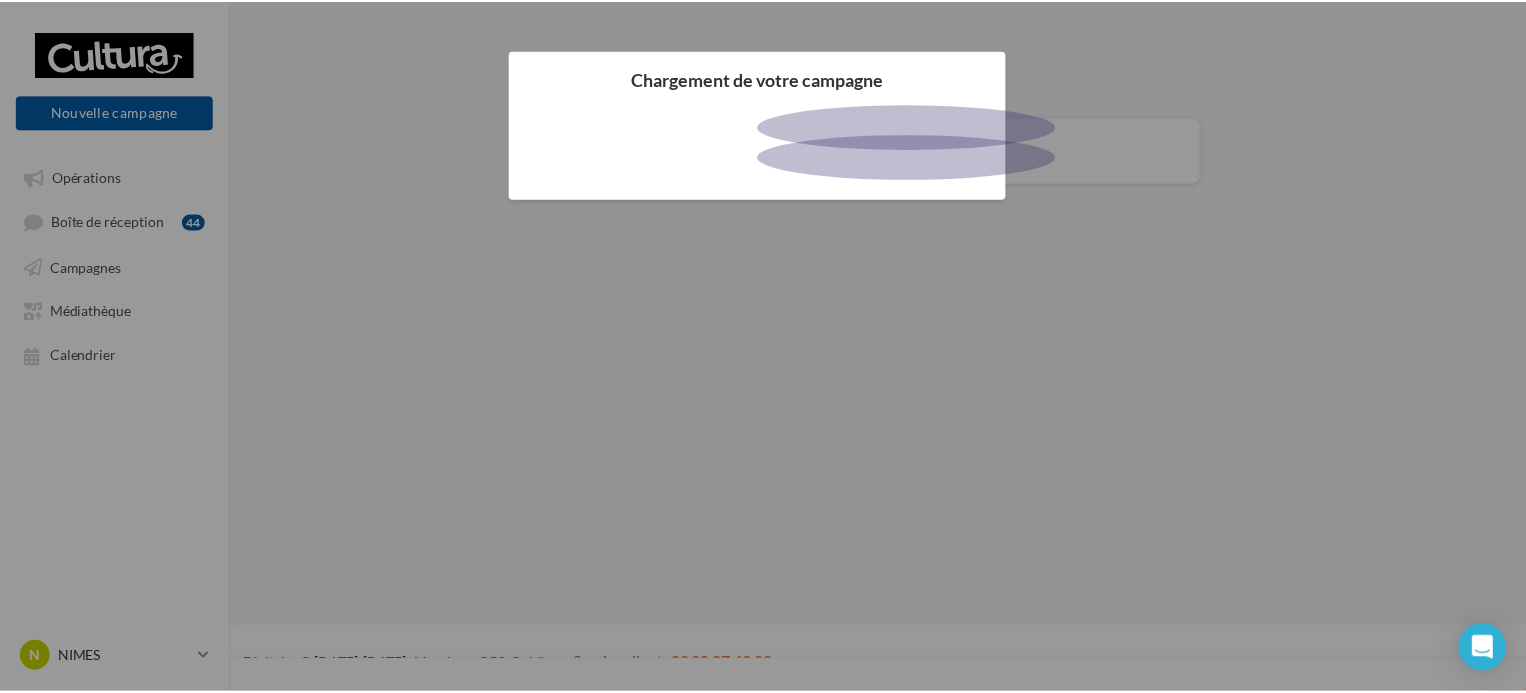 scroll, scrollTop: 0, scrollLeft: 0, axis: both 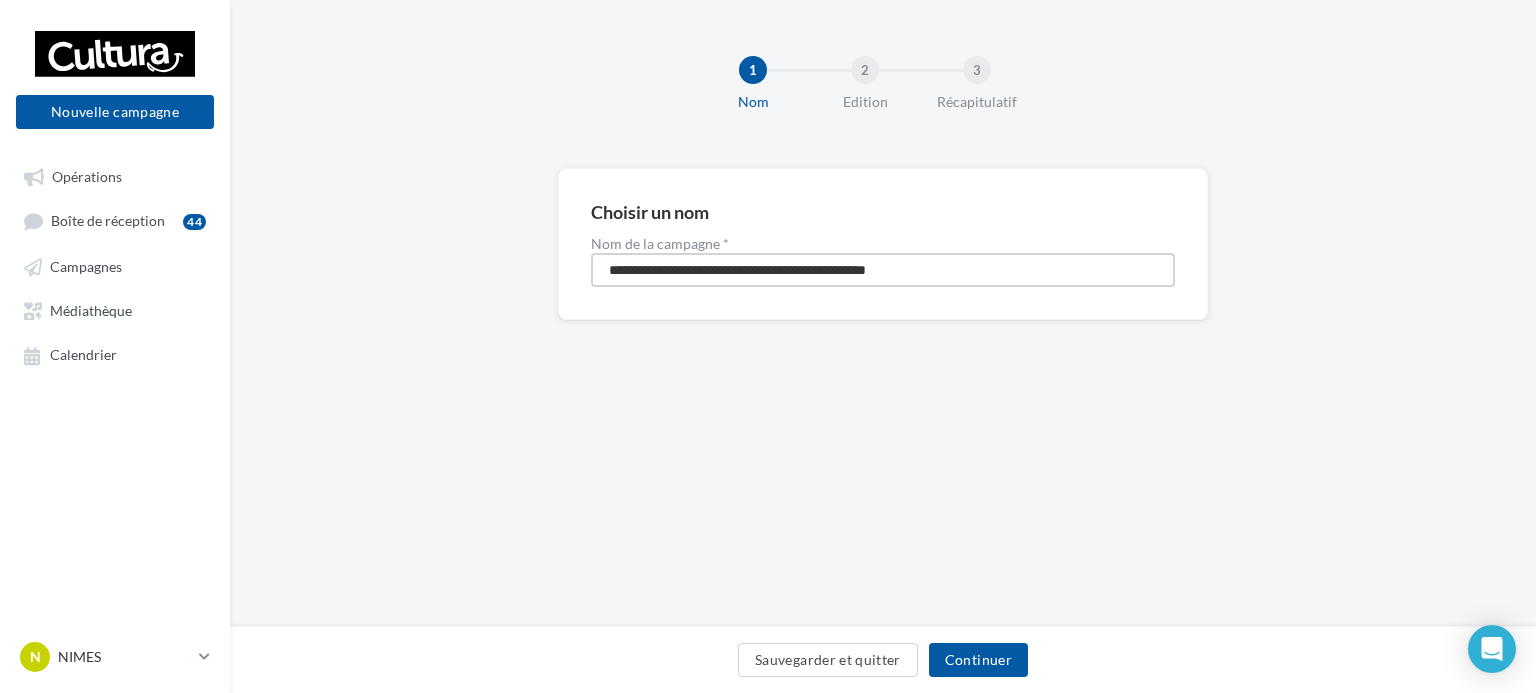 drag, startPoint x: 1000, startPoint y: 265, endPoint x: 488, endPoint y: 272, distance: 512.04785 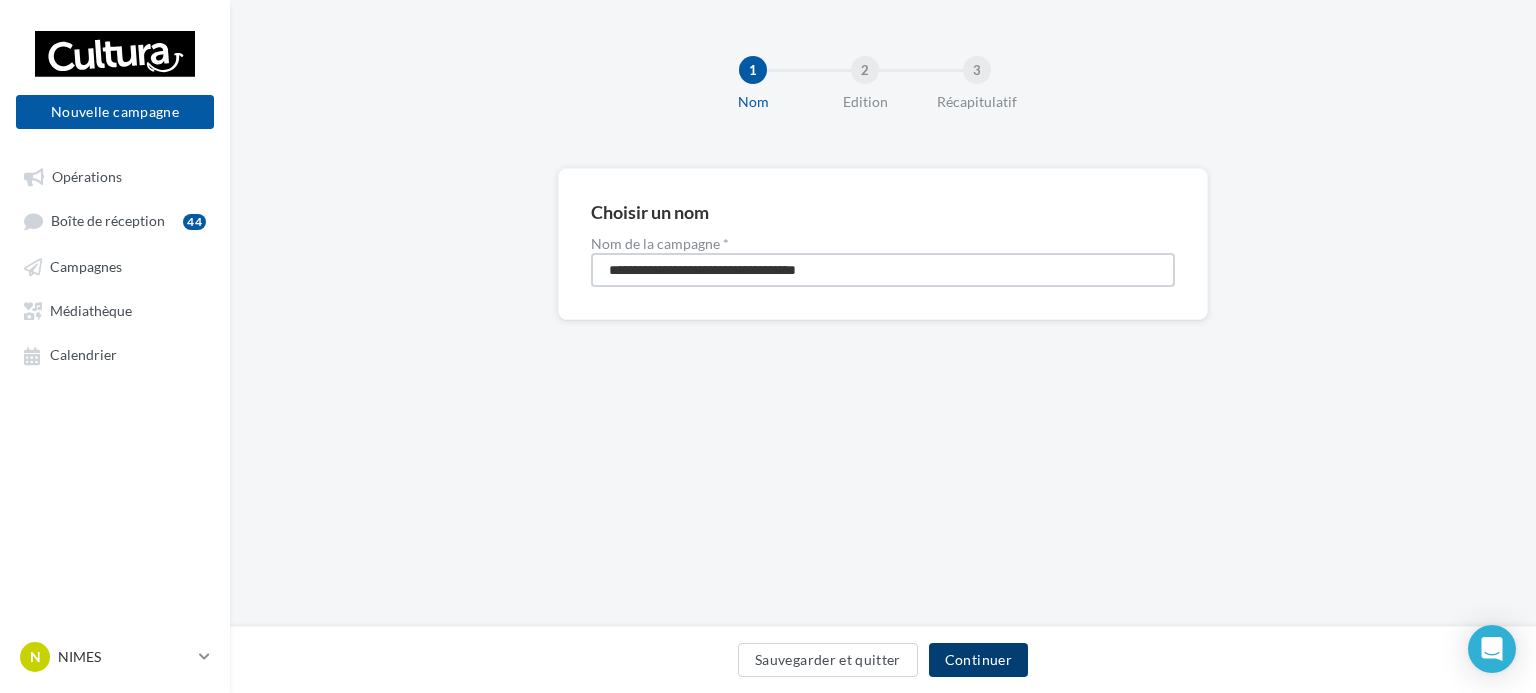 type on "**********" 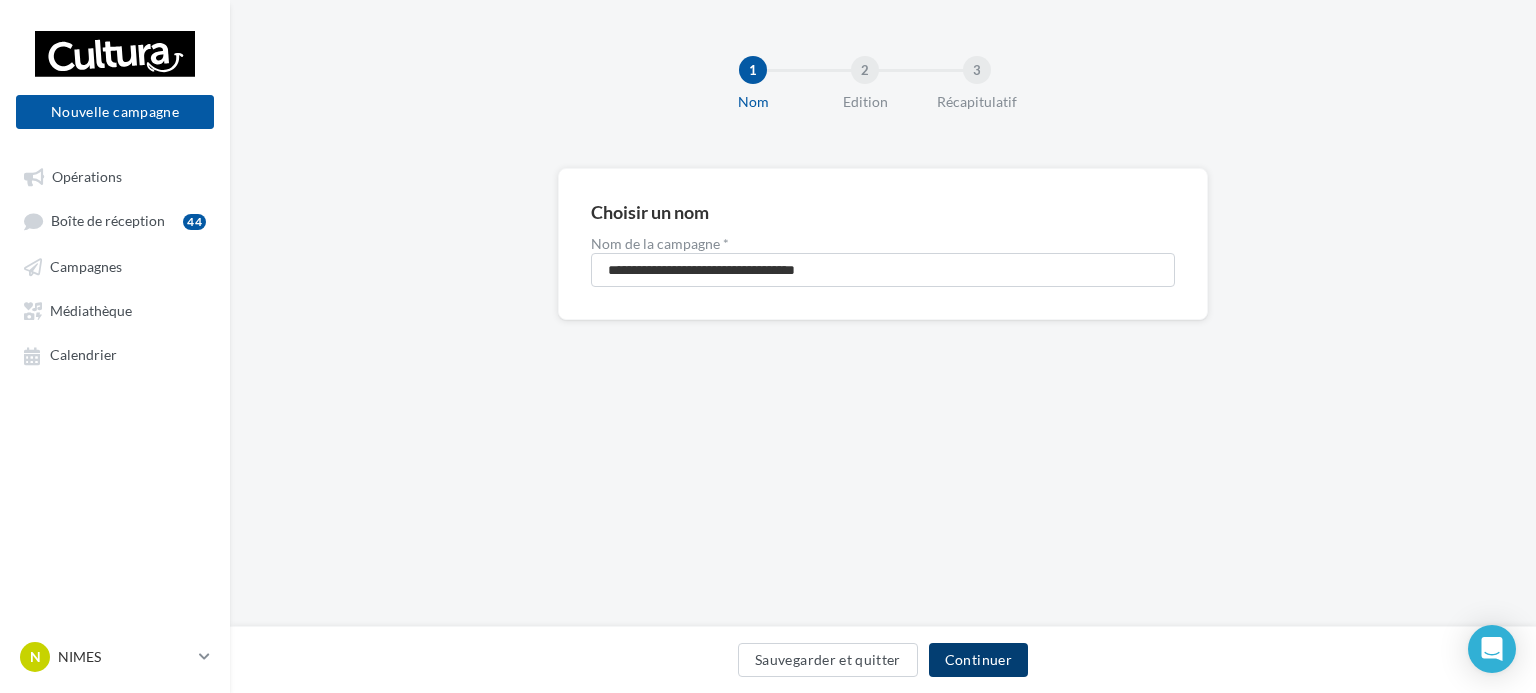 click on "Continuer" at bounding box center (978, 660) 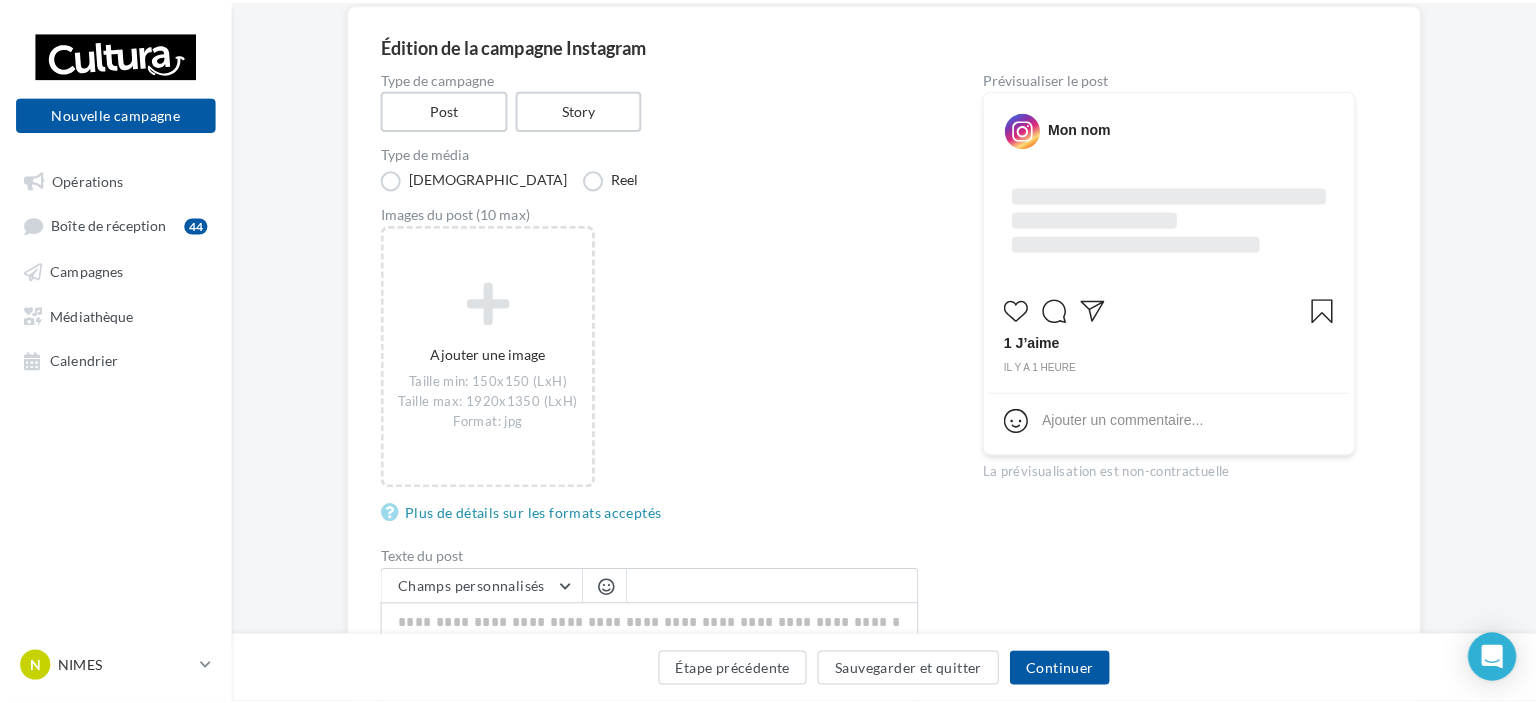 scroll, scrollTop: 200, scrollLeft: 0, axis: vertical 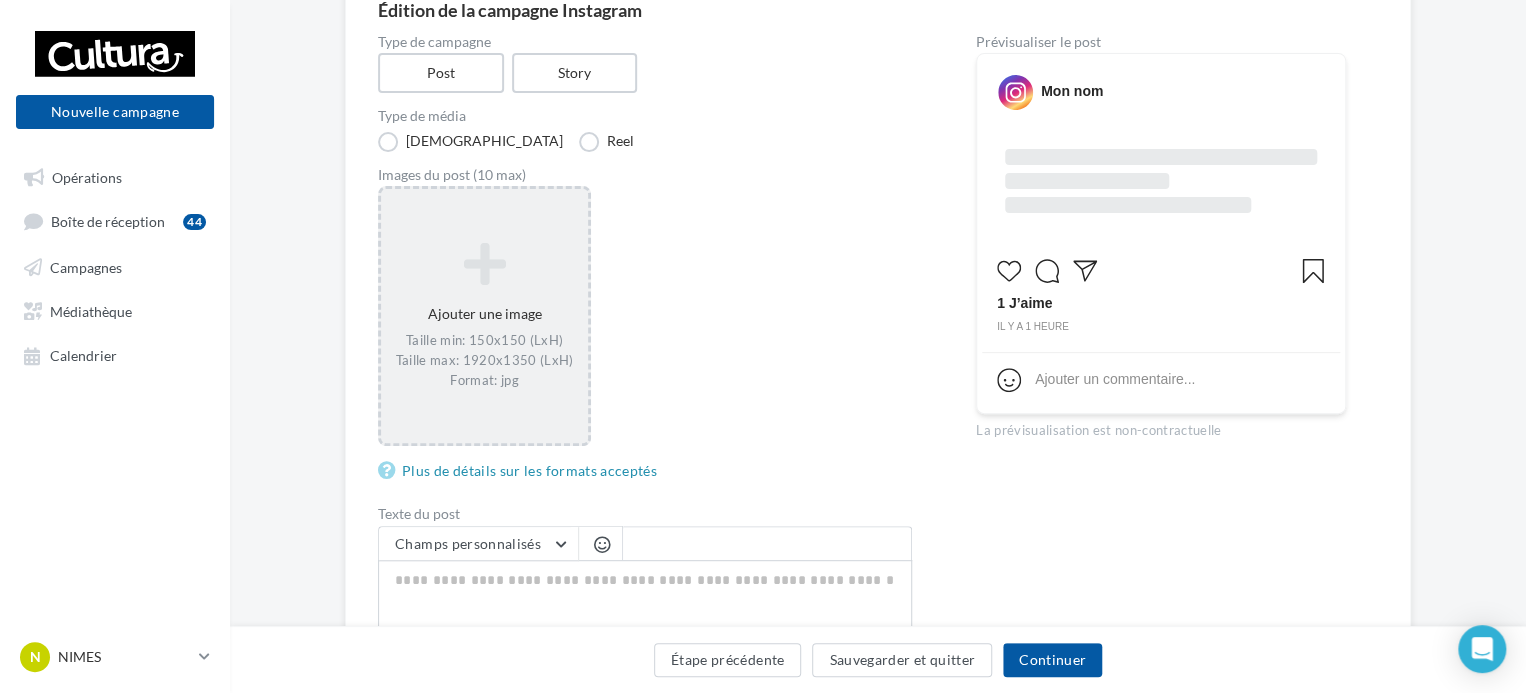 click on "Ajouter une image     Taille min: 150x150 (LxH)   Taille max: 1920x1350 (LxH)   Format: jpg" at bounding box center (484, 316) 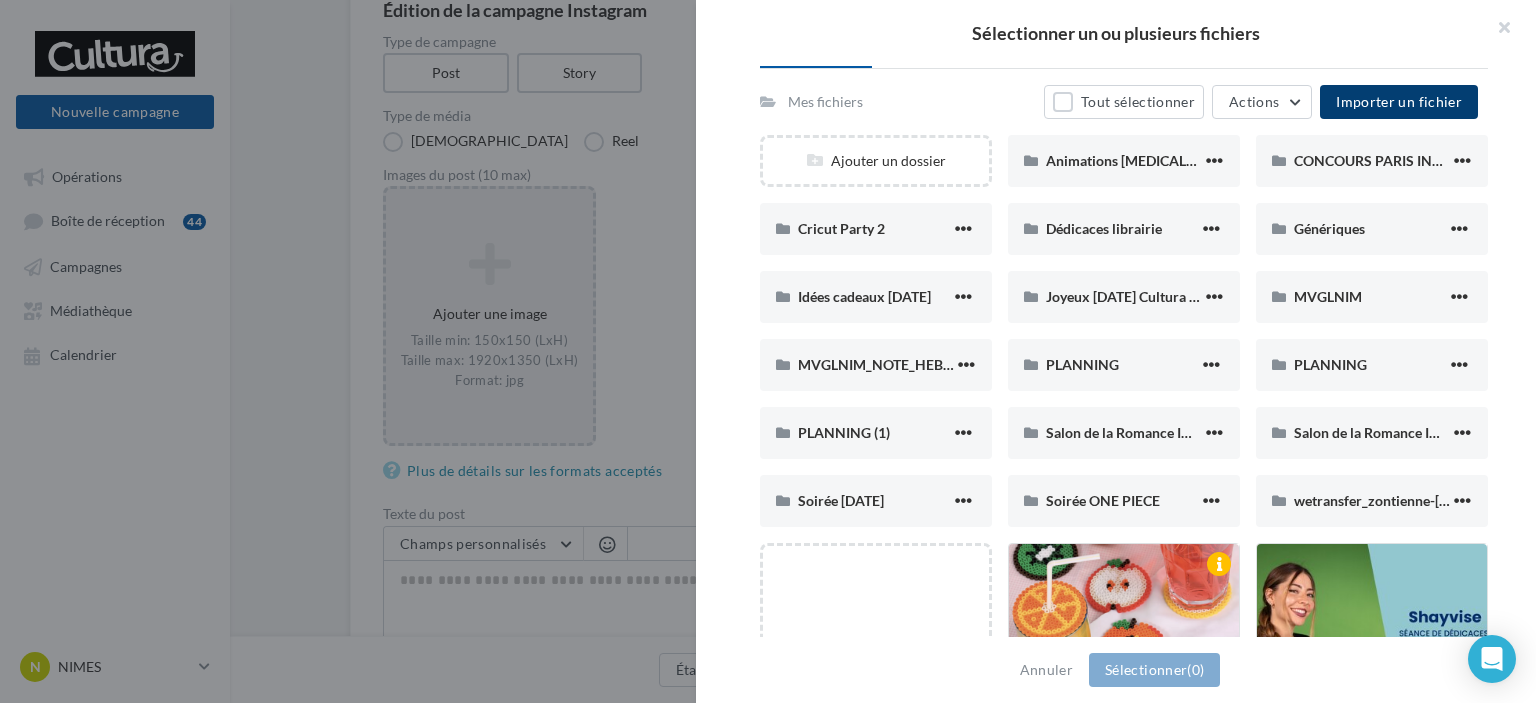 scroll, scrollTop: 0, scrollLeft: 0, axis: both 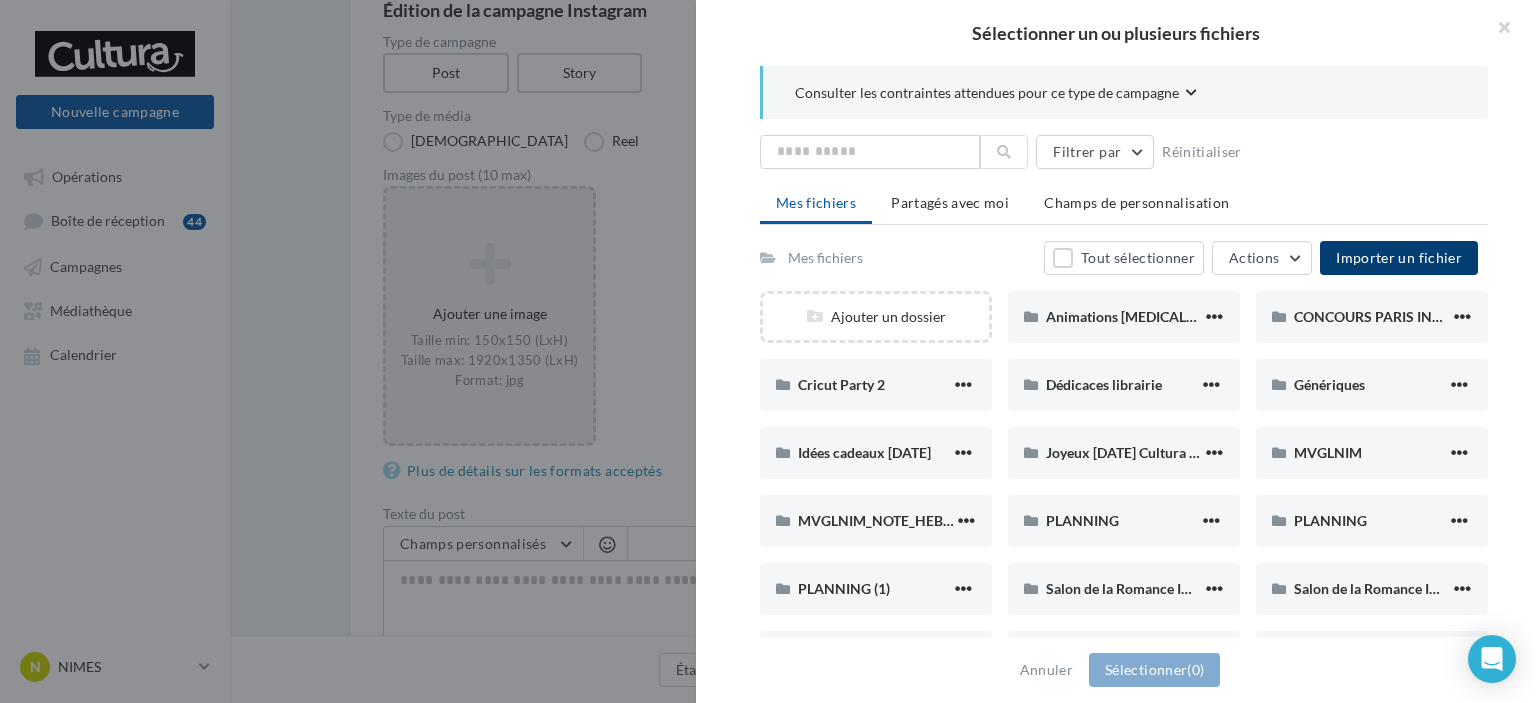 click on "Importer un fichier" at bounding box center (1399, 257) 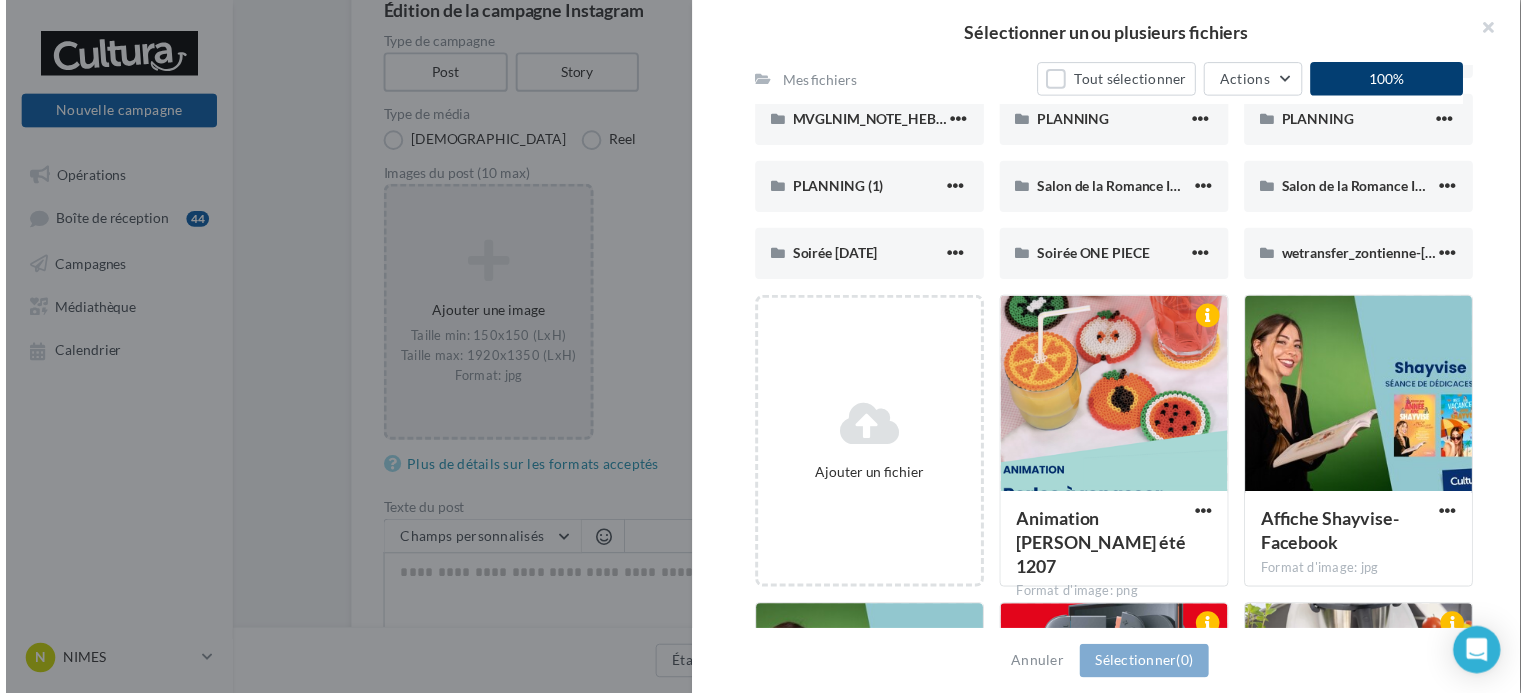 scroll, scrollTop: 500, scrollLeft: 0, axis: vertical 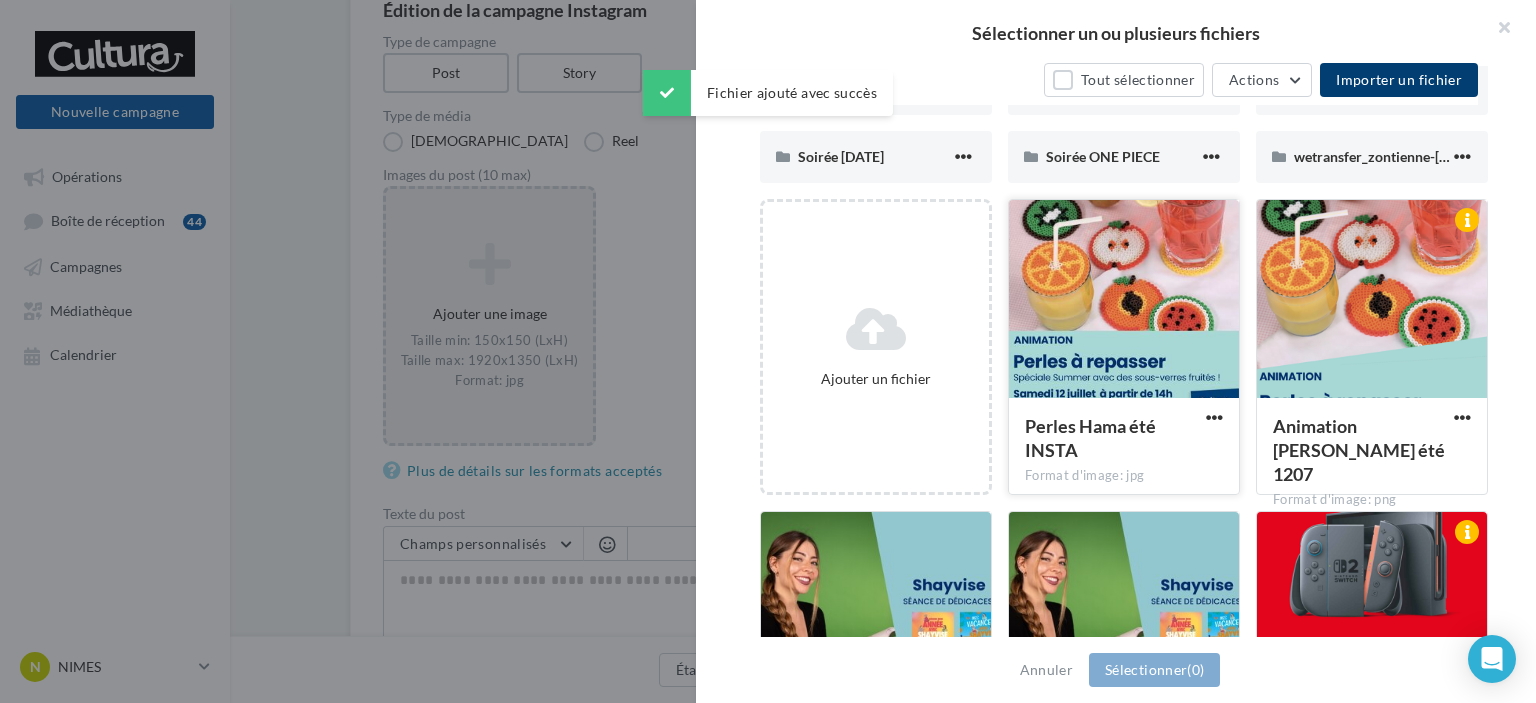 click at bounding box center (1124, 300) 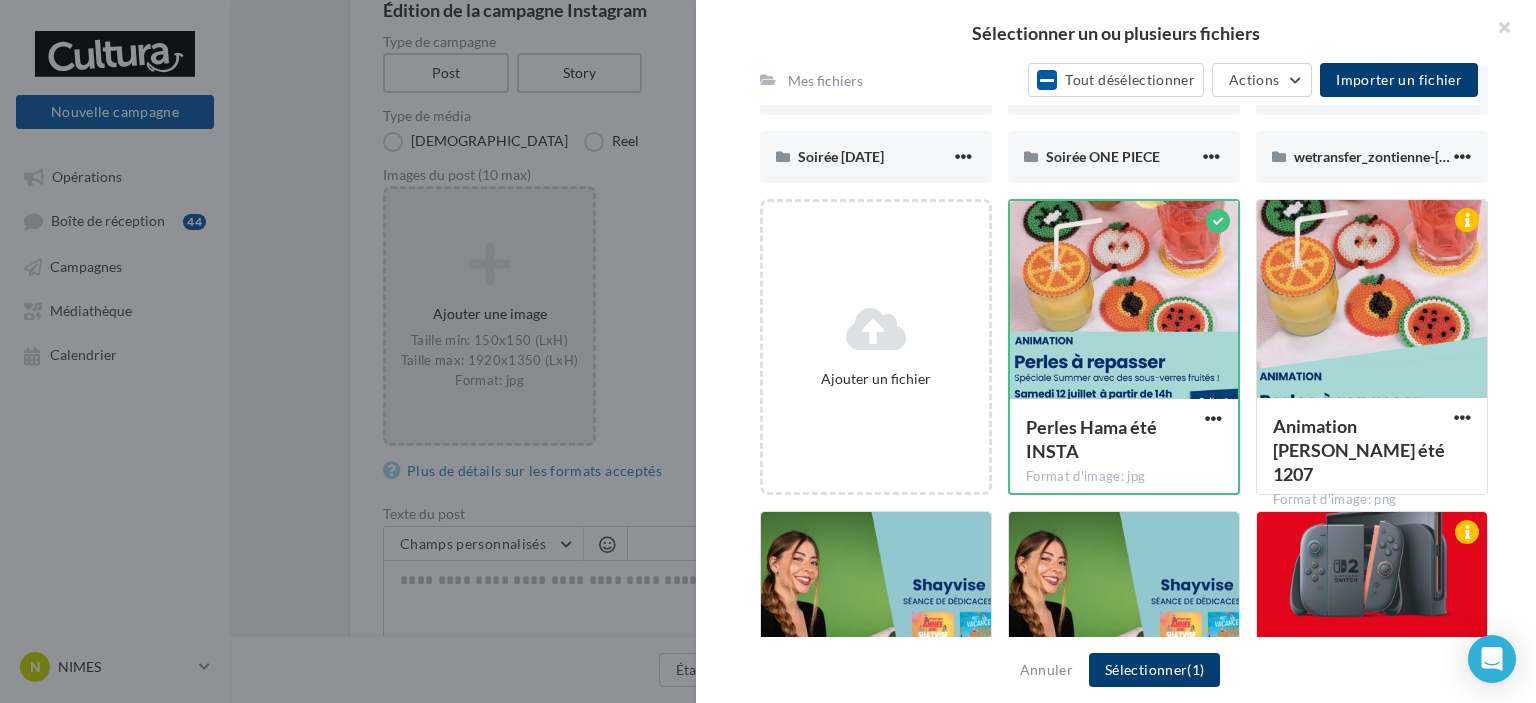 click on "Sélectionner   (1)" at bounding box center [1154, 670] 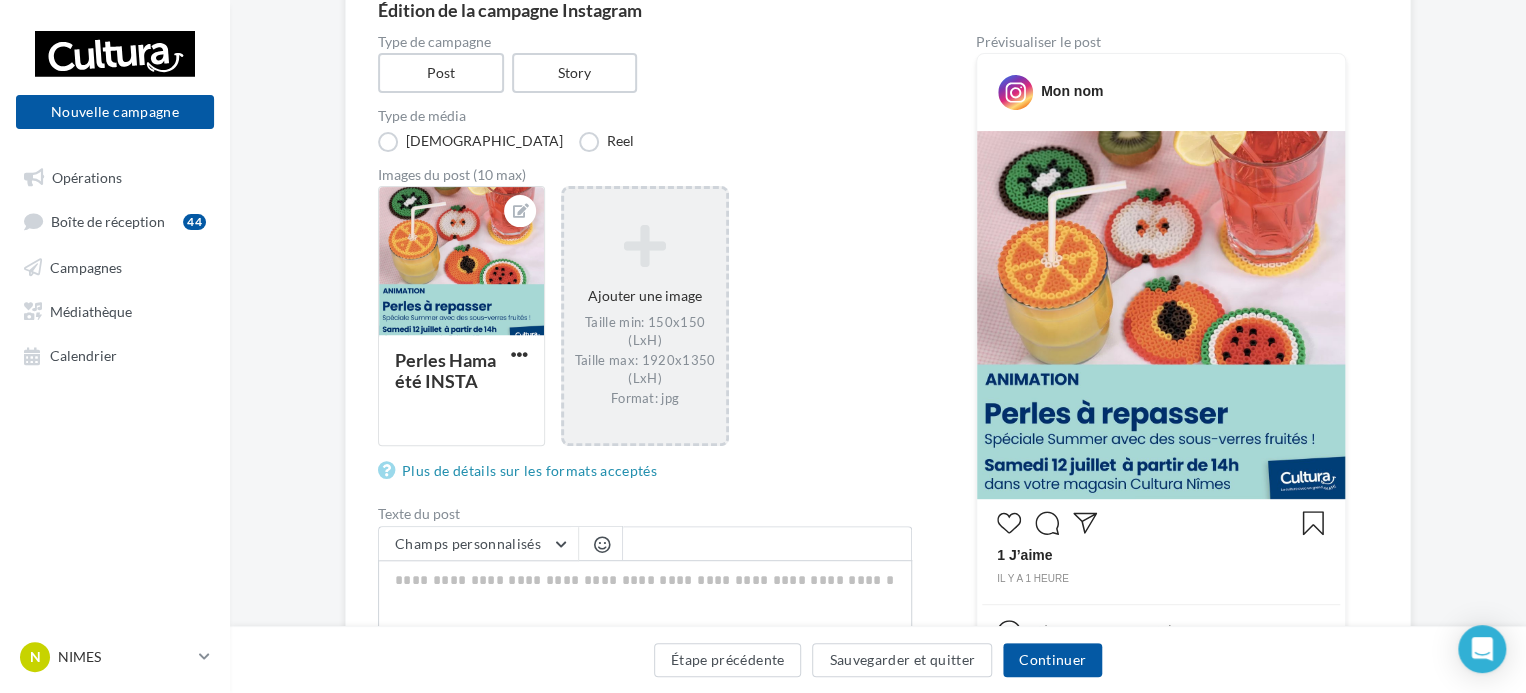 scroll, scrollTop: 300, scrollLeft: 0, axis: vertical 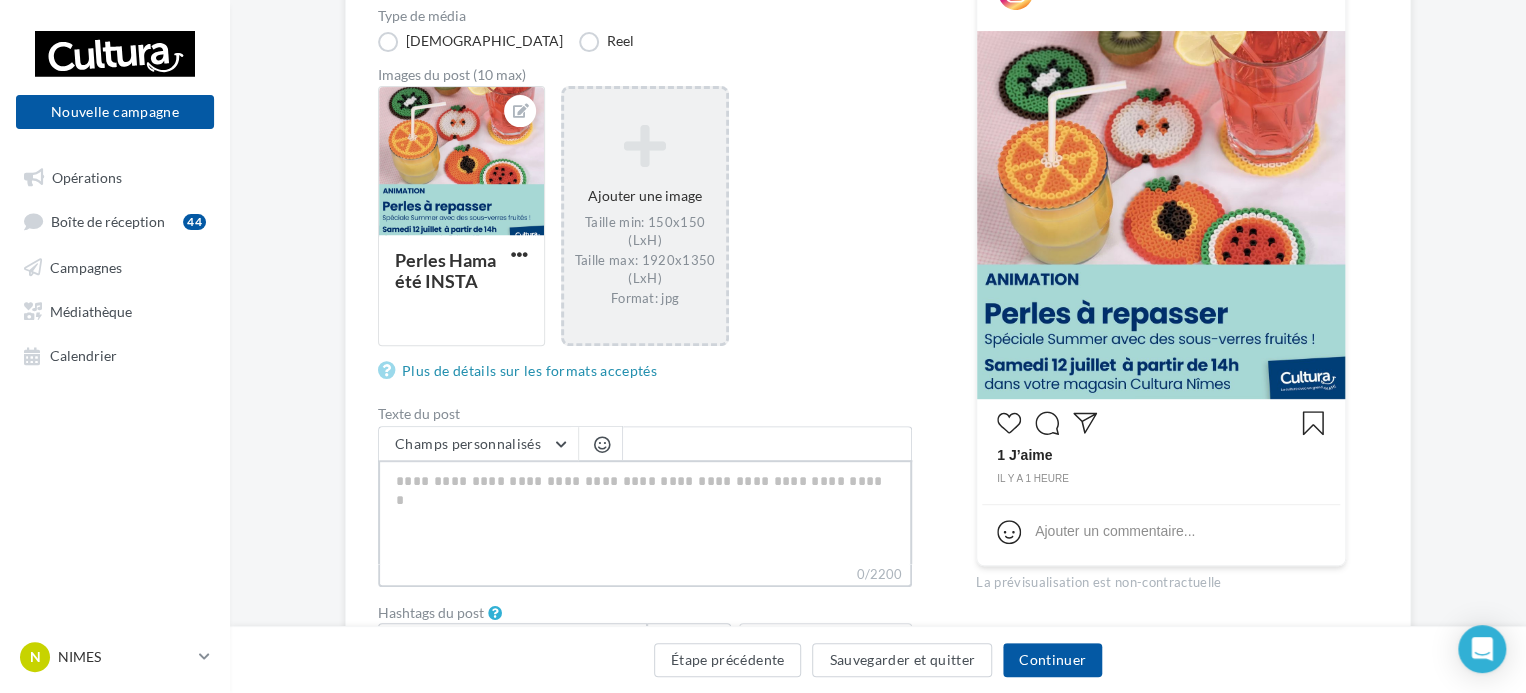 click on "0/2200" at bounding box center (645, 512) 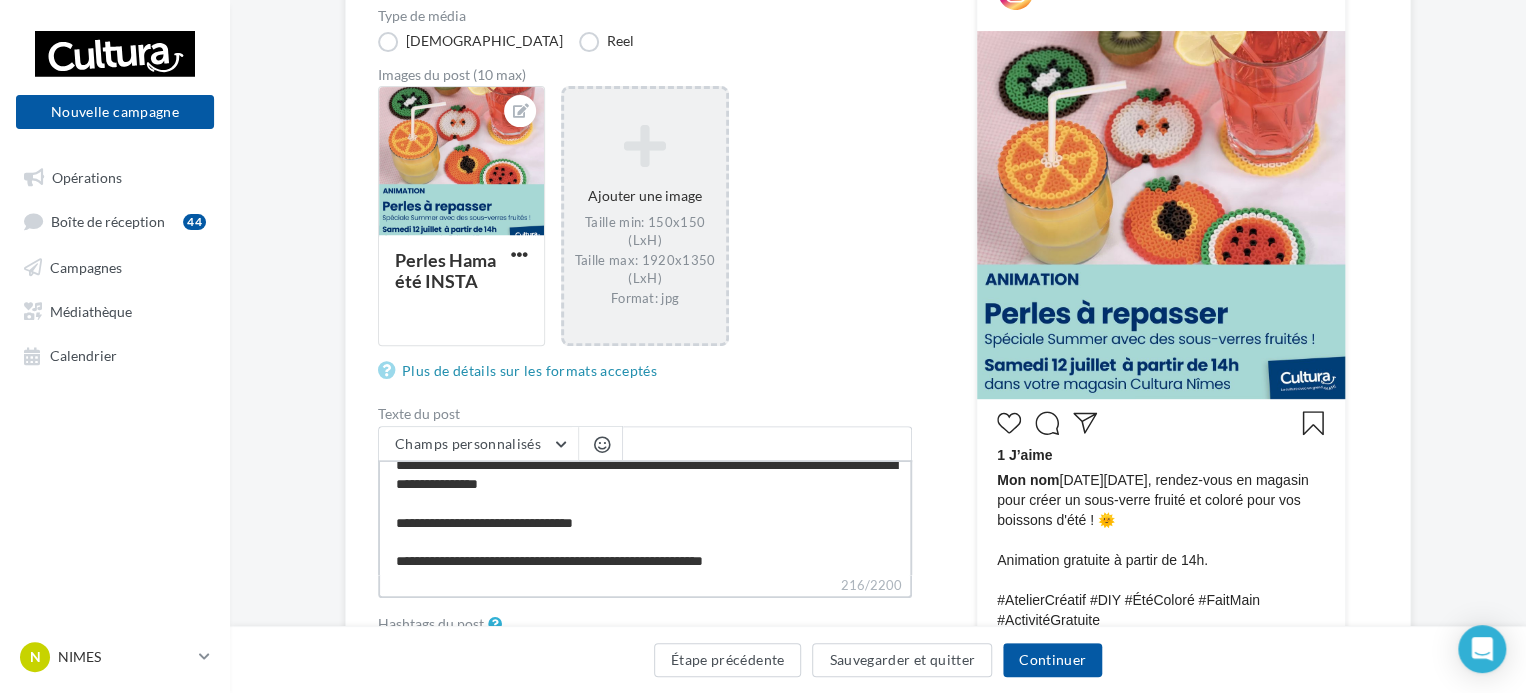 scroll, scrollTop: 17, scrollLeft: 0, axis: vertical 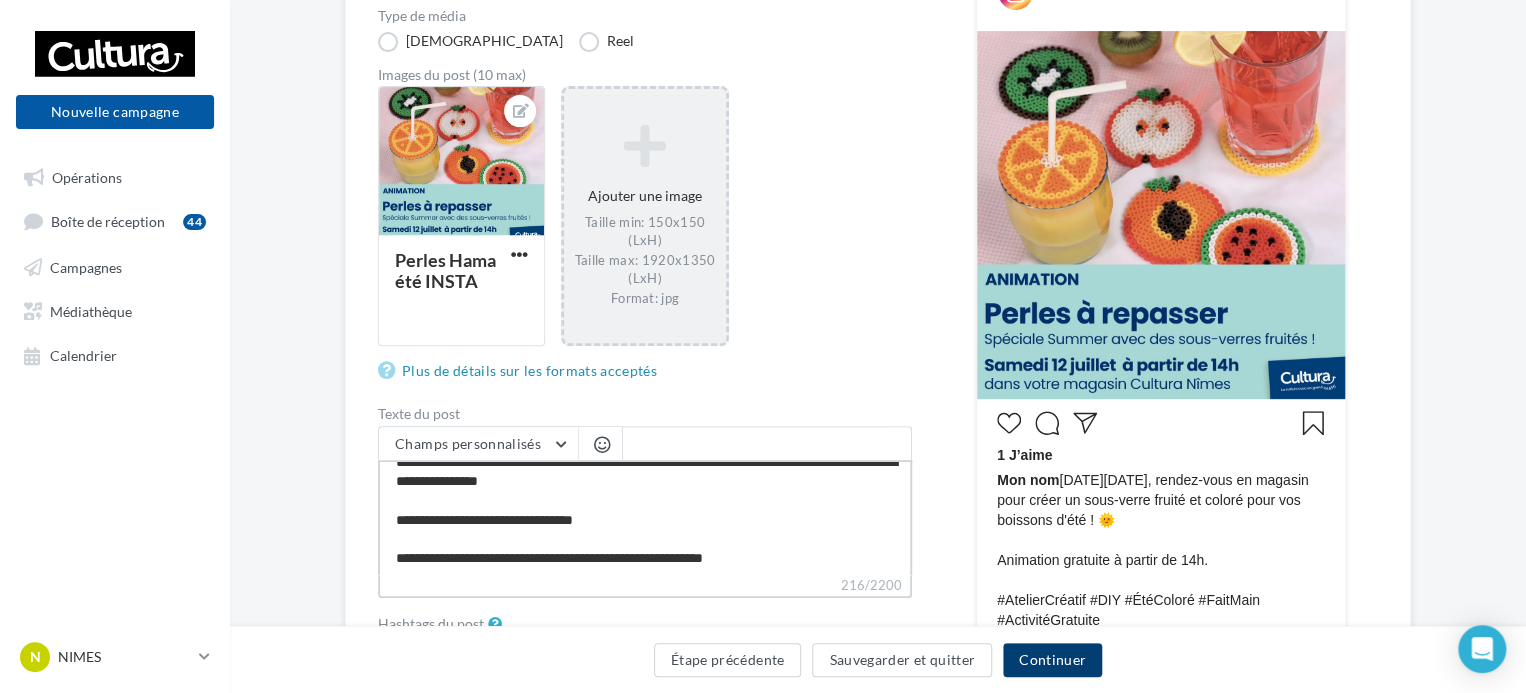 type on "**********" 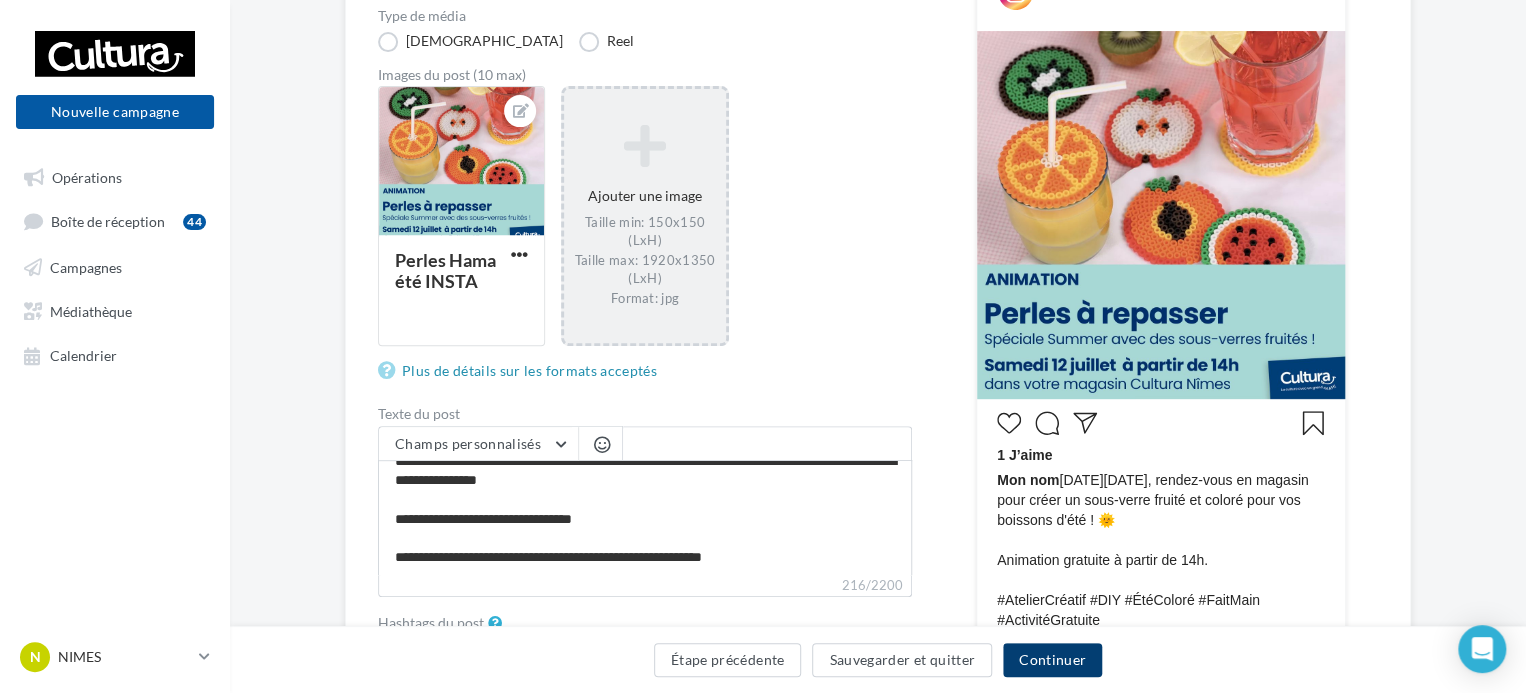 scroll, scrollTop: 16, scrollLeft: 0, axis: vertical 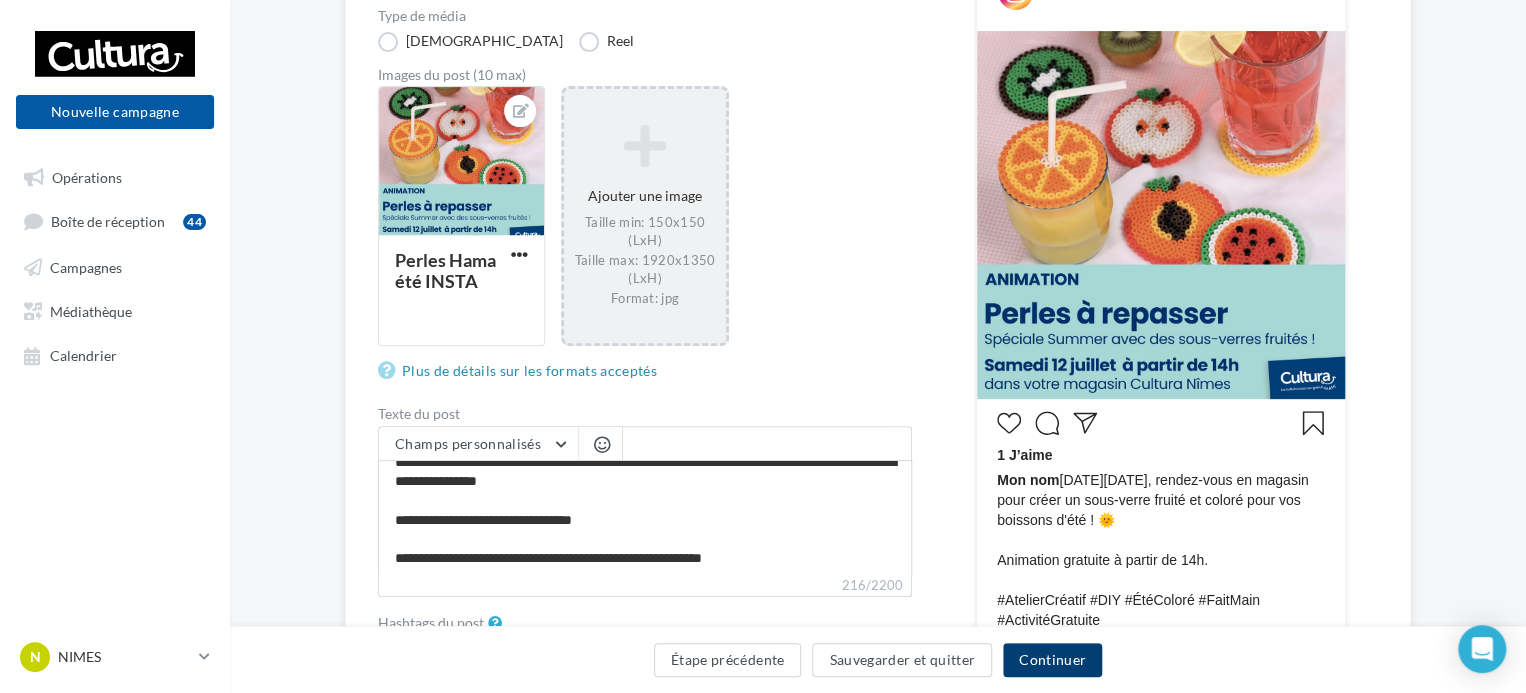 click on "Continuer" at bounding box center [1052, 660] 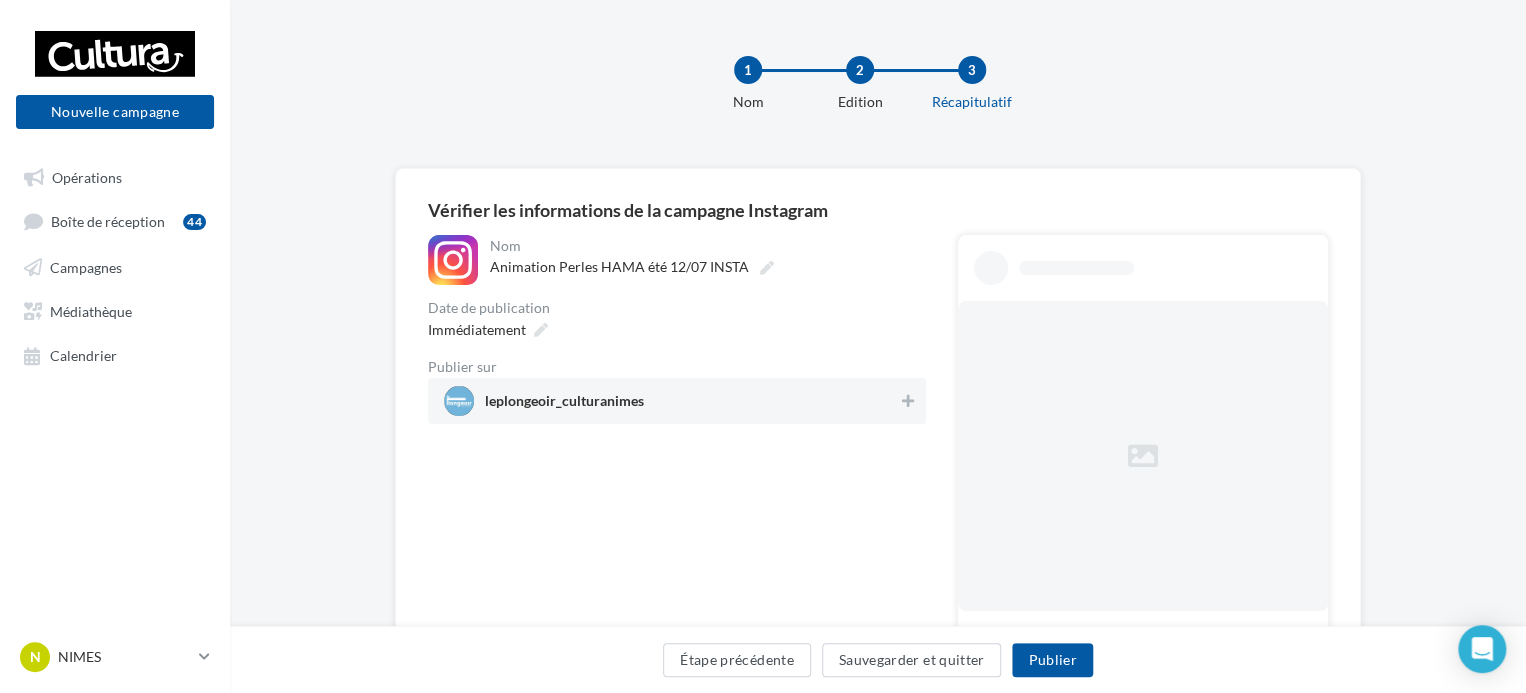 click on "leplongeoir_culturanimes" at bounding box center (671, 401) 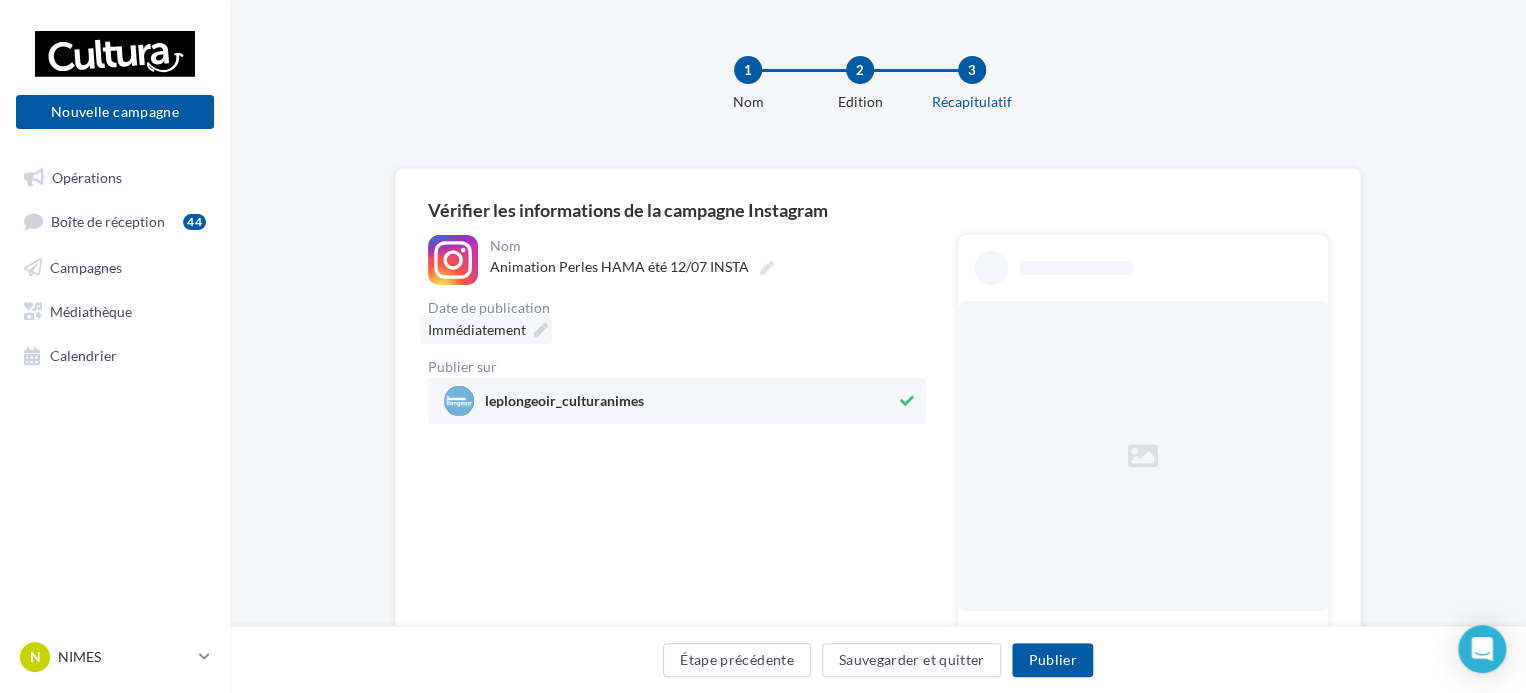 click on "Immédiatement" at bounding box center (486, 329) 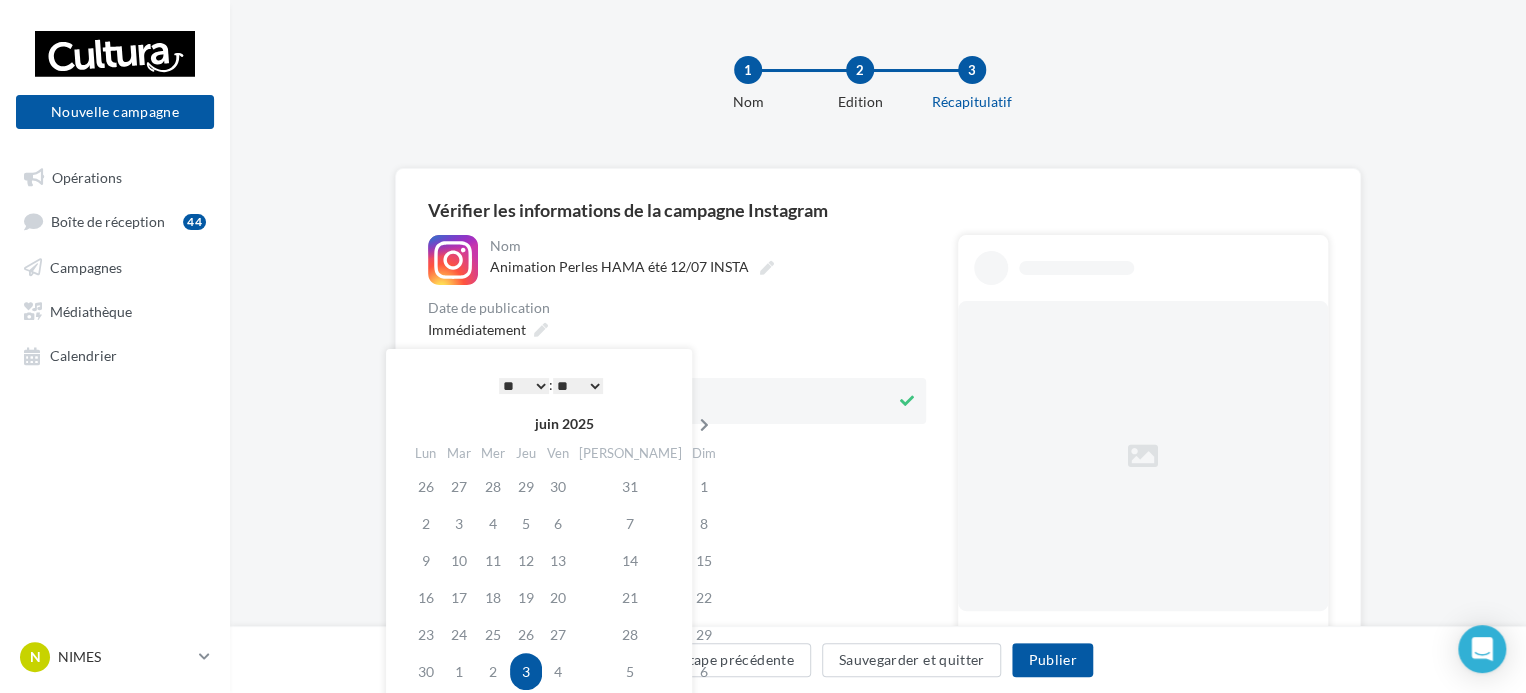 click at bounding box center (704, 425) 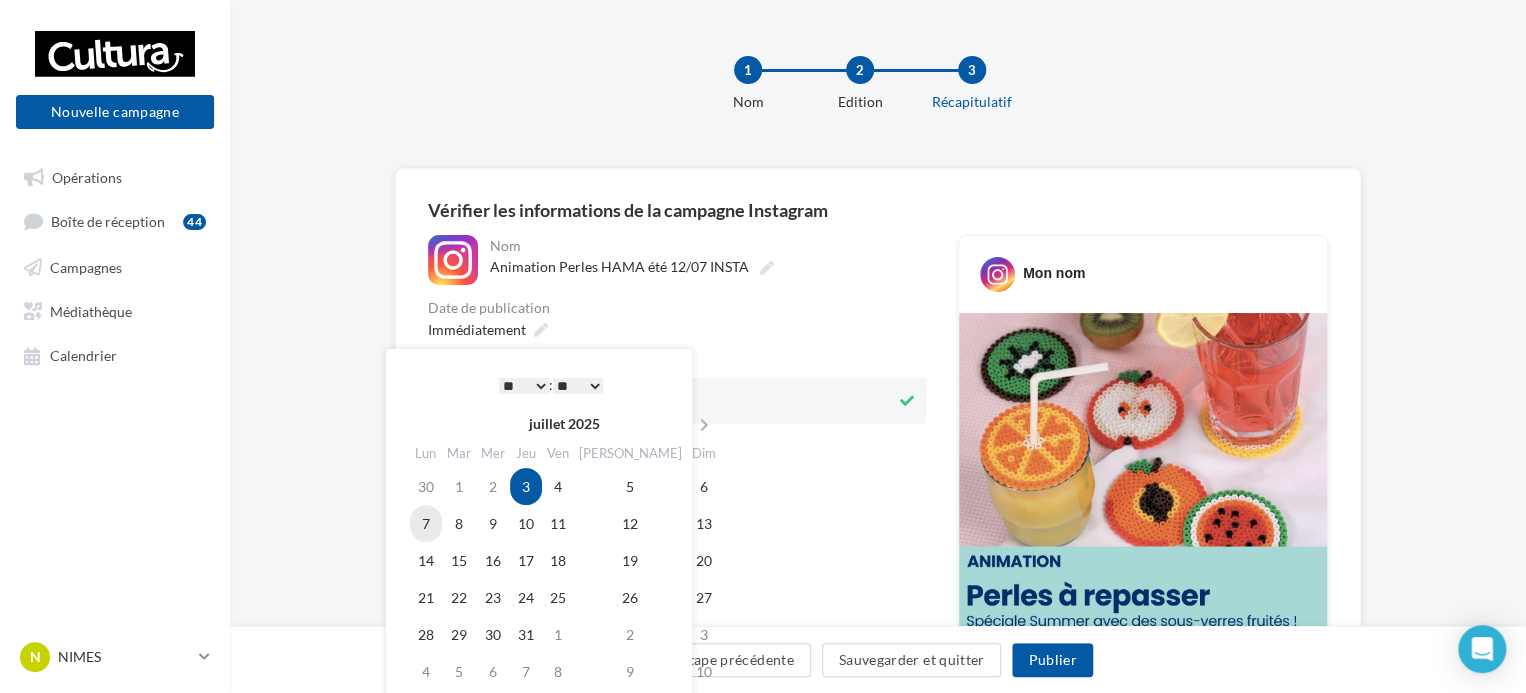 click on "7" at bounding box center (426, 523) 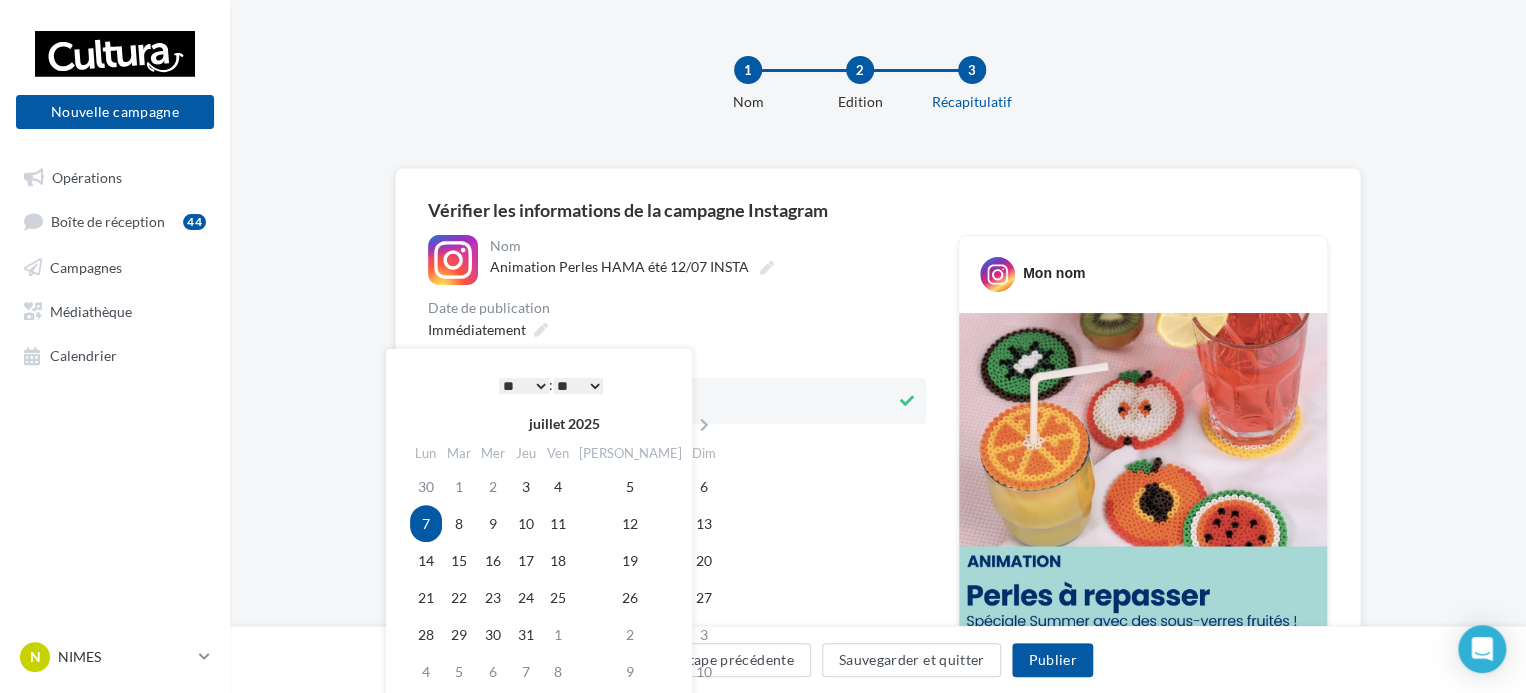 click on "* * * * * * * * * * ** ** ** ** ** ** ** ** ** ** ** ** ** **" at bounding box center [524, 386] 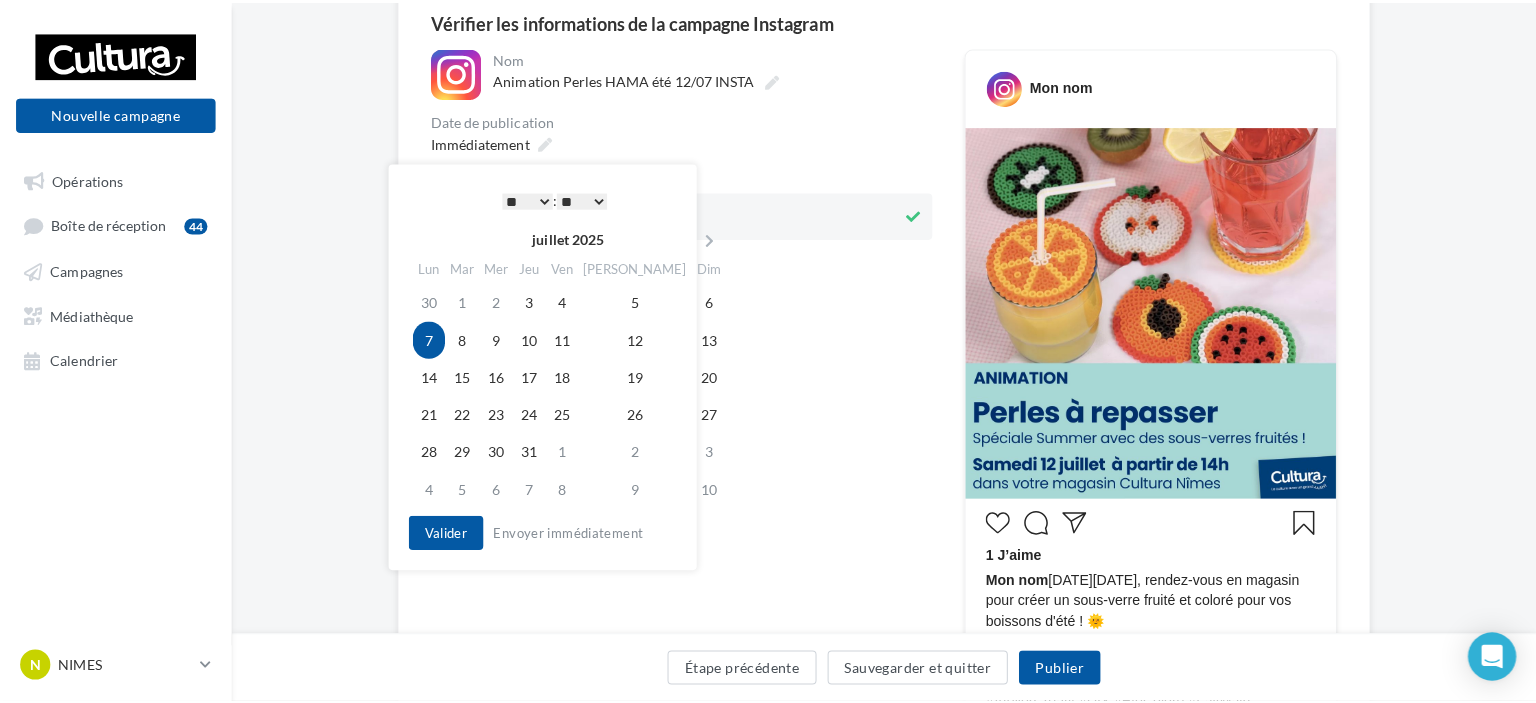 scroll, scrollTop: 200, scrollLeft: 0, axis: vertical 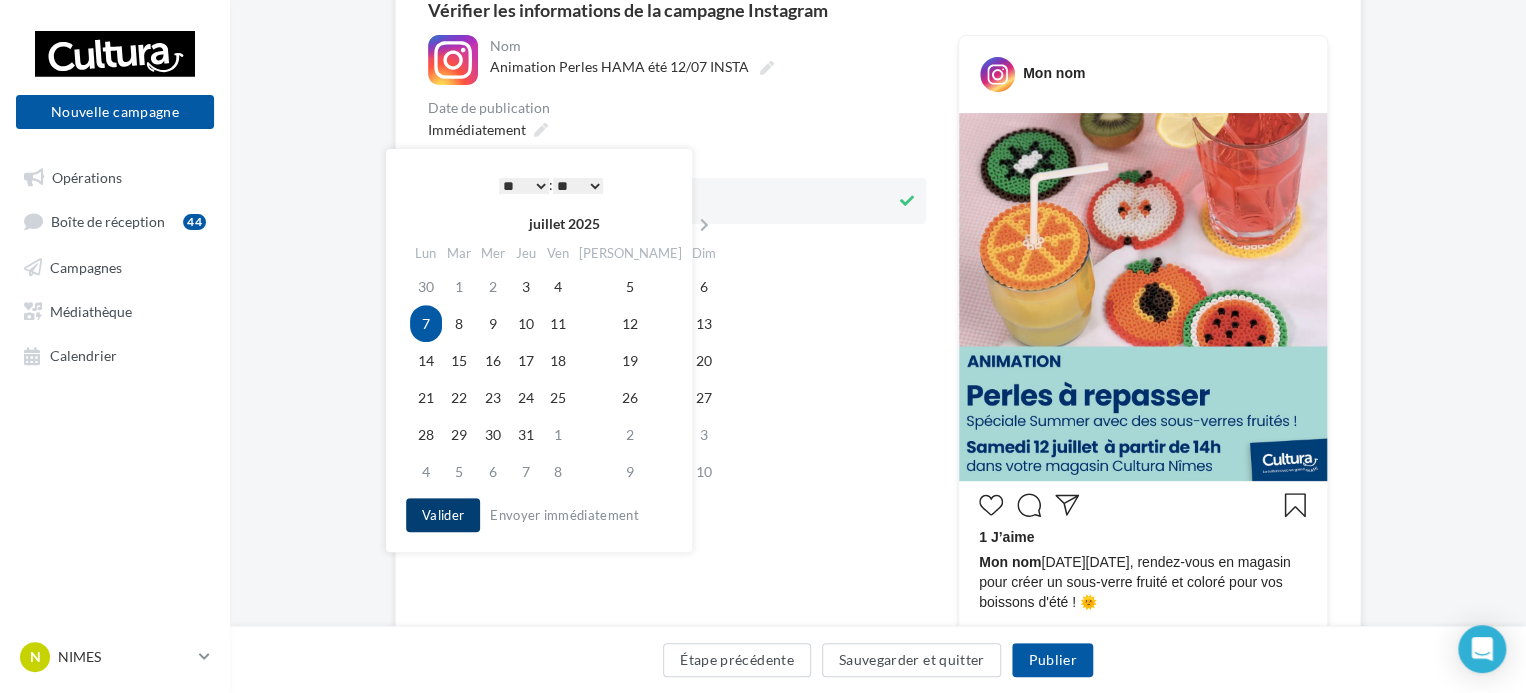 click on "Valider" at bounding box center (443, 515) 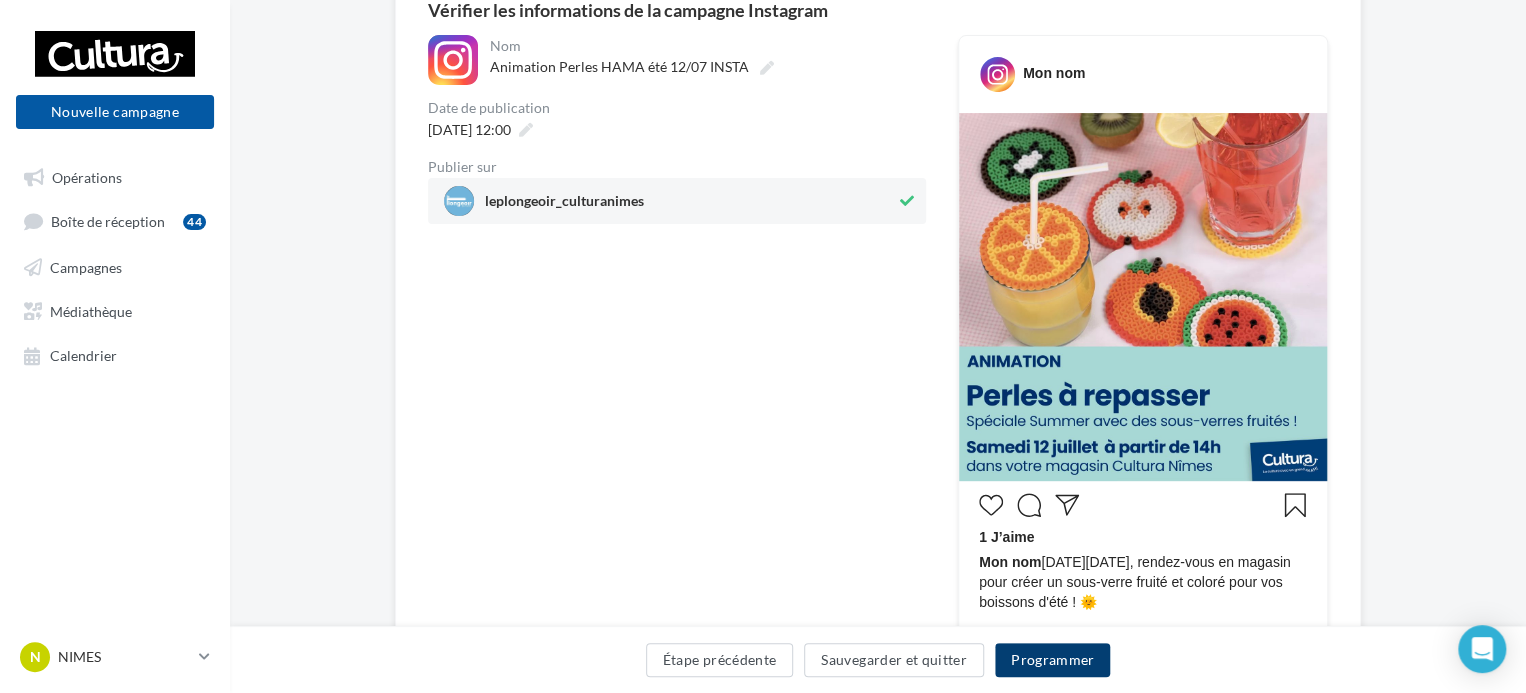 click on "Programmer" at bounding box center [1053, 660] 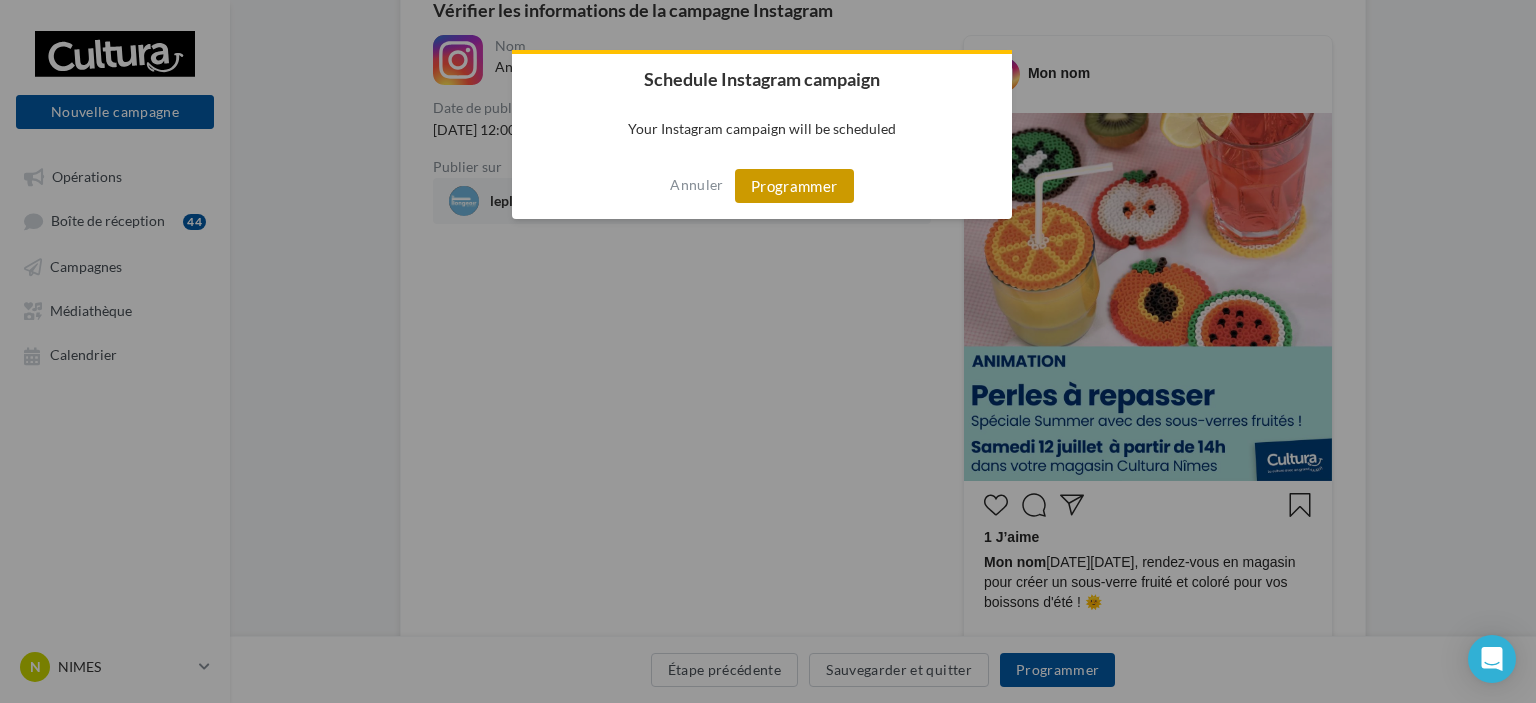 click on "Programmer" at bounding box center [794, 186] 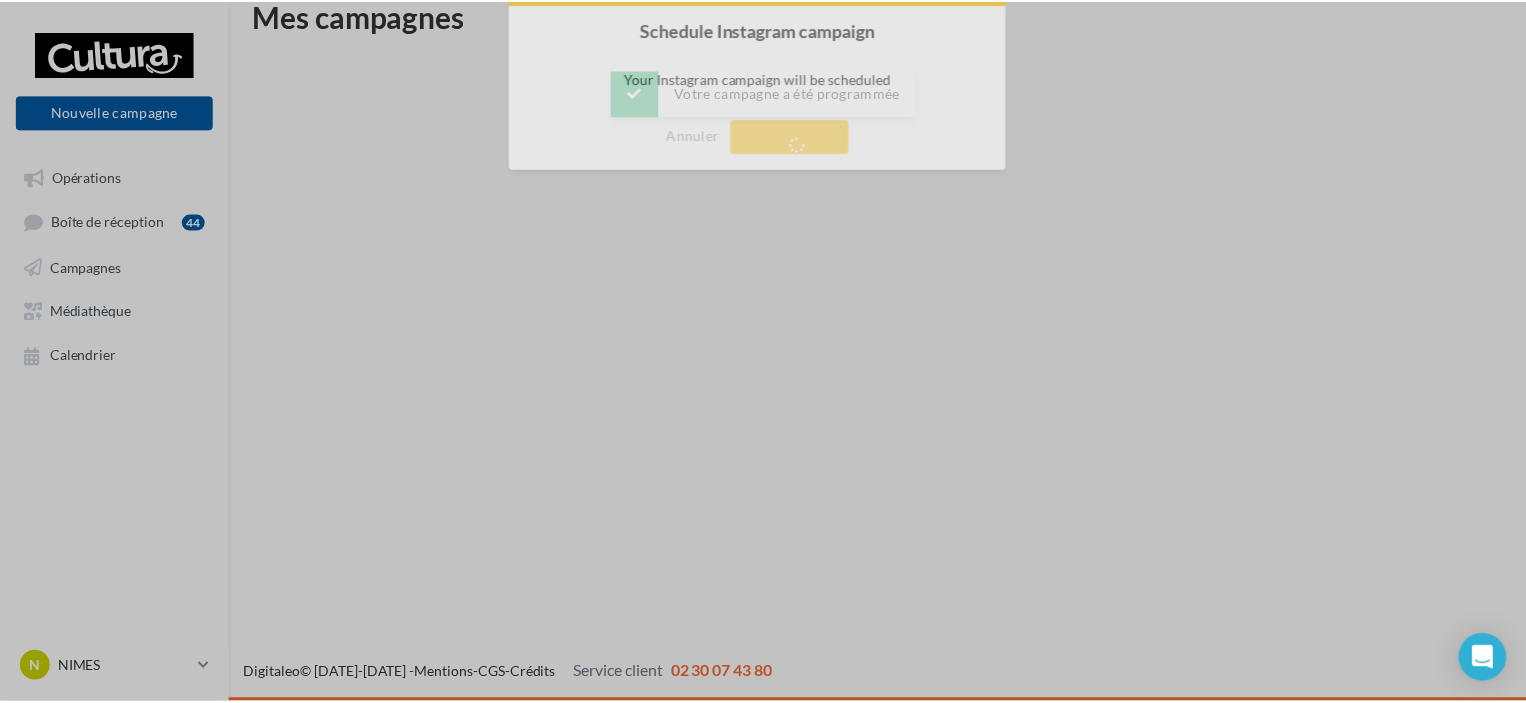 scroll, scrollTop: 32, scrollLeft: 0, axis: vertical 